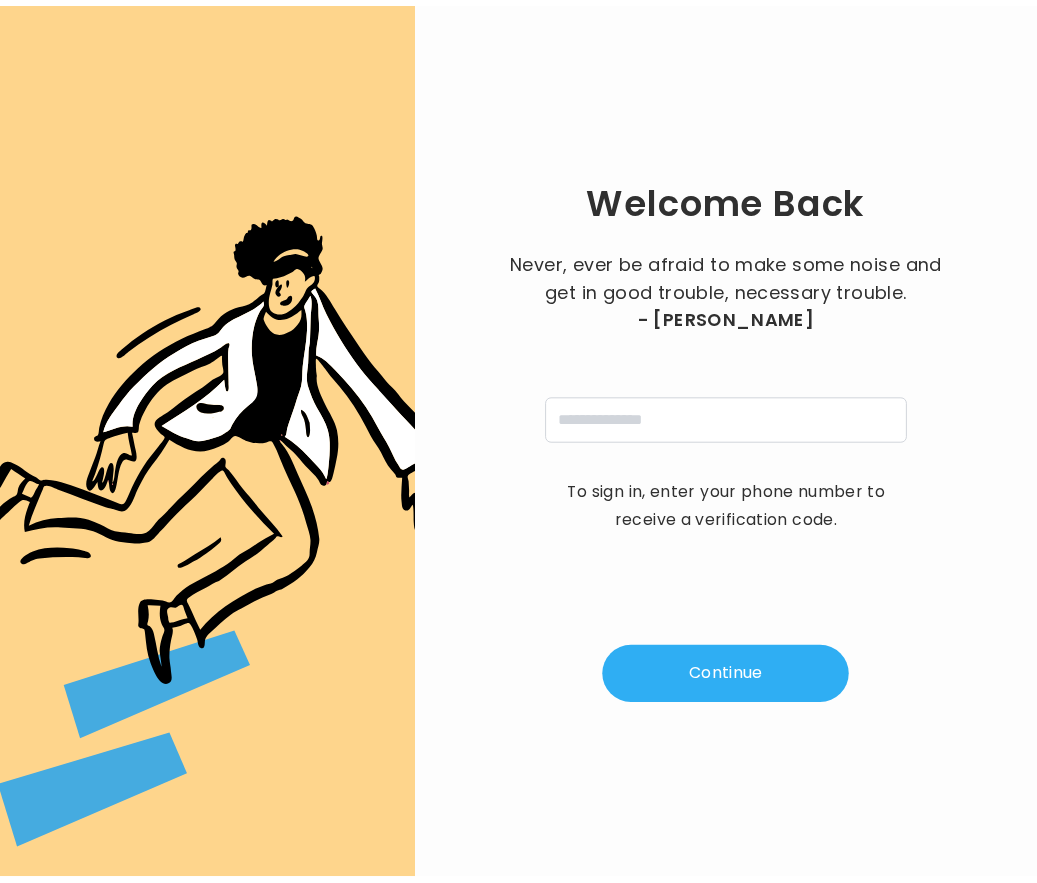 scroll, scrollTop: 0, scrollLeft: 0, axis: both 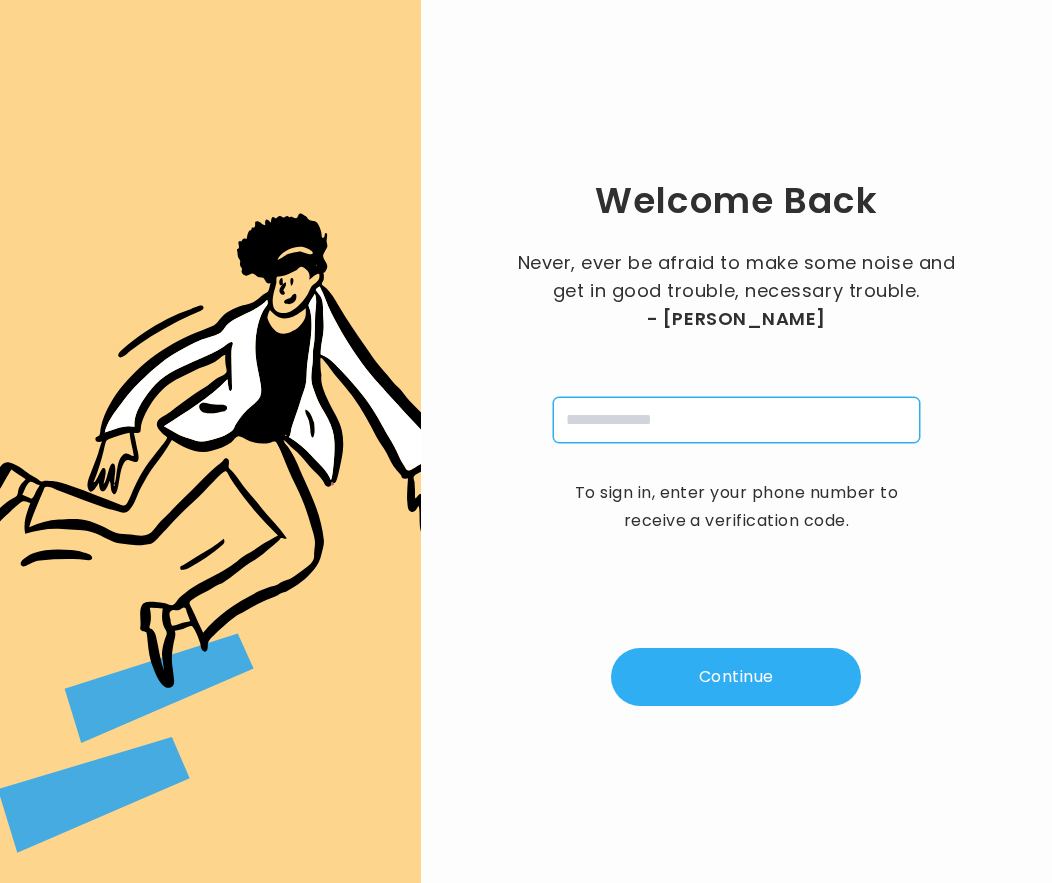 click at bounding box center [736, 420] 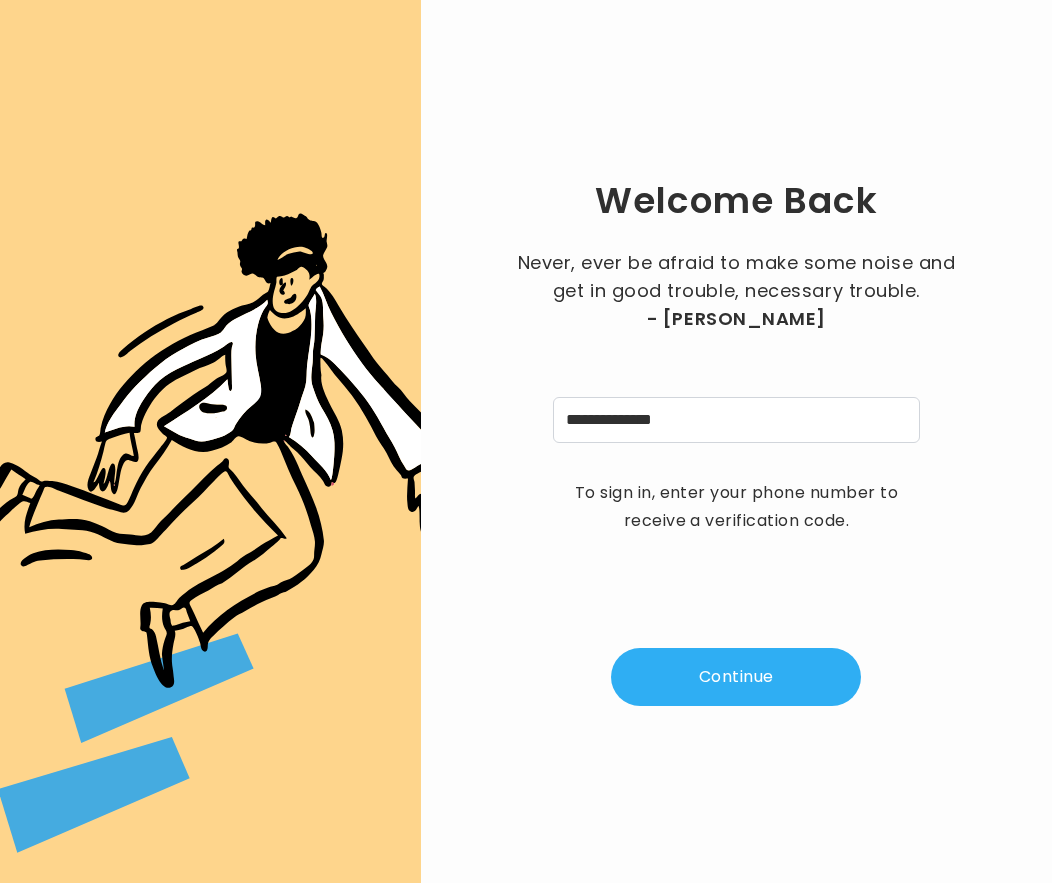 click on "Continue" at bounding box center (736, 677) 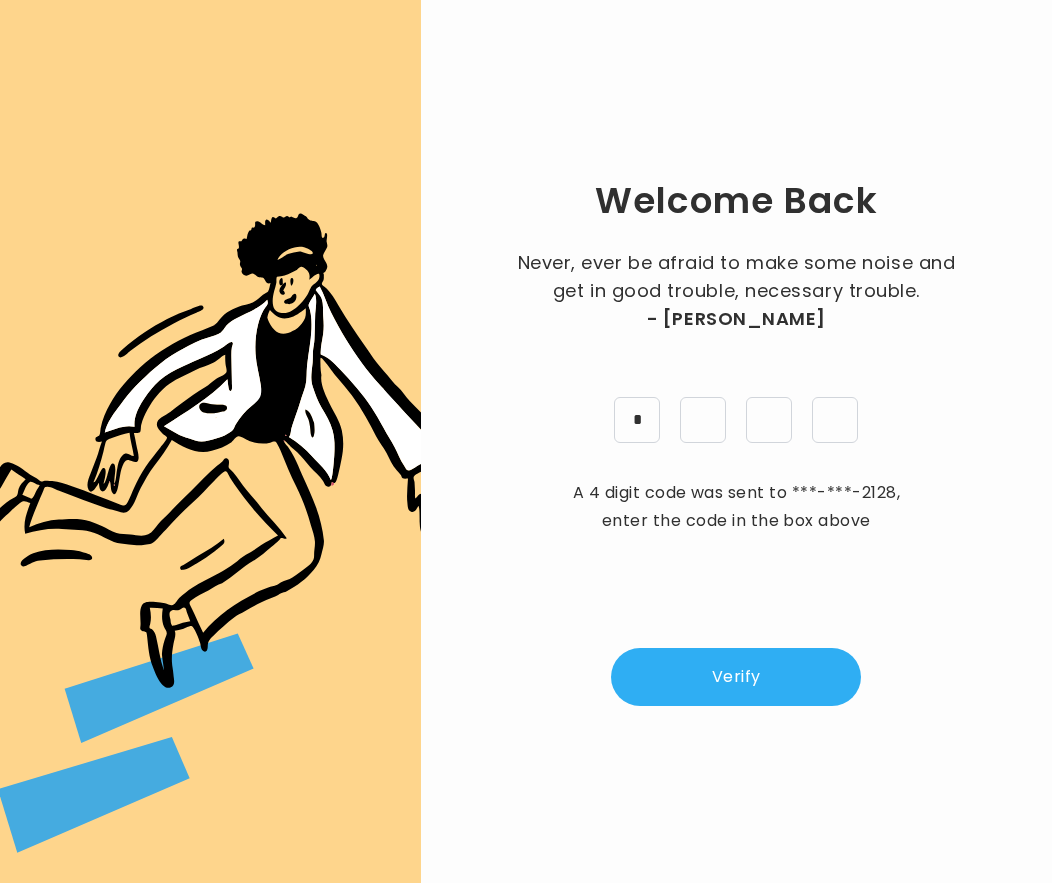 type on "*" 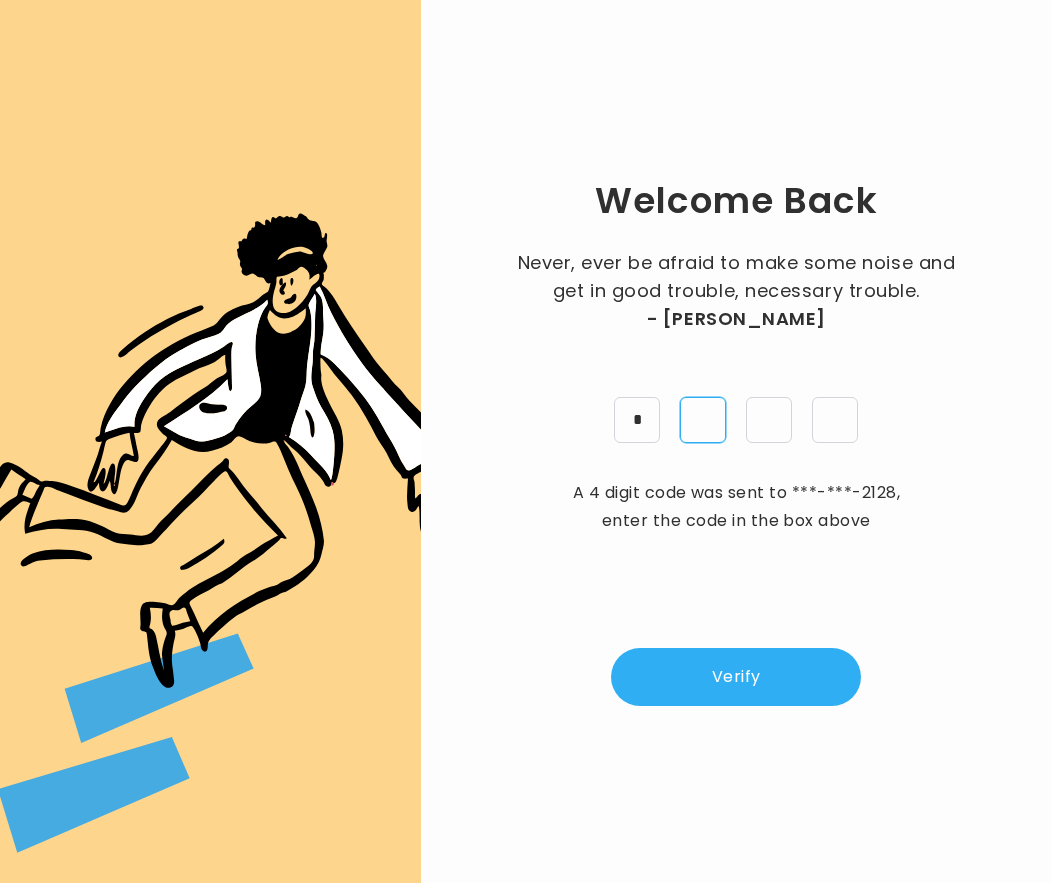 type on "*" 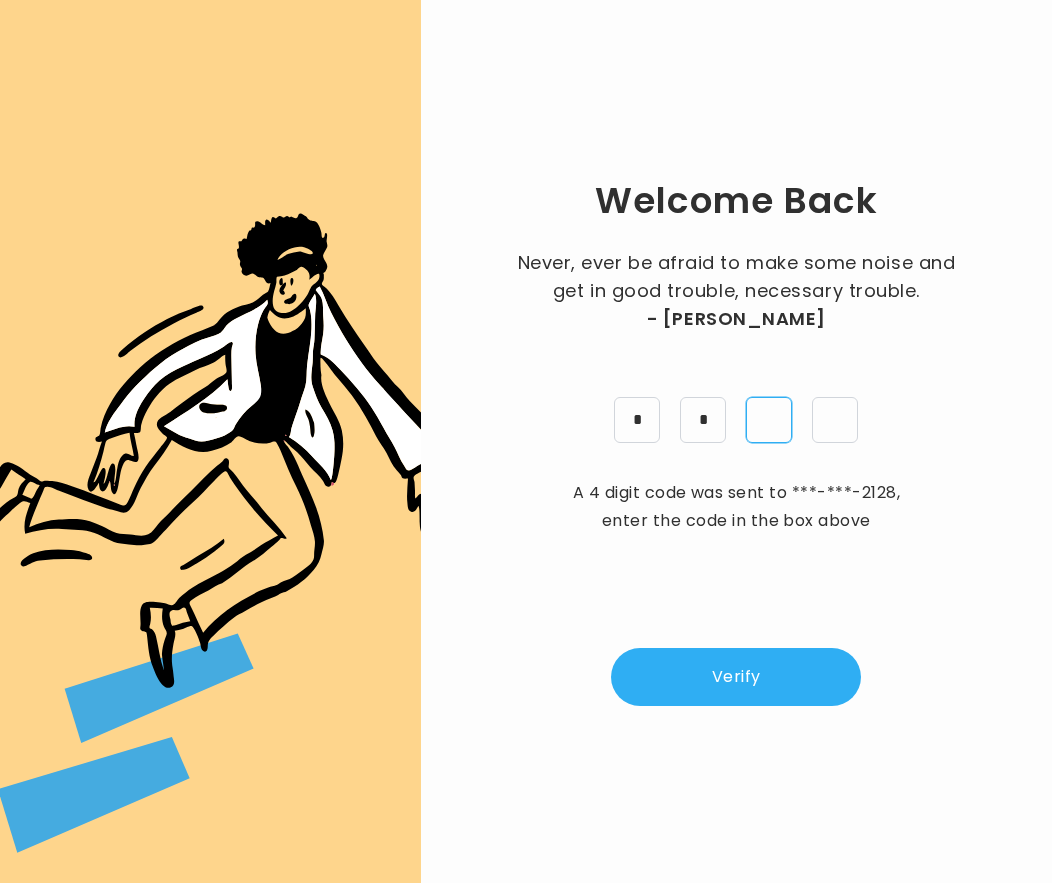 type on "*" 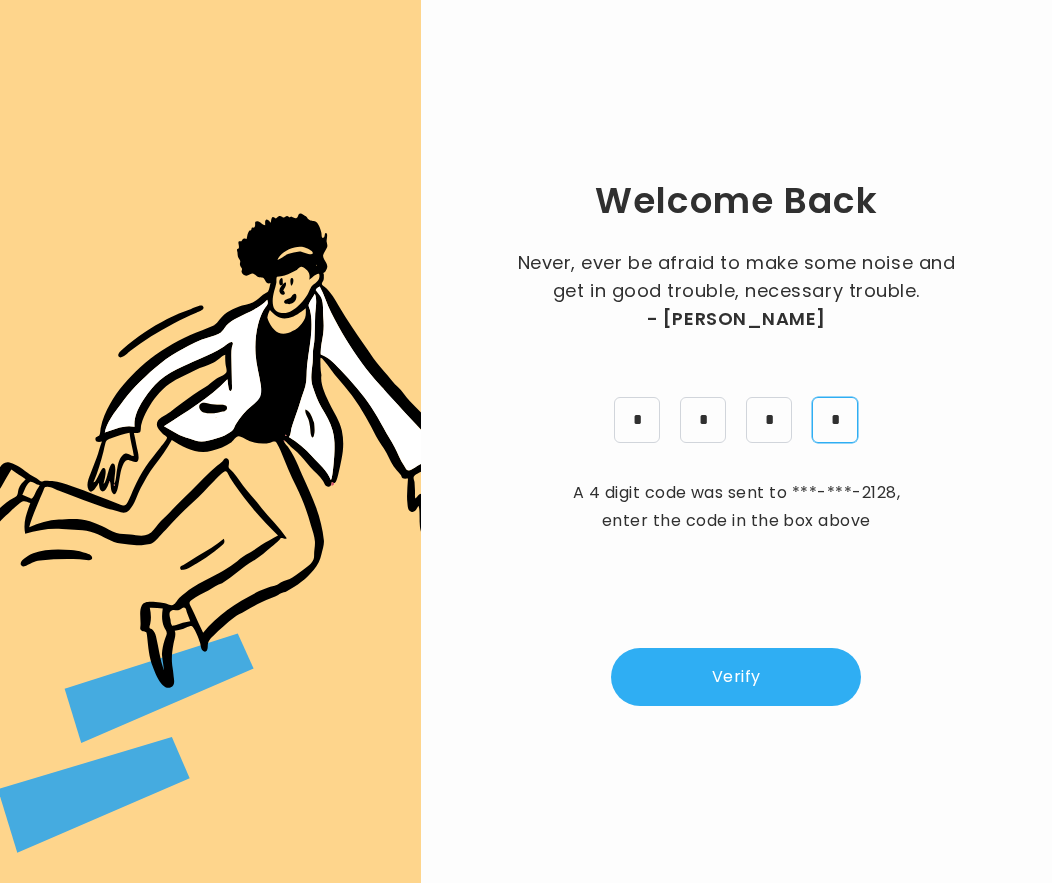 type on "*" 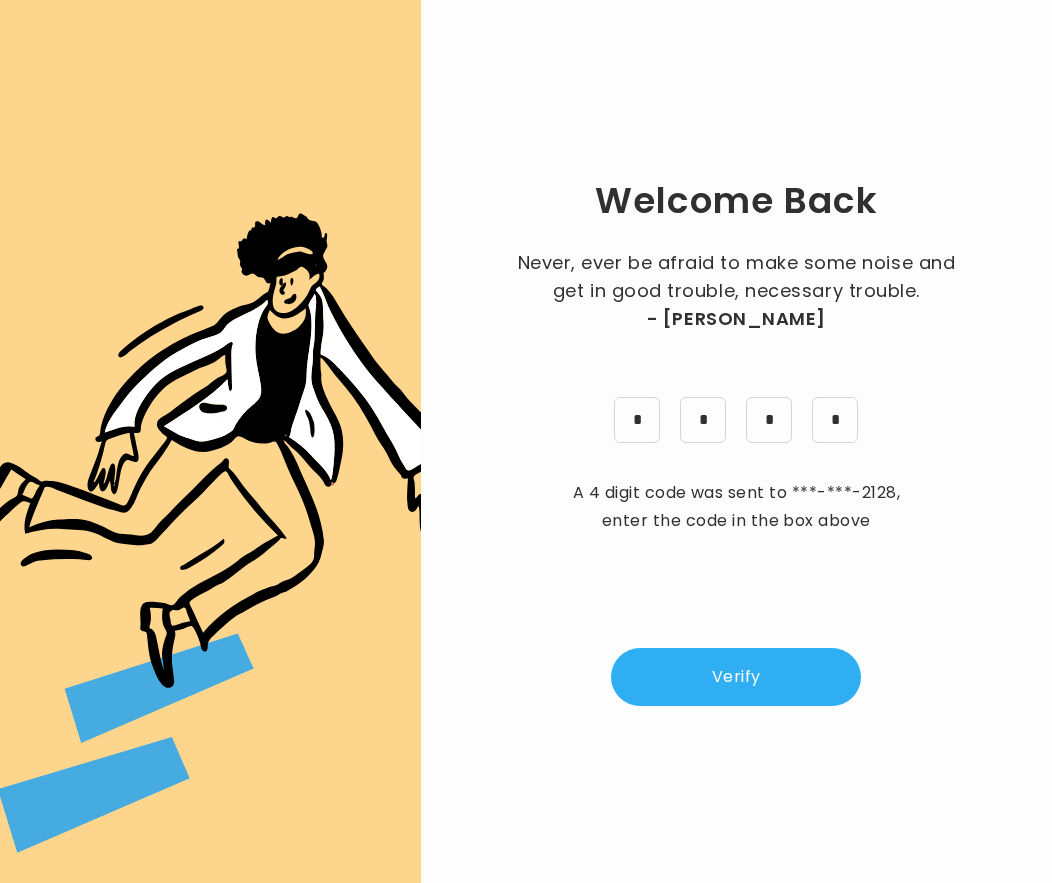 click on "Verify" at bounding box center (736, 677) 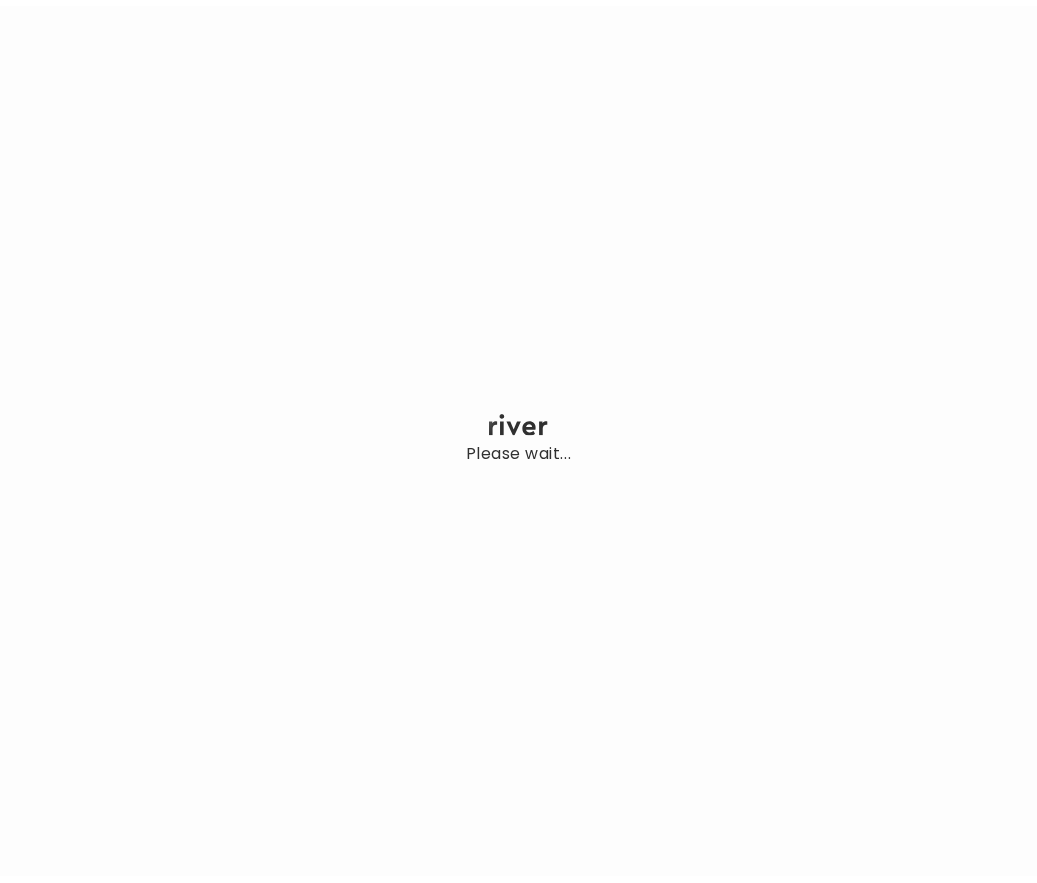 scroll, scrollTop: 0, scrollLeft: 0, axis: both 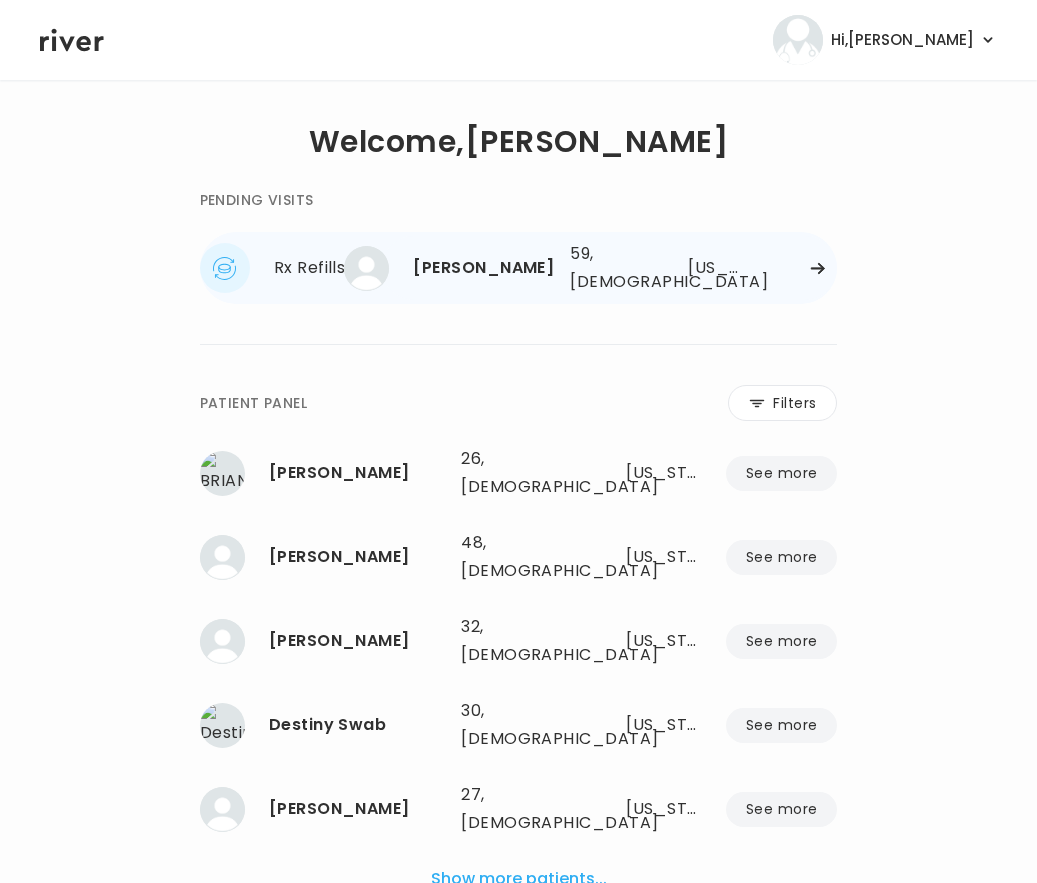 click 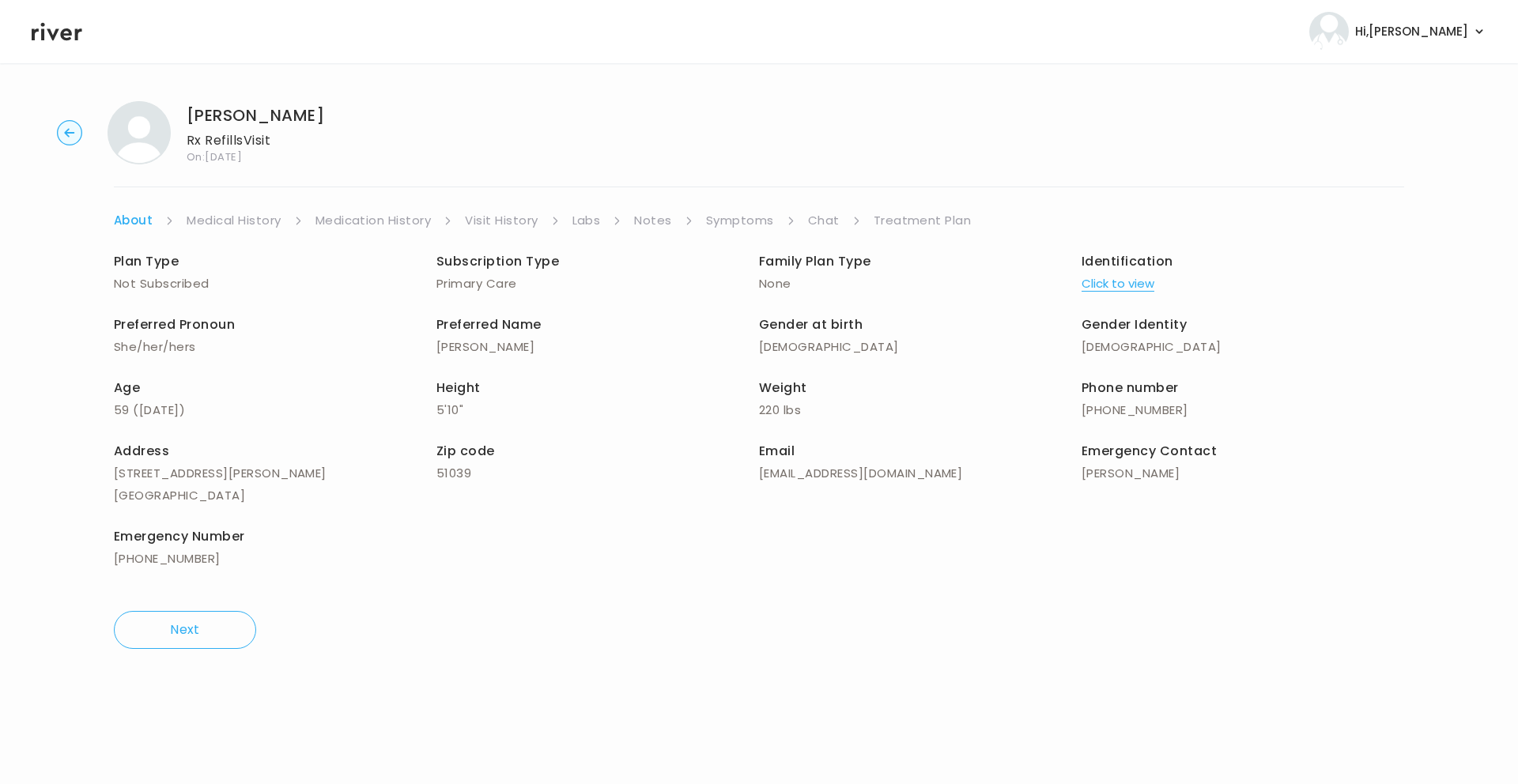 click on "Symptoms" at bounding box center (740, 220) 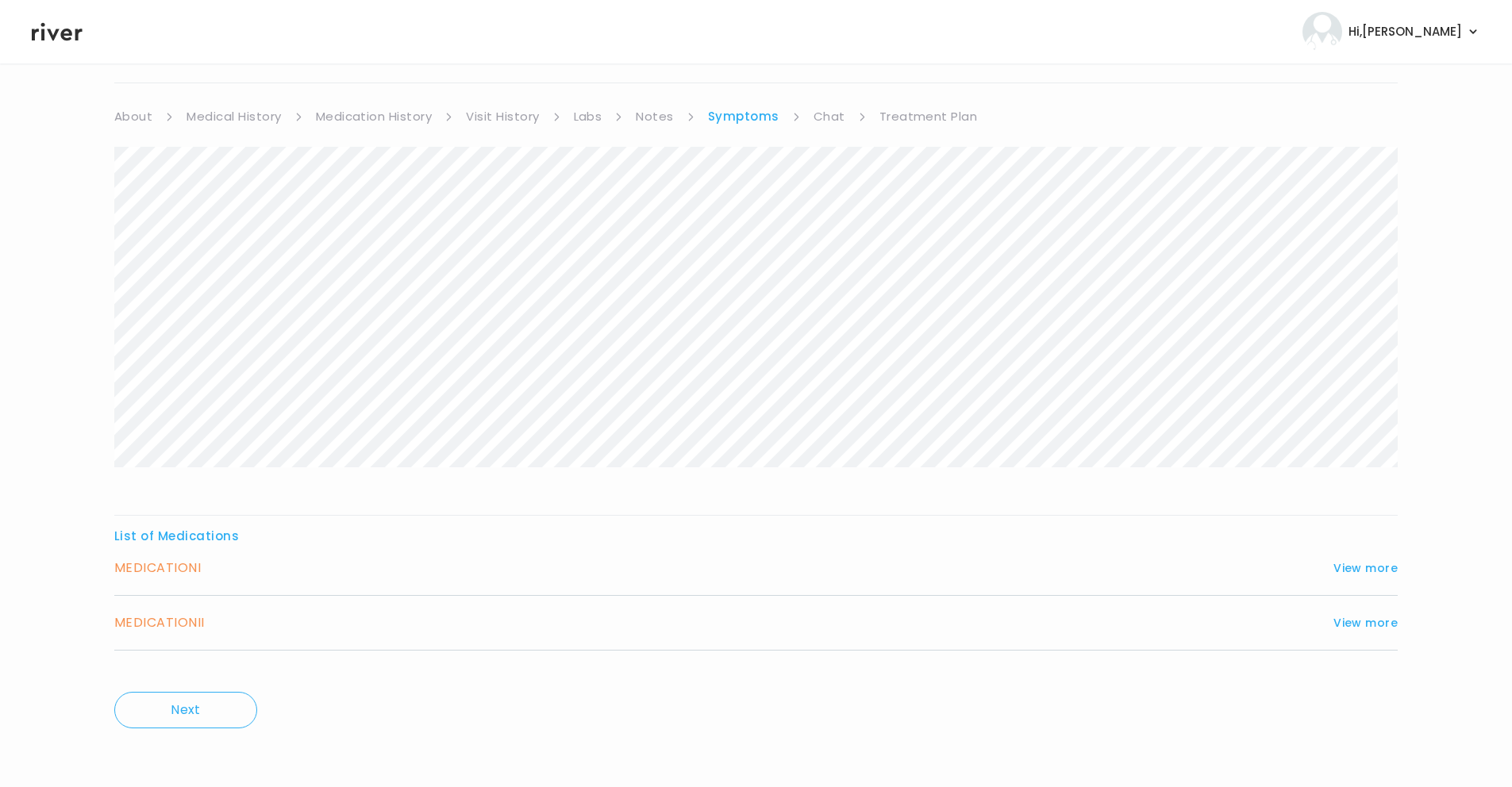 scroll, scrollTop: 106, scrollLeft: 0, axis: vertical 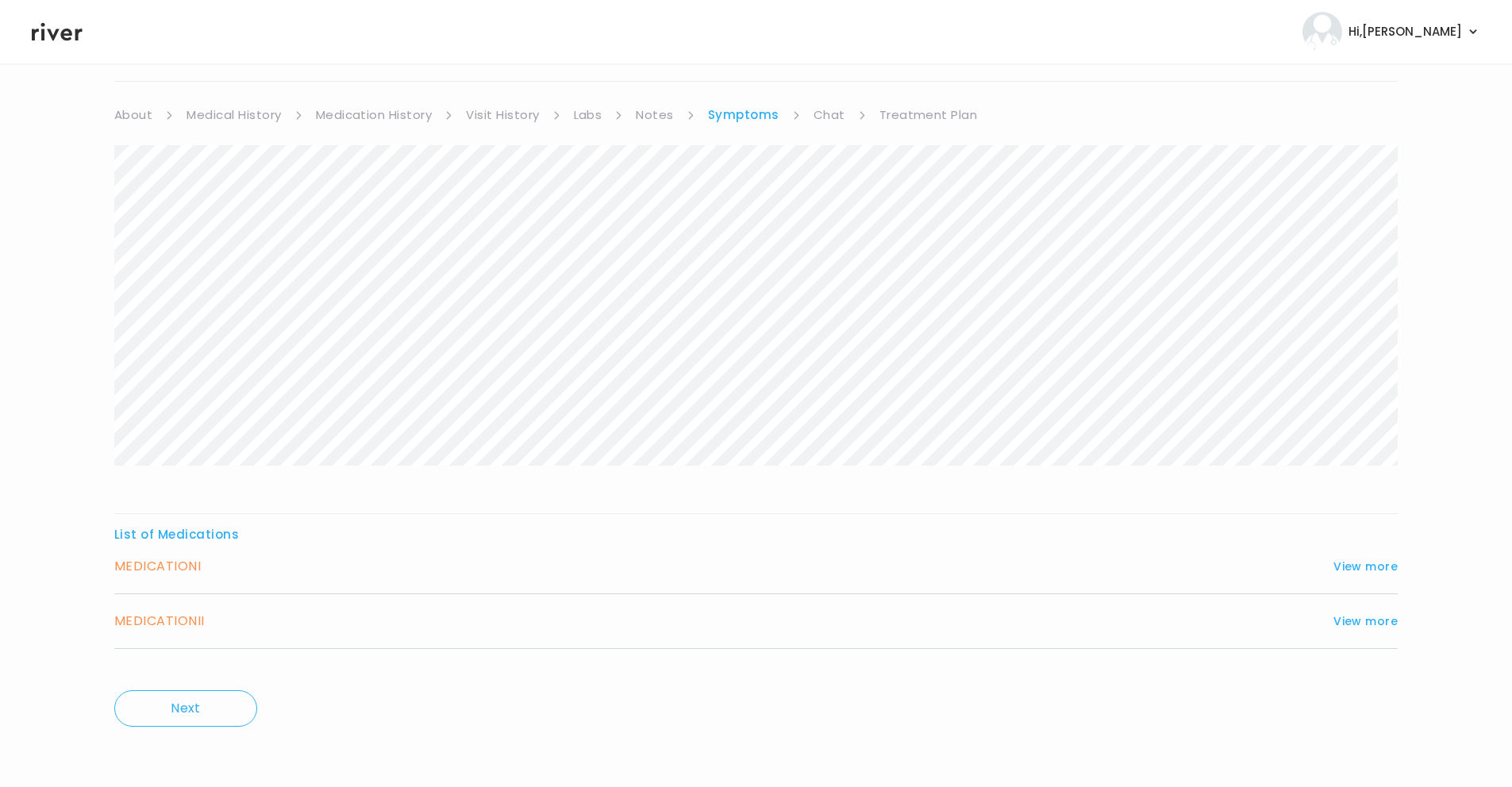 click on "Labs" at bounding box center [588, 115] 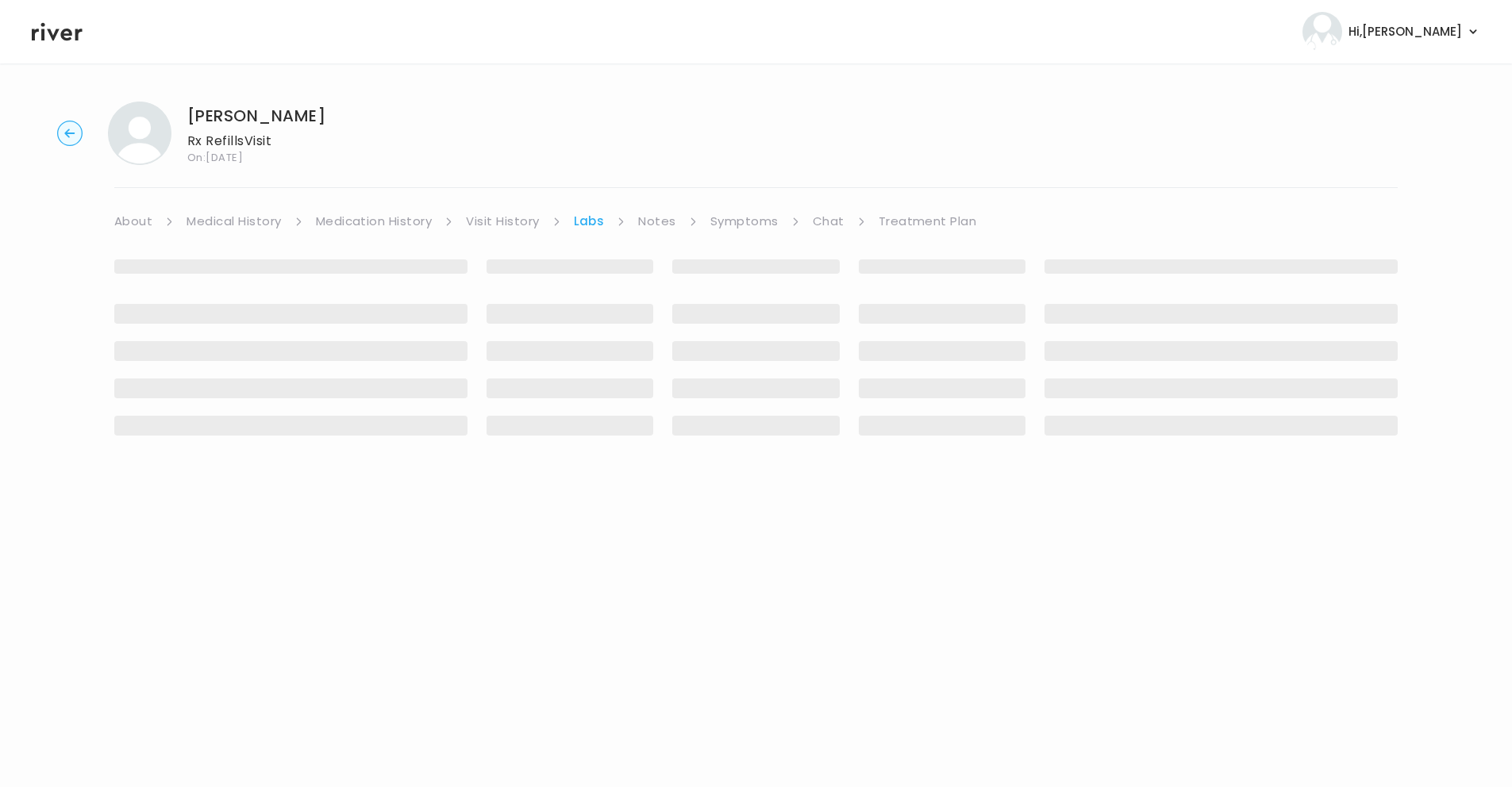 scroll, scrollTop: 0, scrollLeft: 0, axis: both 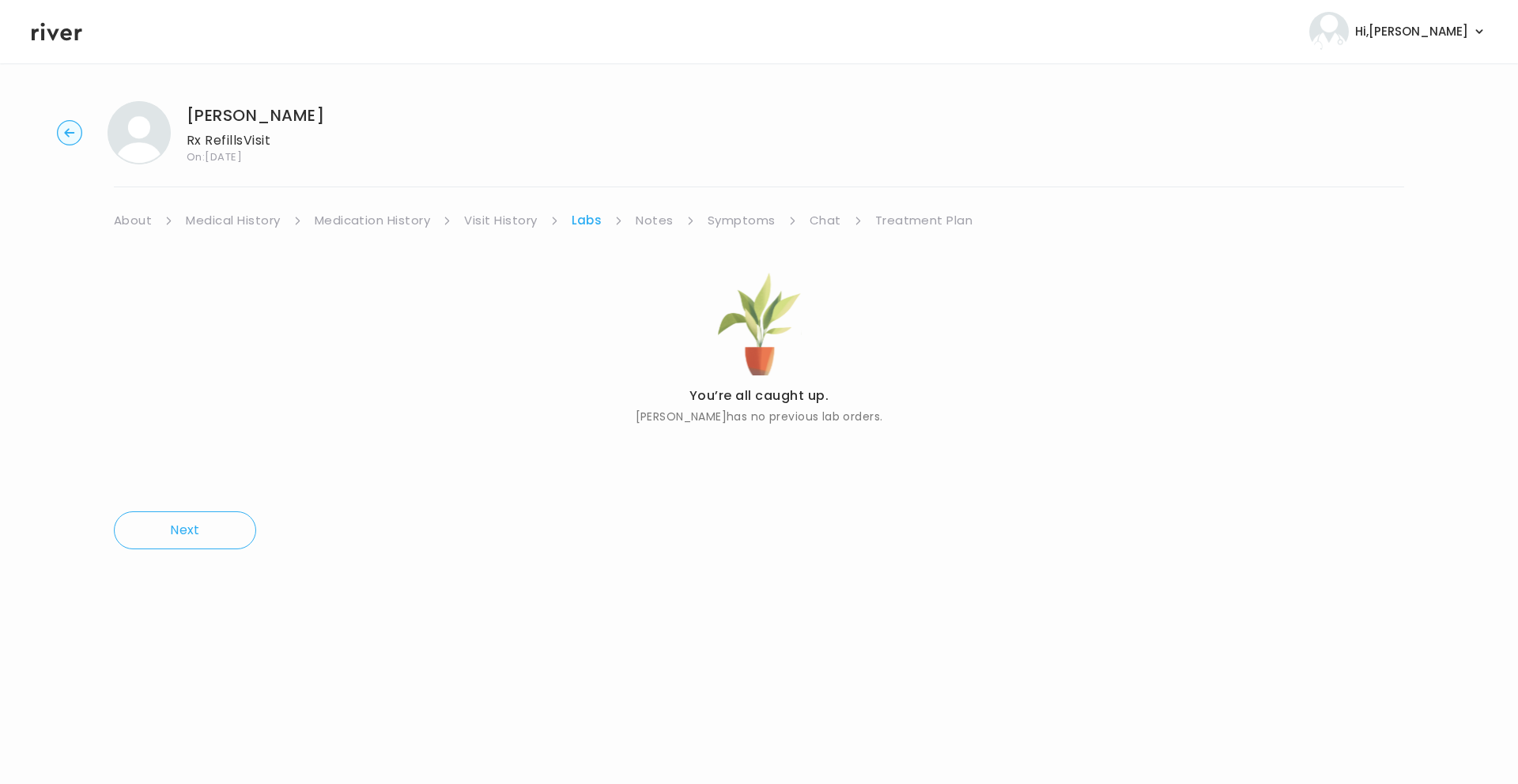 click on "Visit History" at bounding box center [500, 220] 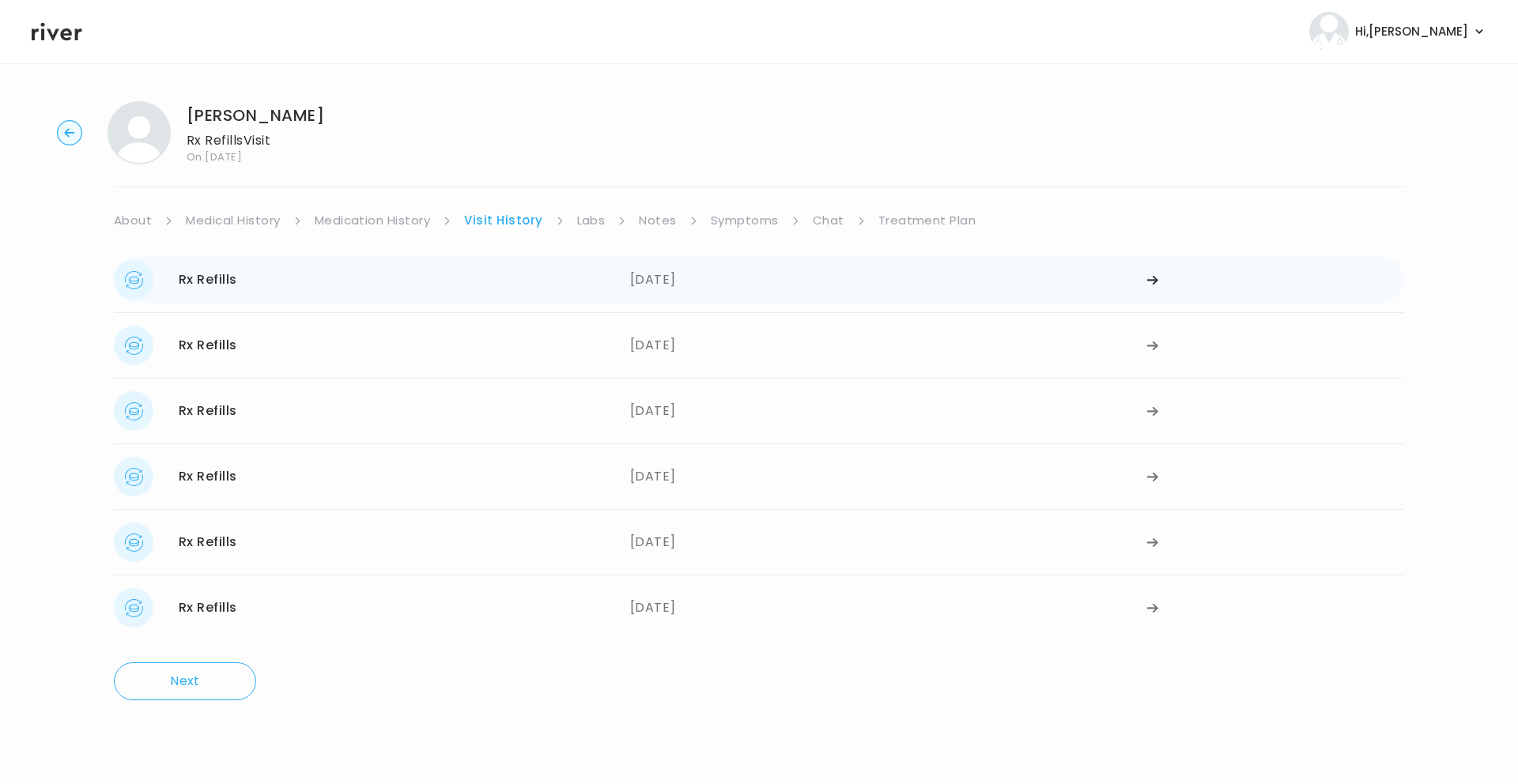 click on "06/11/2025" at bounding box center [888, 280] 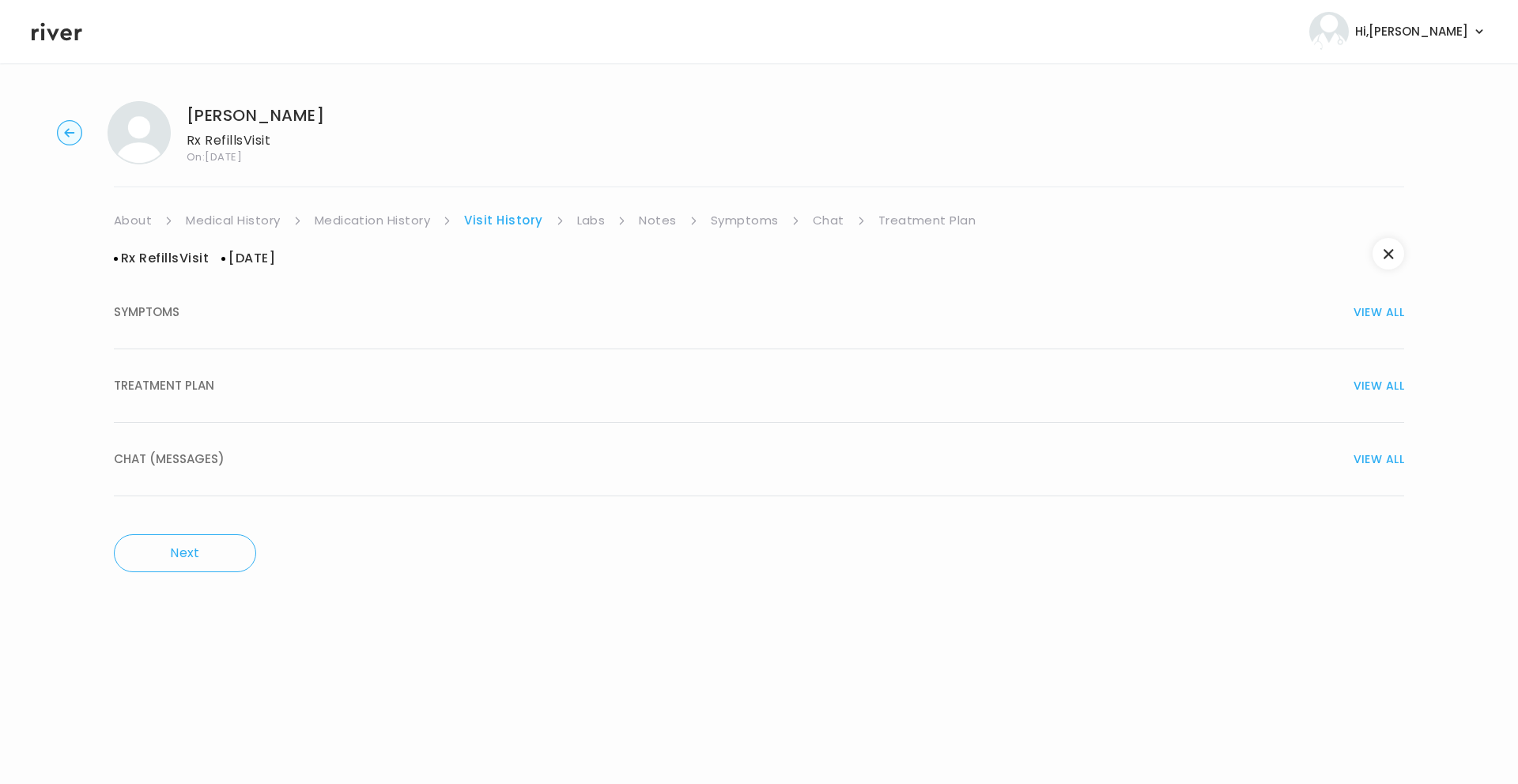 click 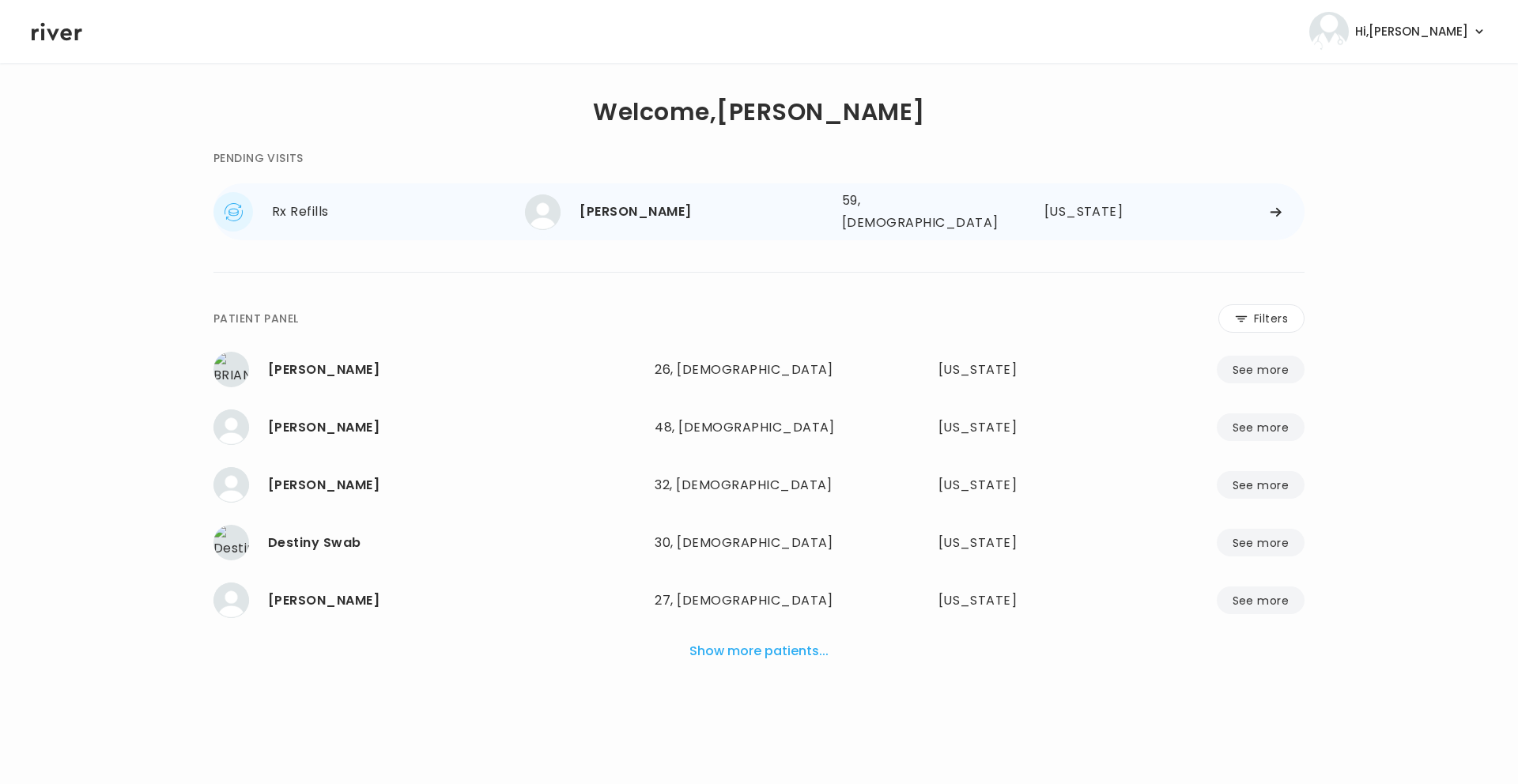 click on "MARTHA HARRIS" at bounding box center (704, 212) 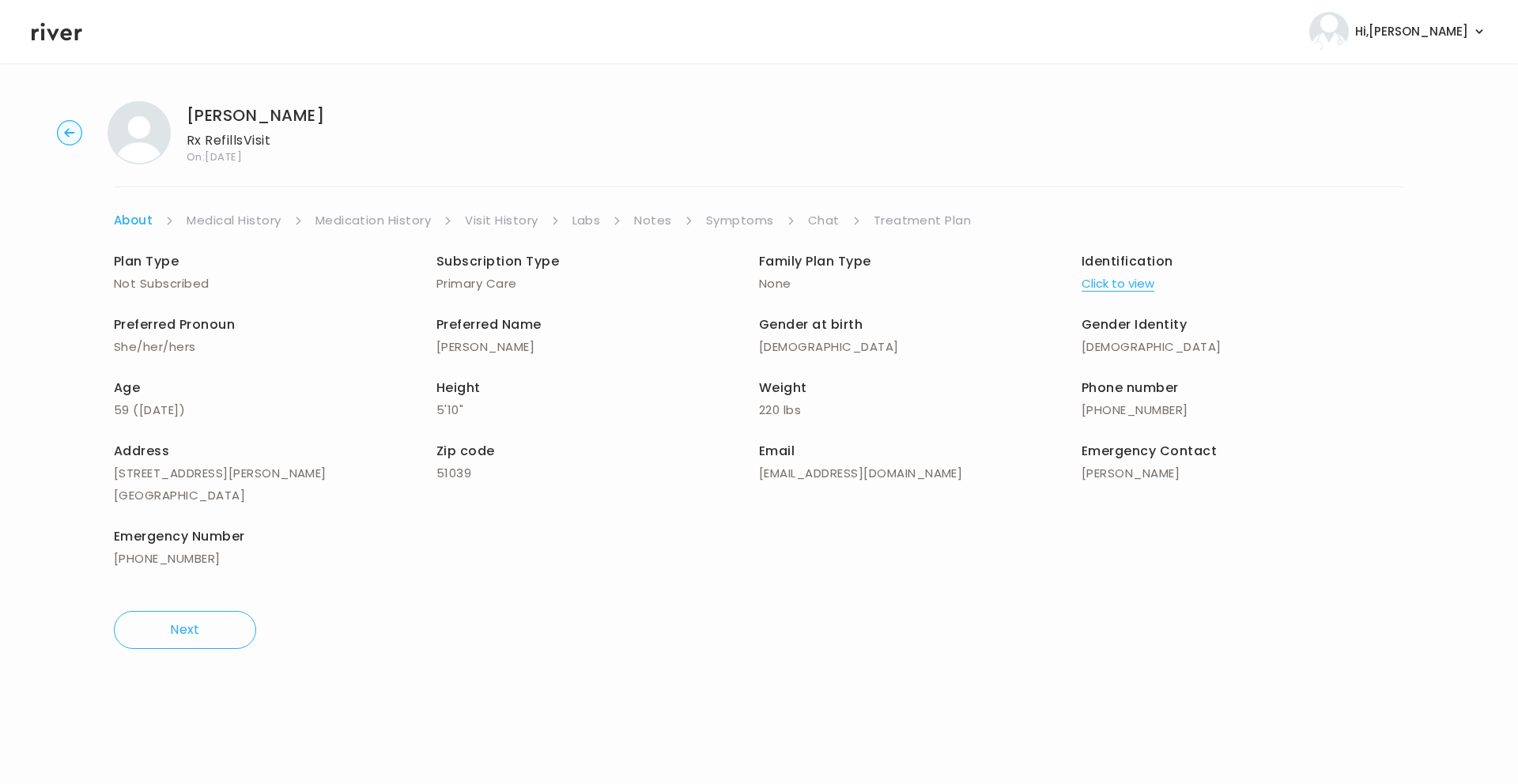 click on "Medication History" at bounding box center (373, 220) 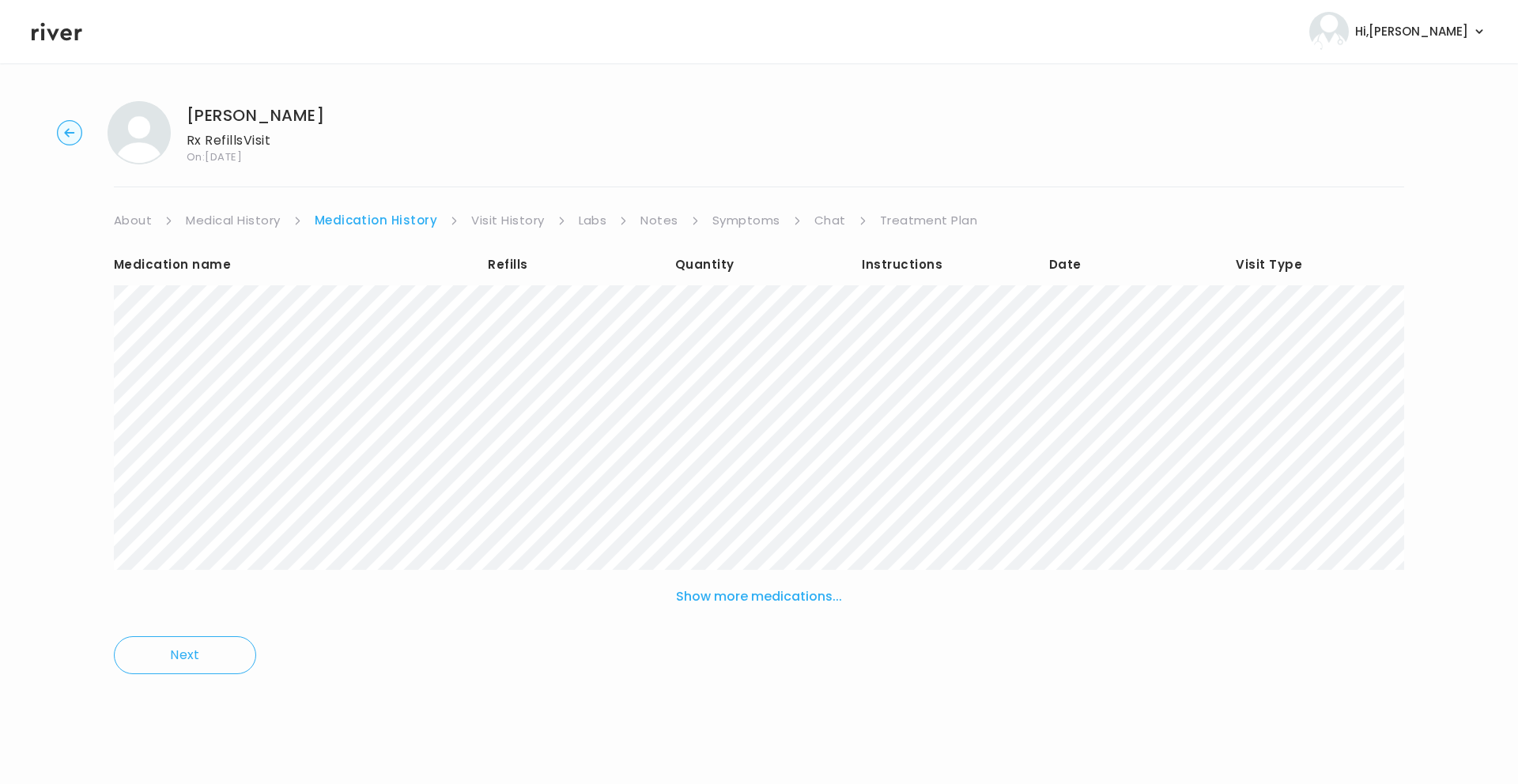 click on "Symptoms" at bounding box center (746, 220) 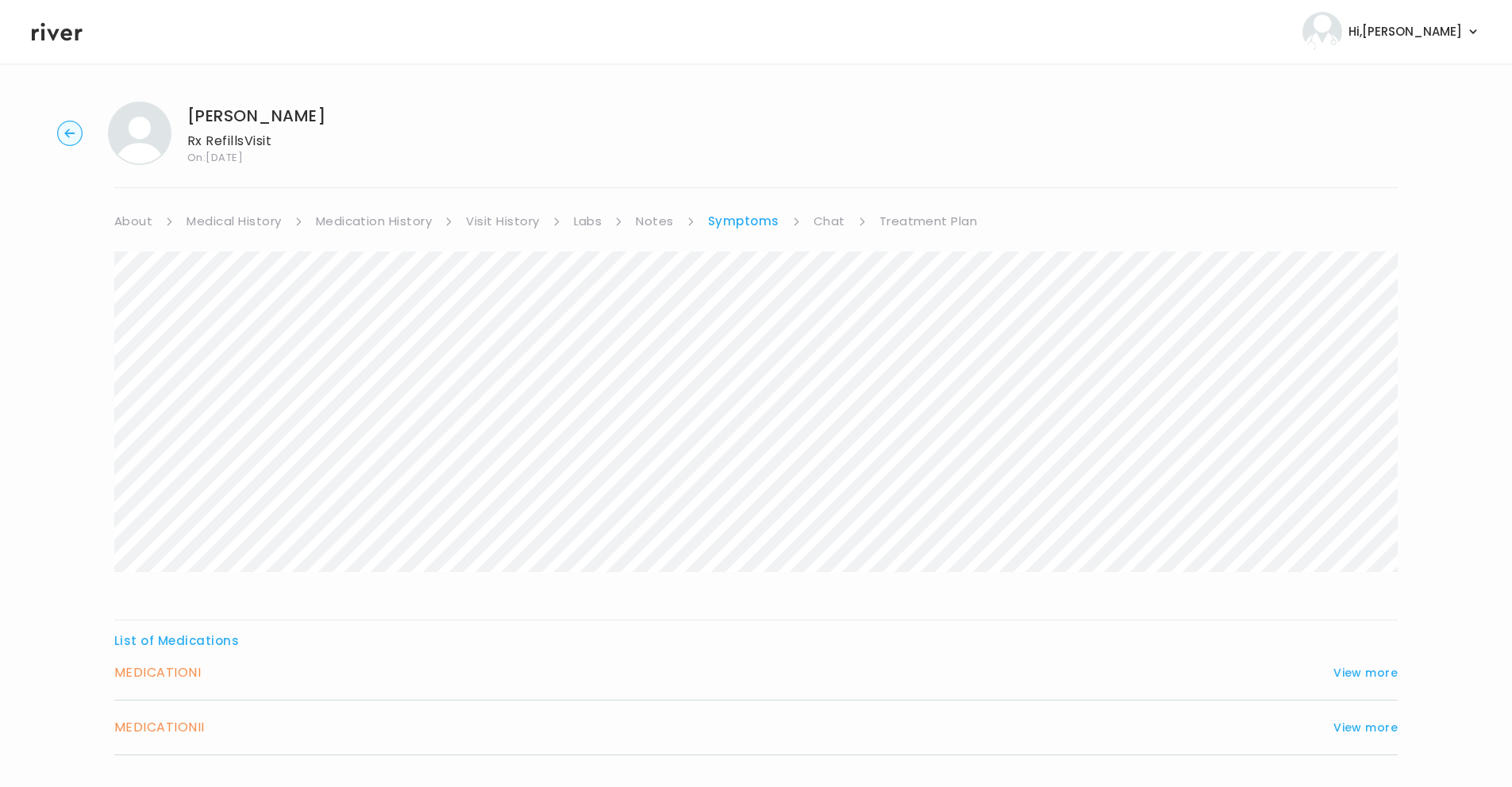 click on "Medication History" at bounding box center (374, 221) 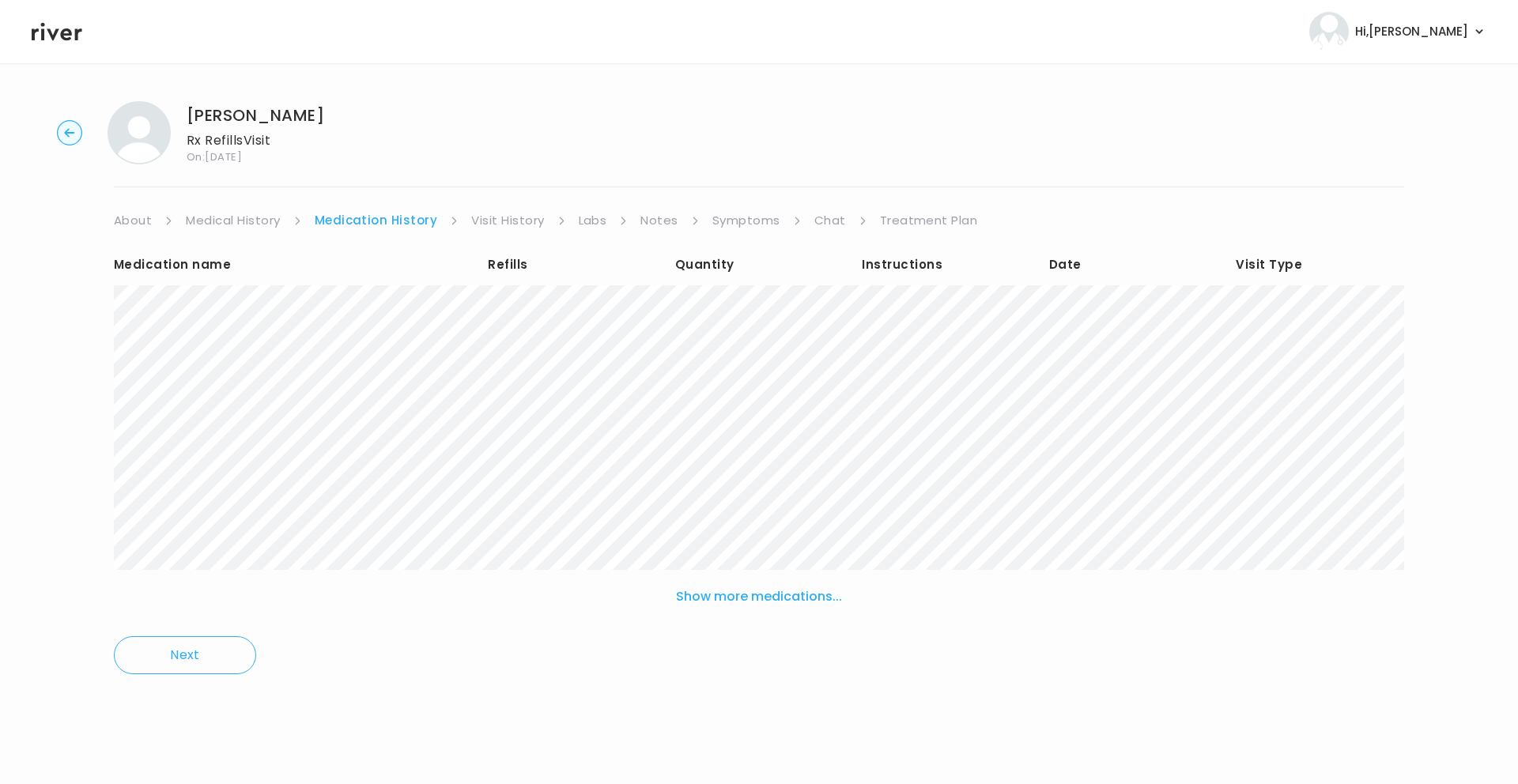 click on "Visit History" at bounding box center (508, 220) 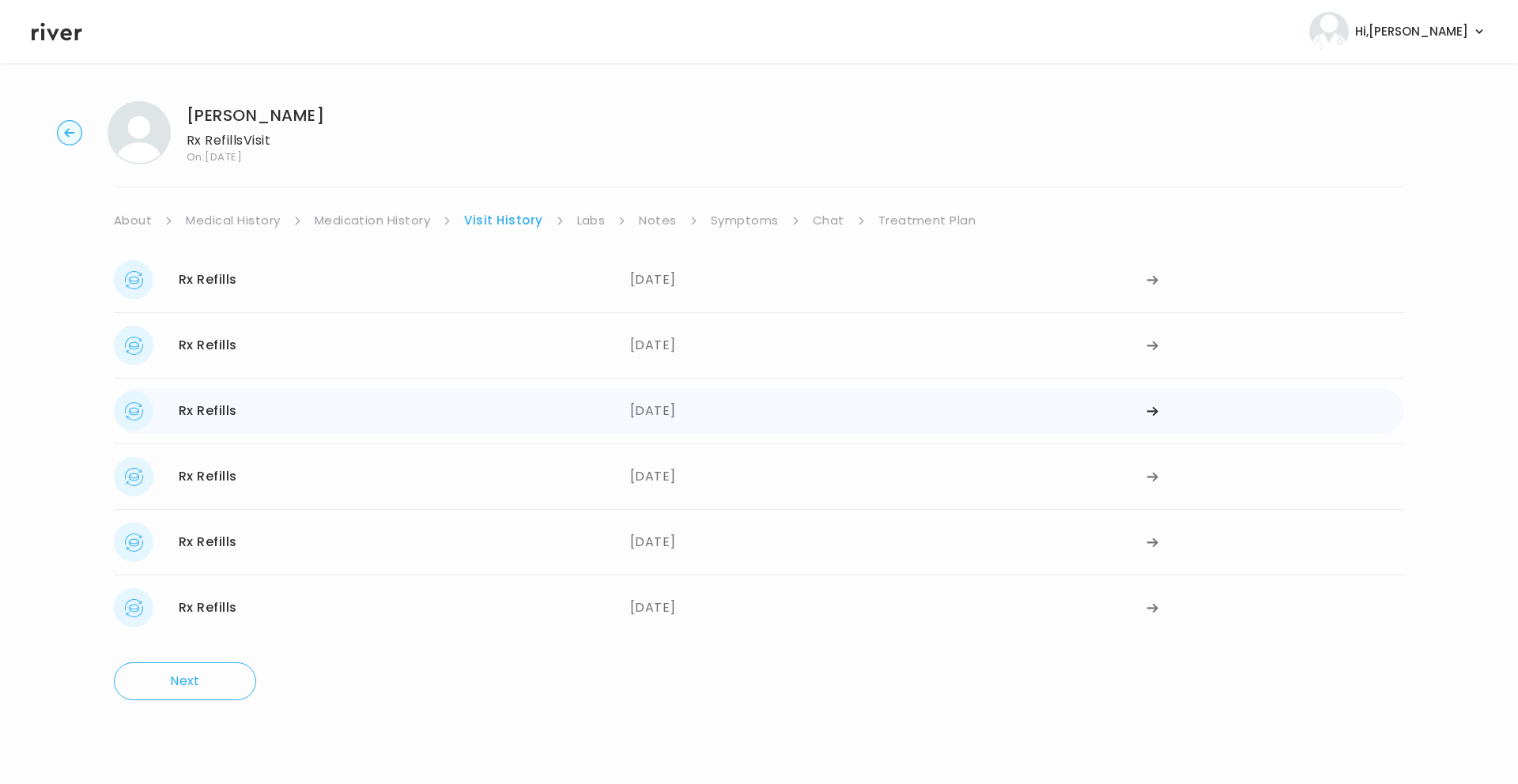 click on "03/07/2025" at bounding box center (888, 411) 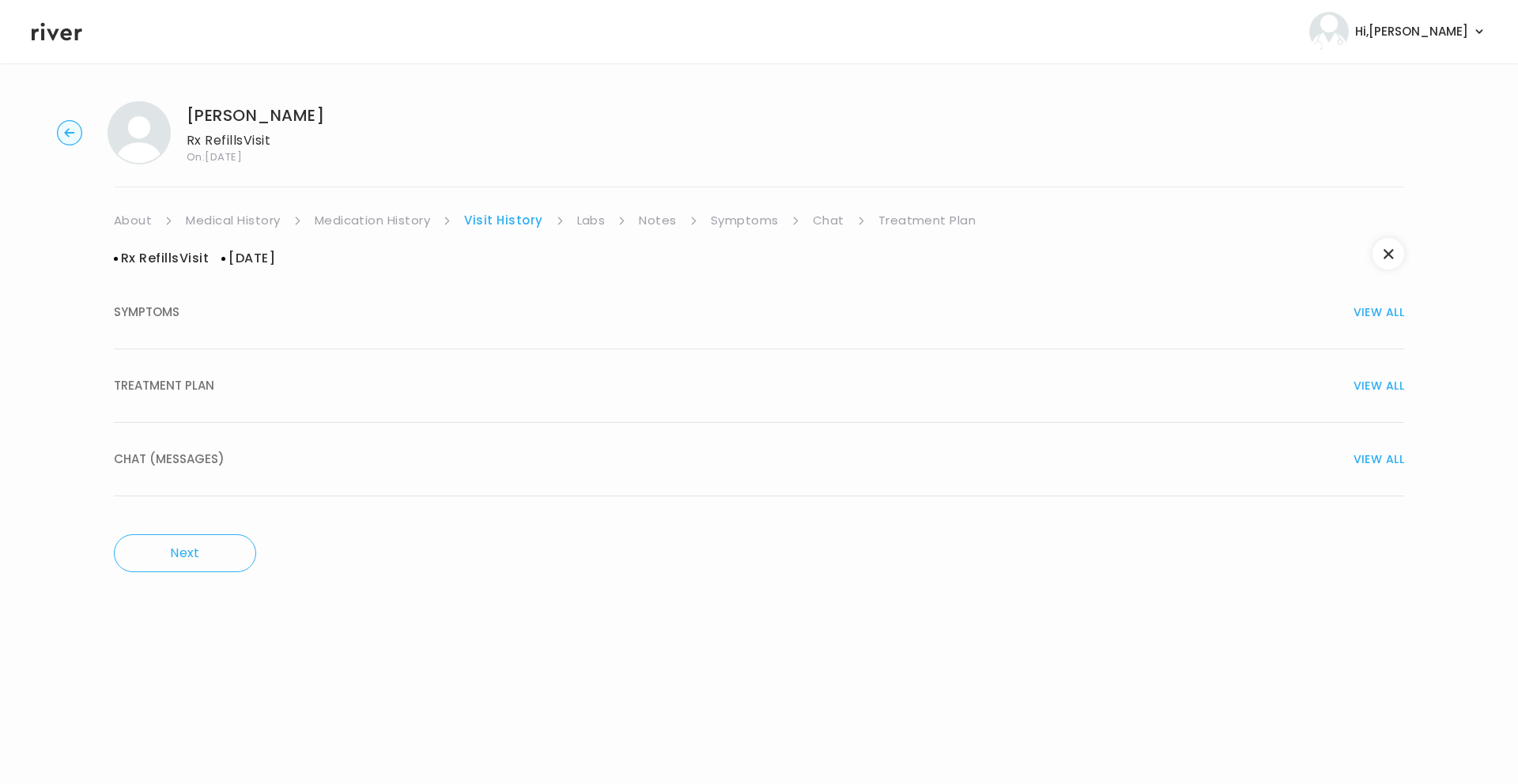 click on "TREATMENT PLAN VIEW ALL" at bounding box center [759, 386] 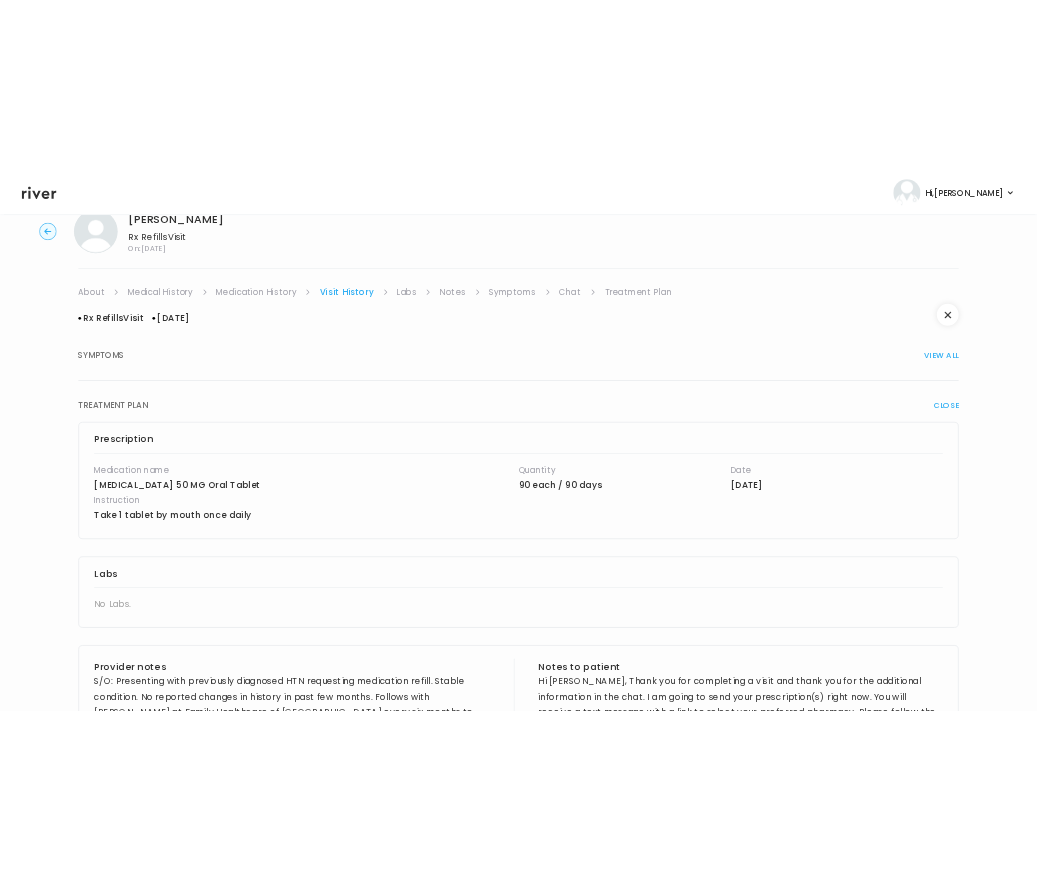 scroll, scrollTop: 41, scrollLeft: 0, axis: vertical 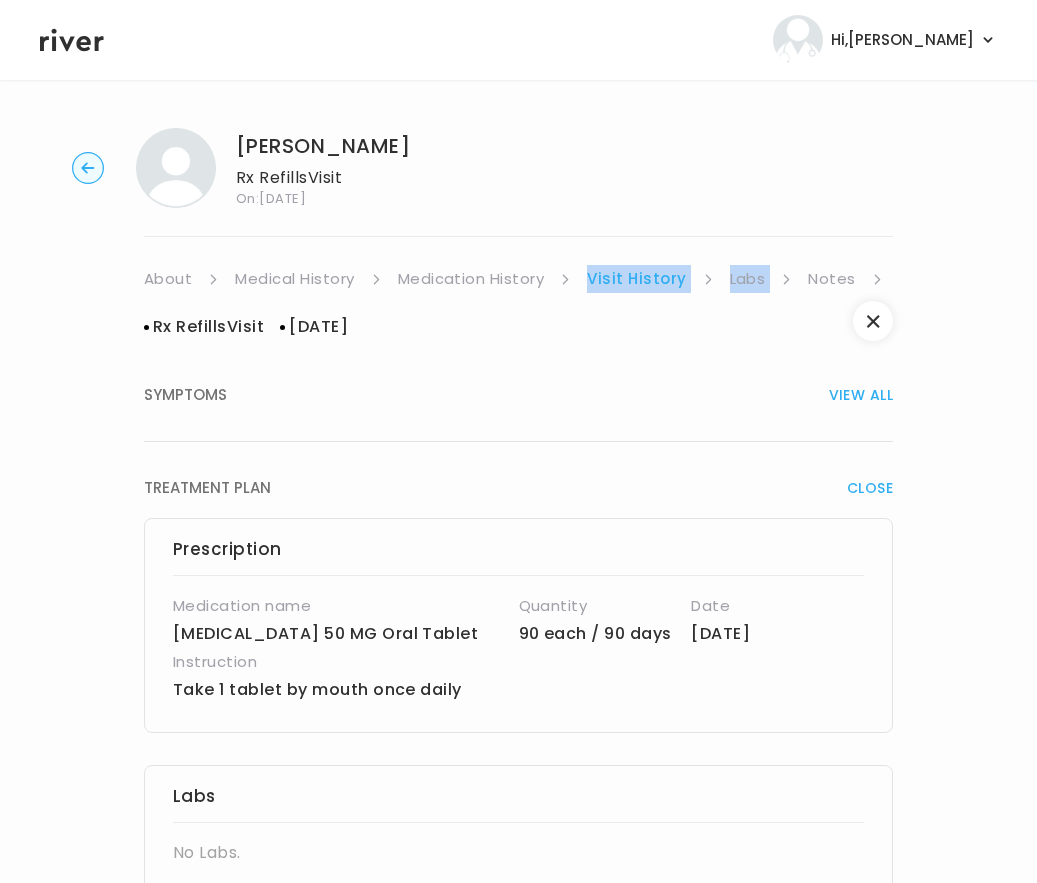 drag, startPoint x: 794, startPoint y: 278, endPoint x: 565, endPoint y: 289, distance: 229.26404 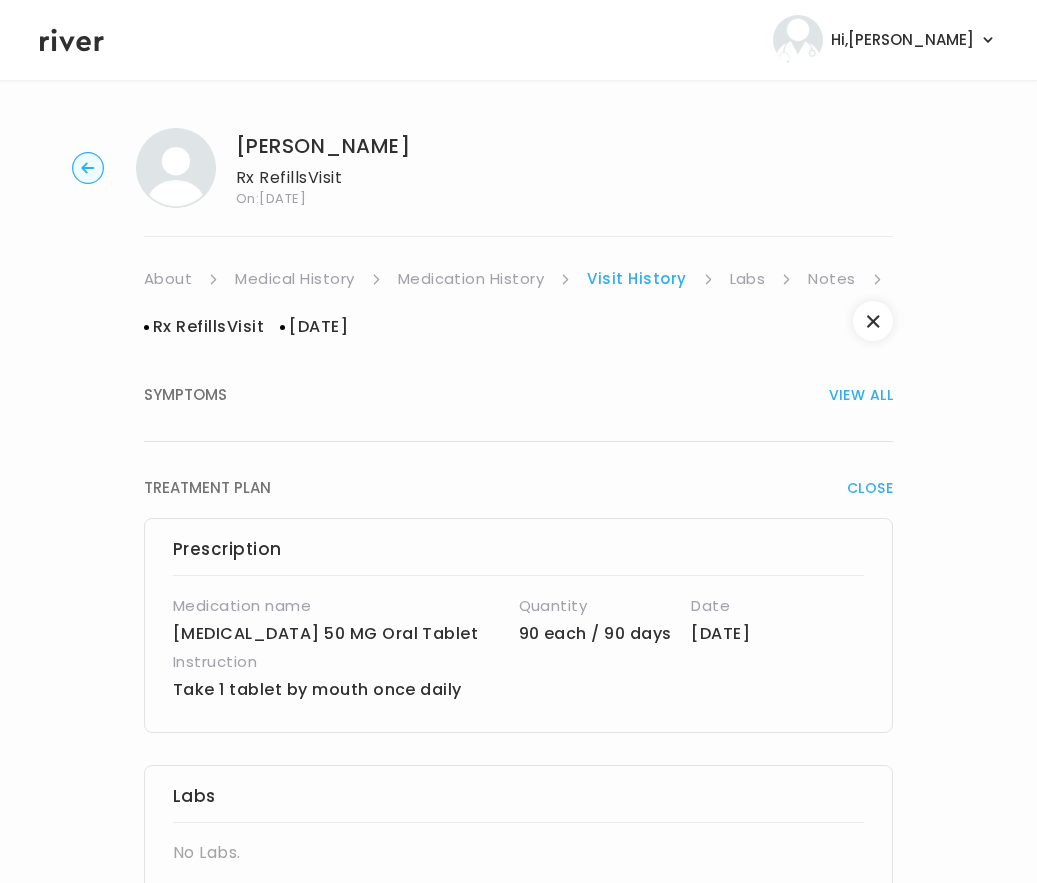 click 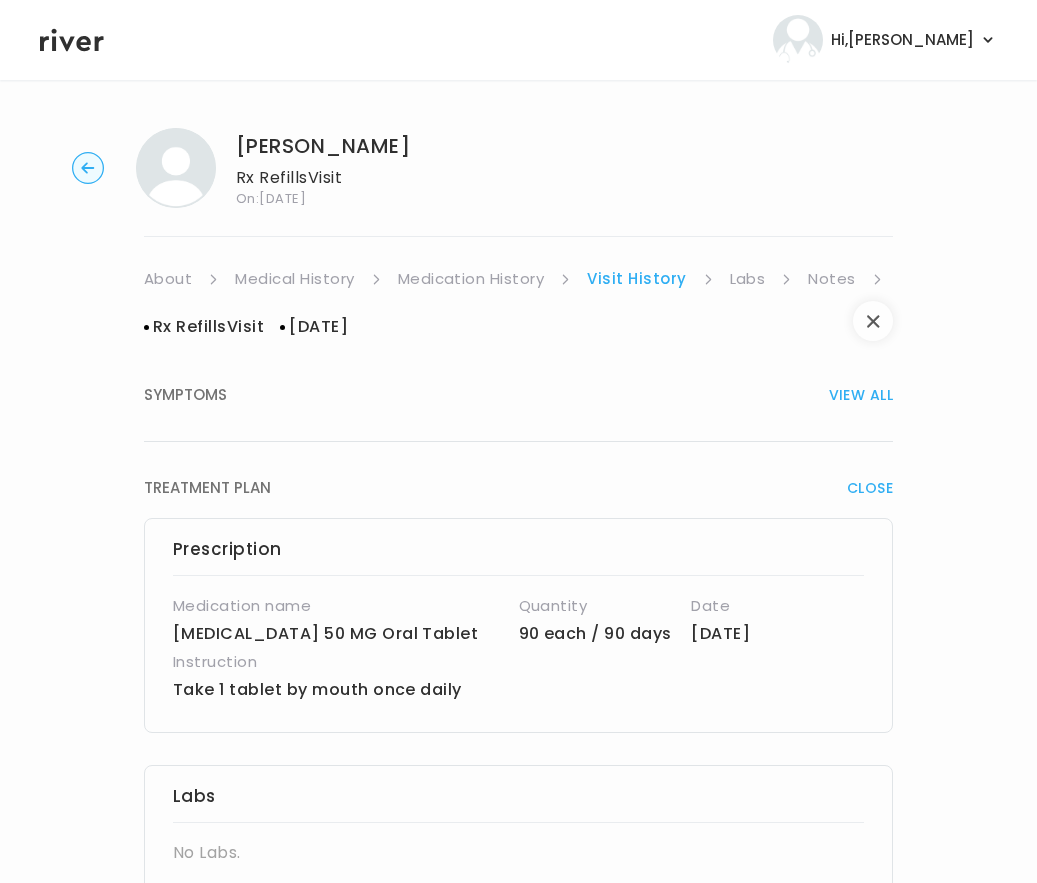click 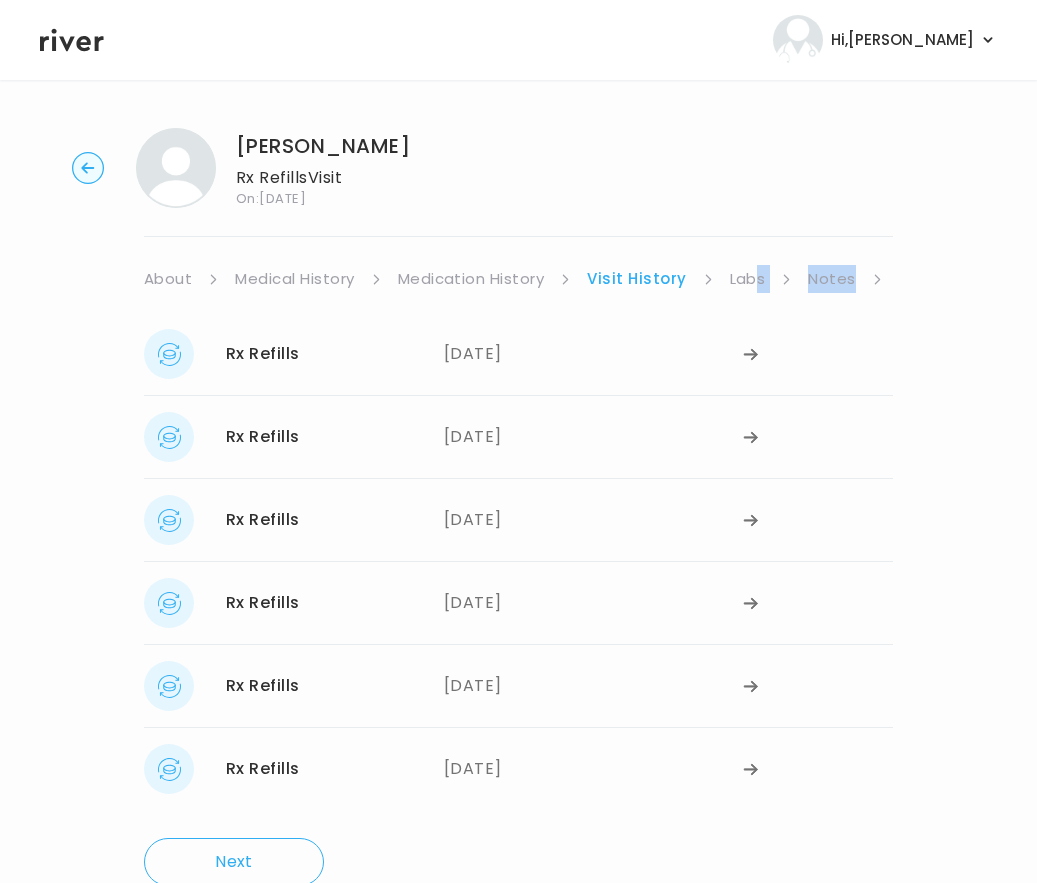 drag, startPoint x: 866, startPoint y: 284, endPoint x: 758, endPoint y: 284, distance: 108 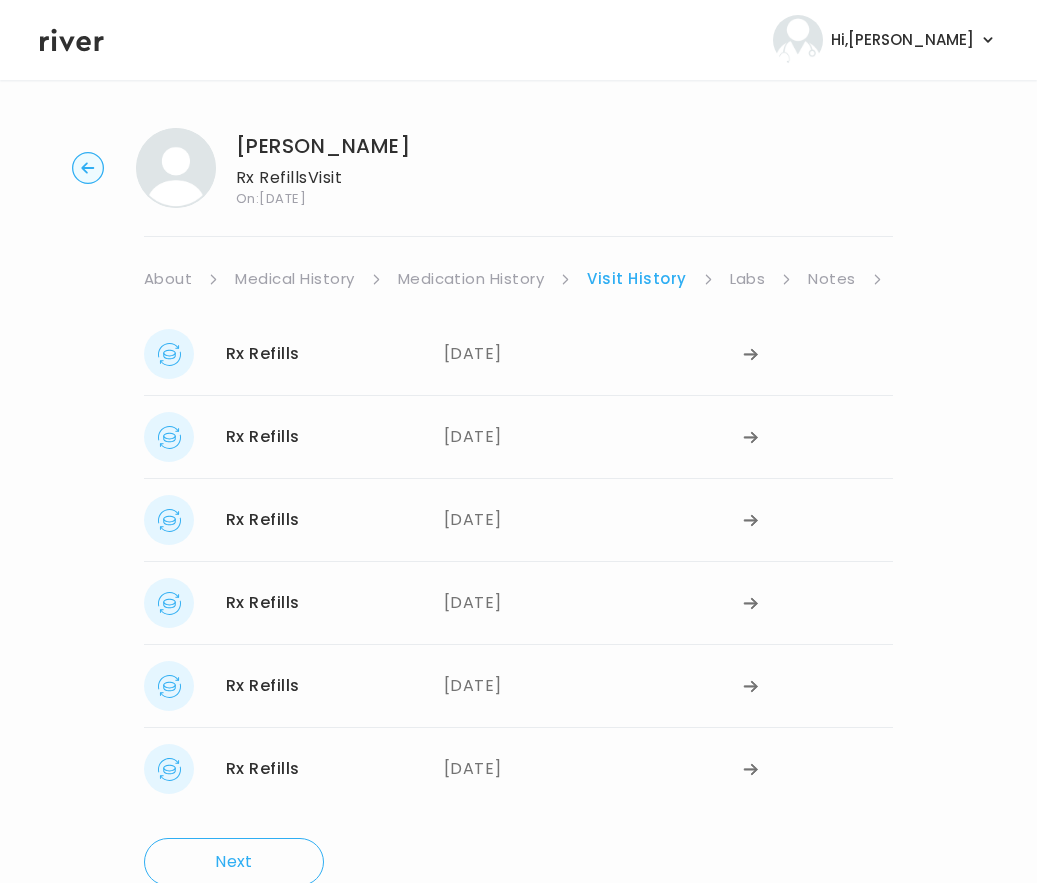 drag, startPoint x: 824, startPoint y: 238, endPoint x: 540, endPoint y: 243, distance: 284.044 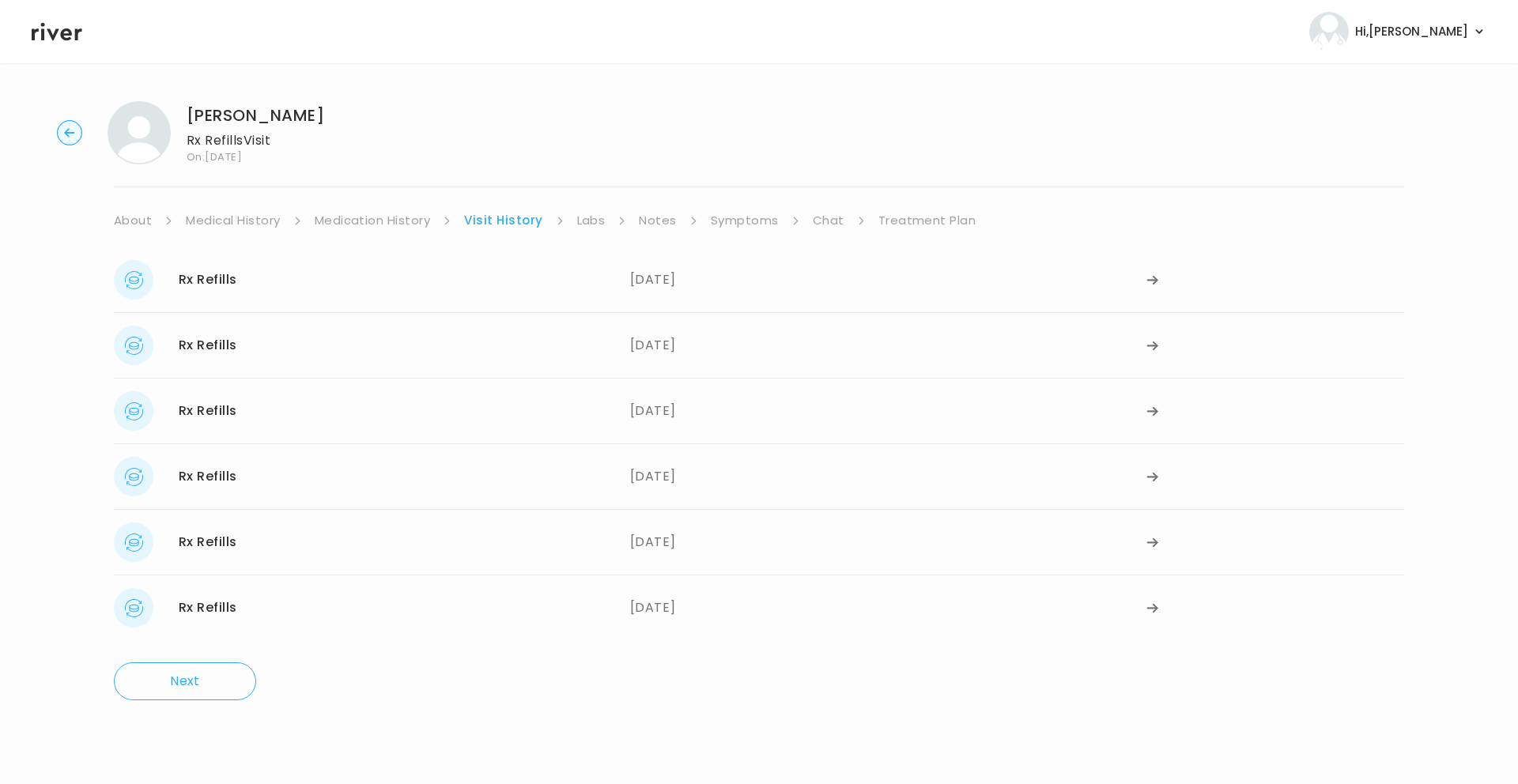 click on "Chat" at bounding box center [829, 220] 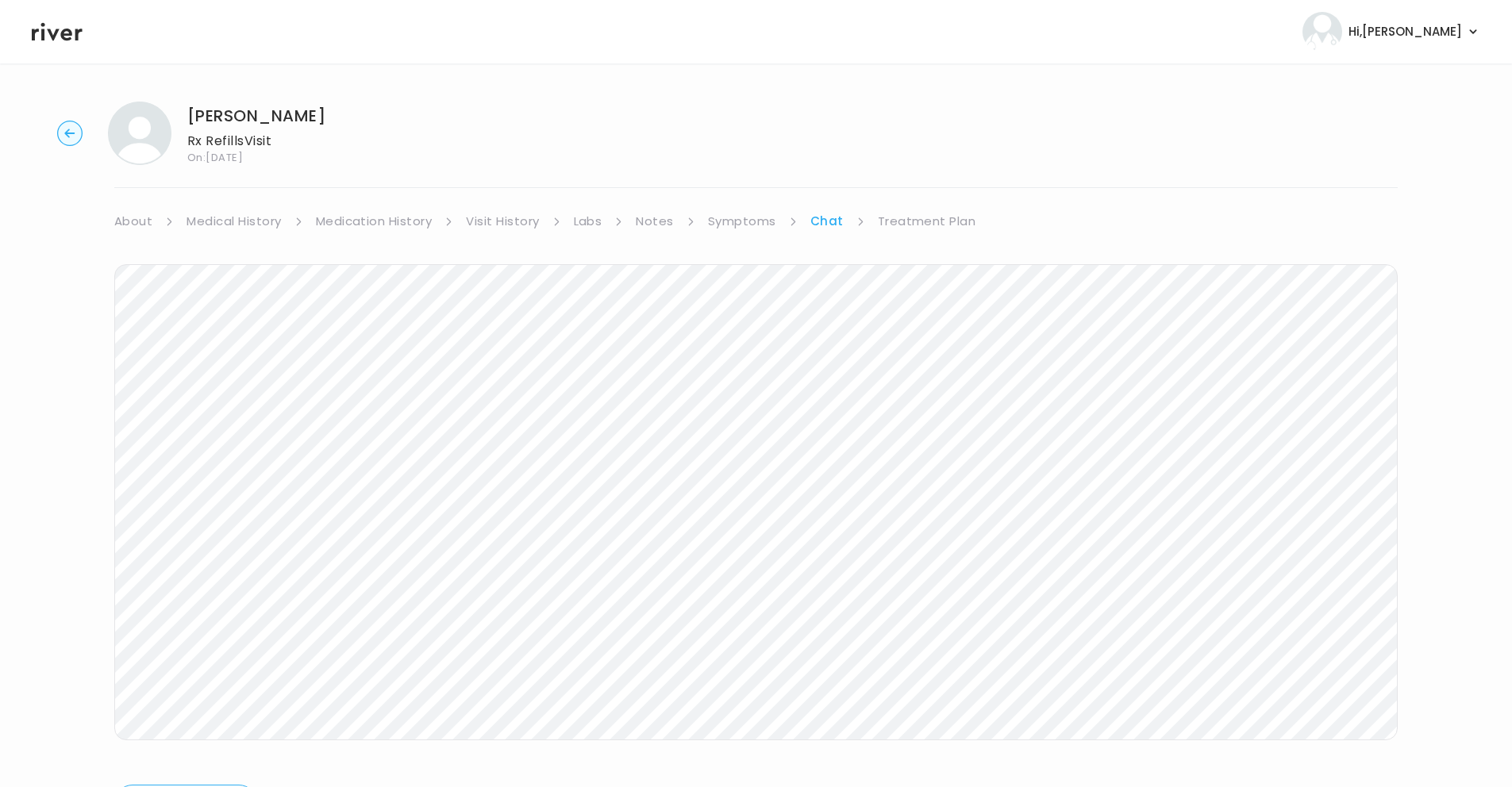 click on "Symptoms" at bounding box center [742, 221] 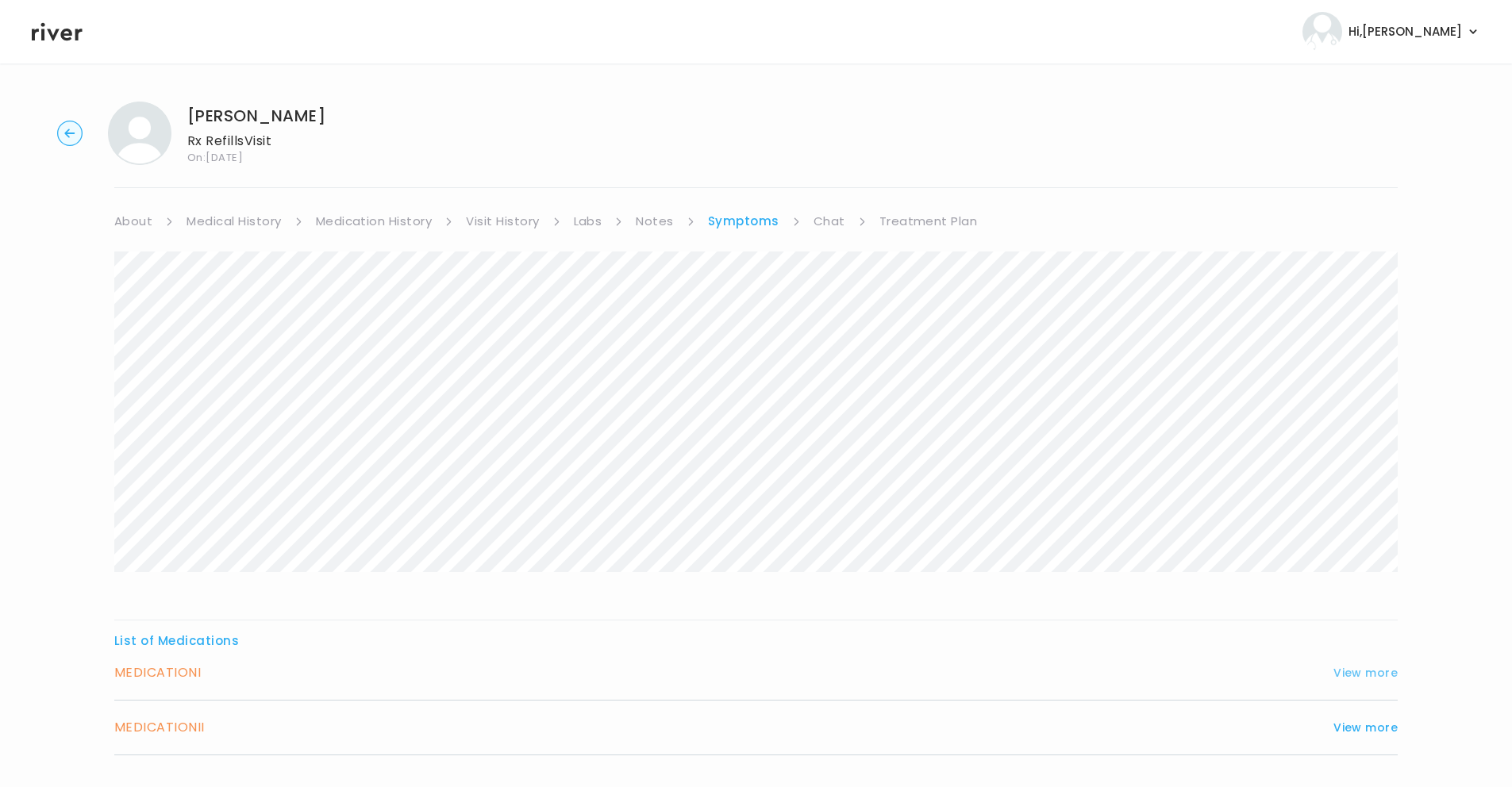 click on "View more" at bounding box center [1365, 673] 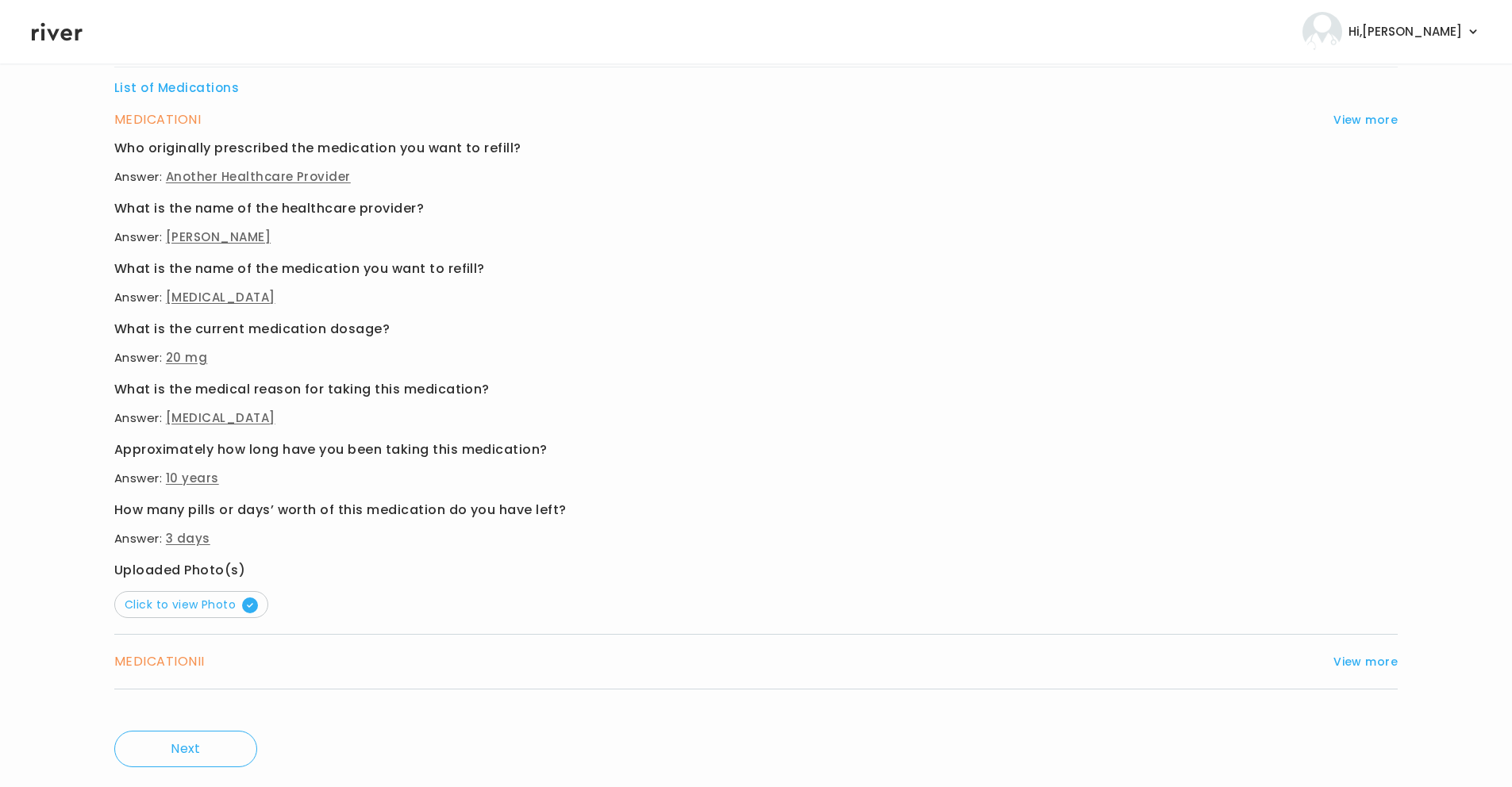scroll, scrollTop: 593, scrollLeft: 0, axis: vertical 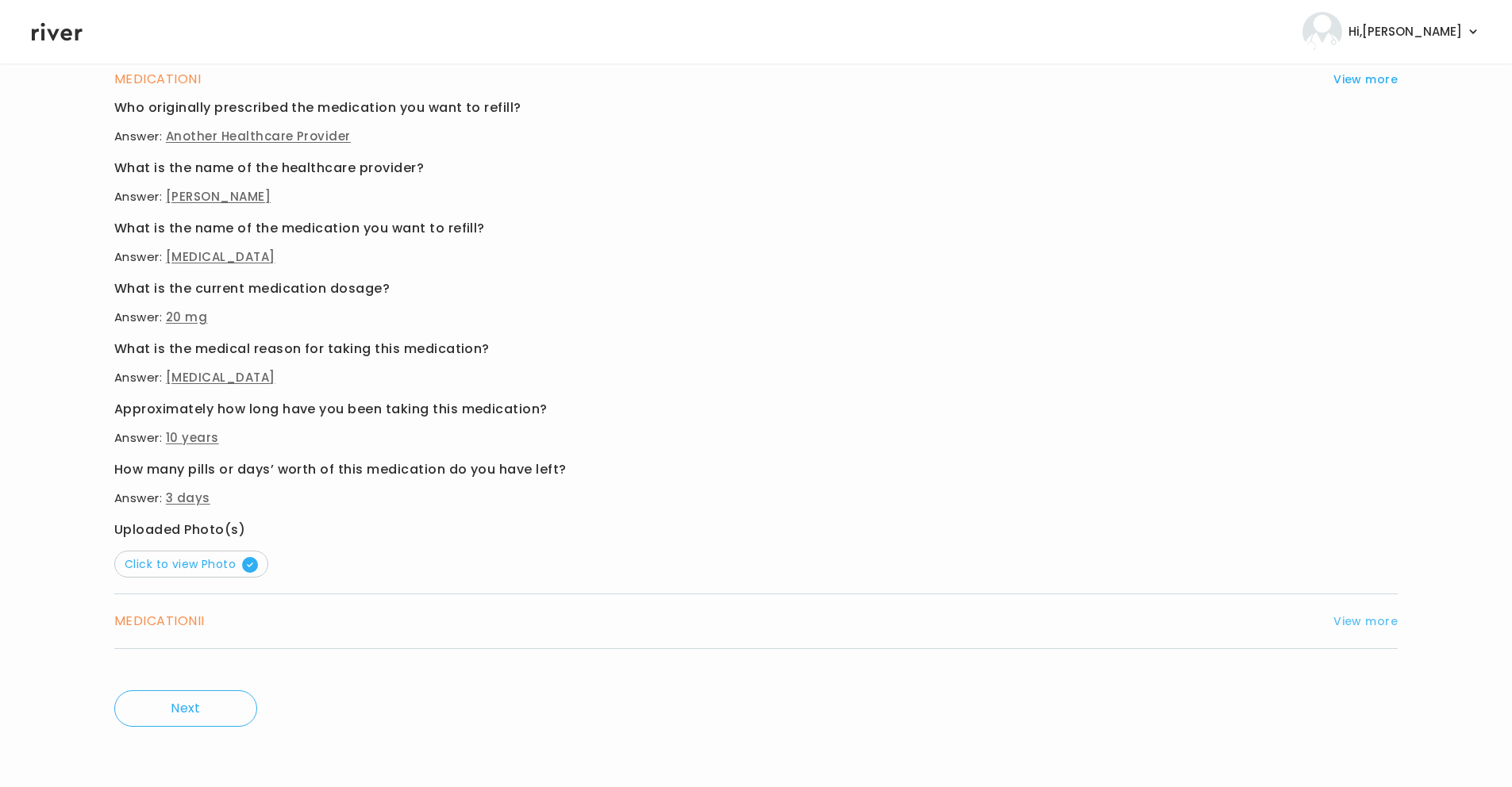 click on "View more" at bounding box center [1365, 621] 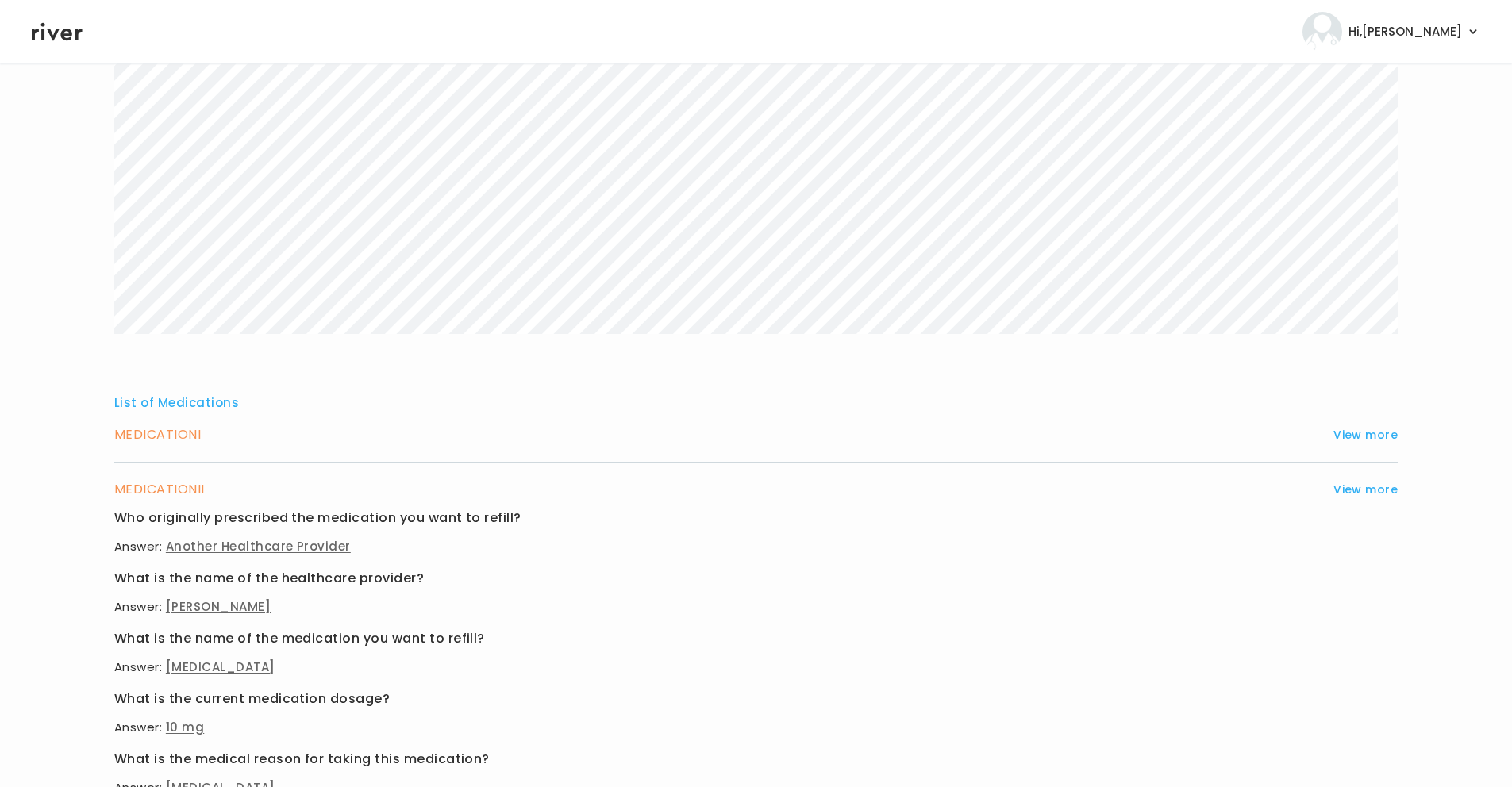 scroll, scrollTop: 75, scrollLeft: 0, axis: vertical 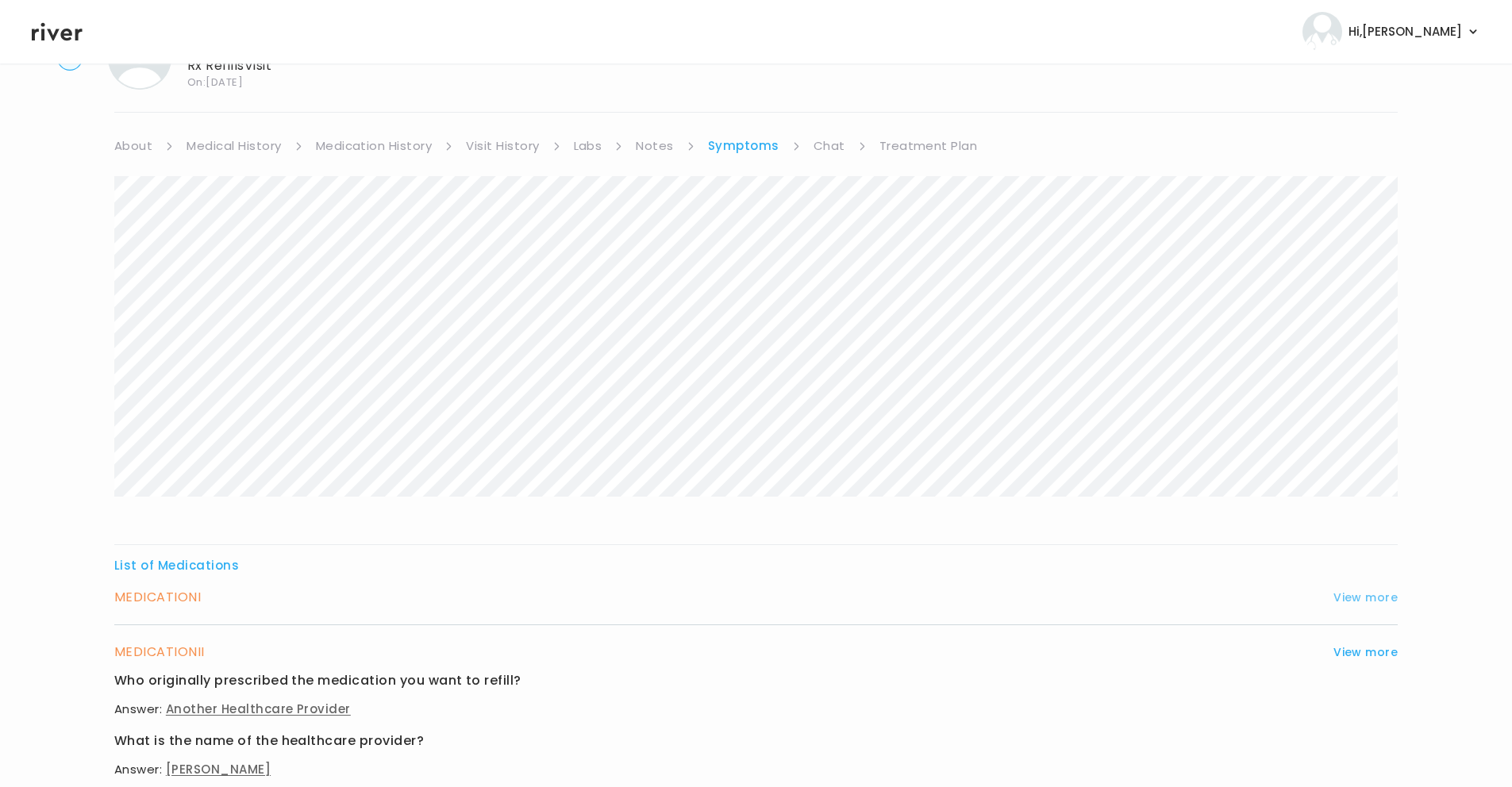 click on "View more" at bounding box center (1365, 597) 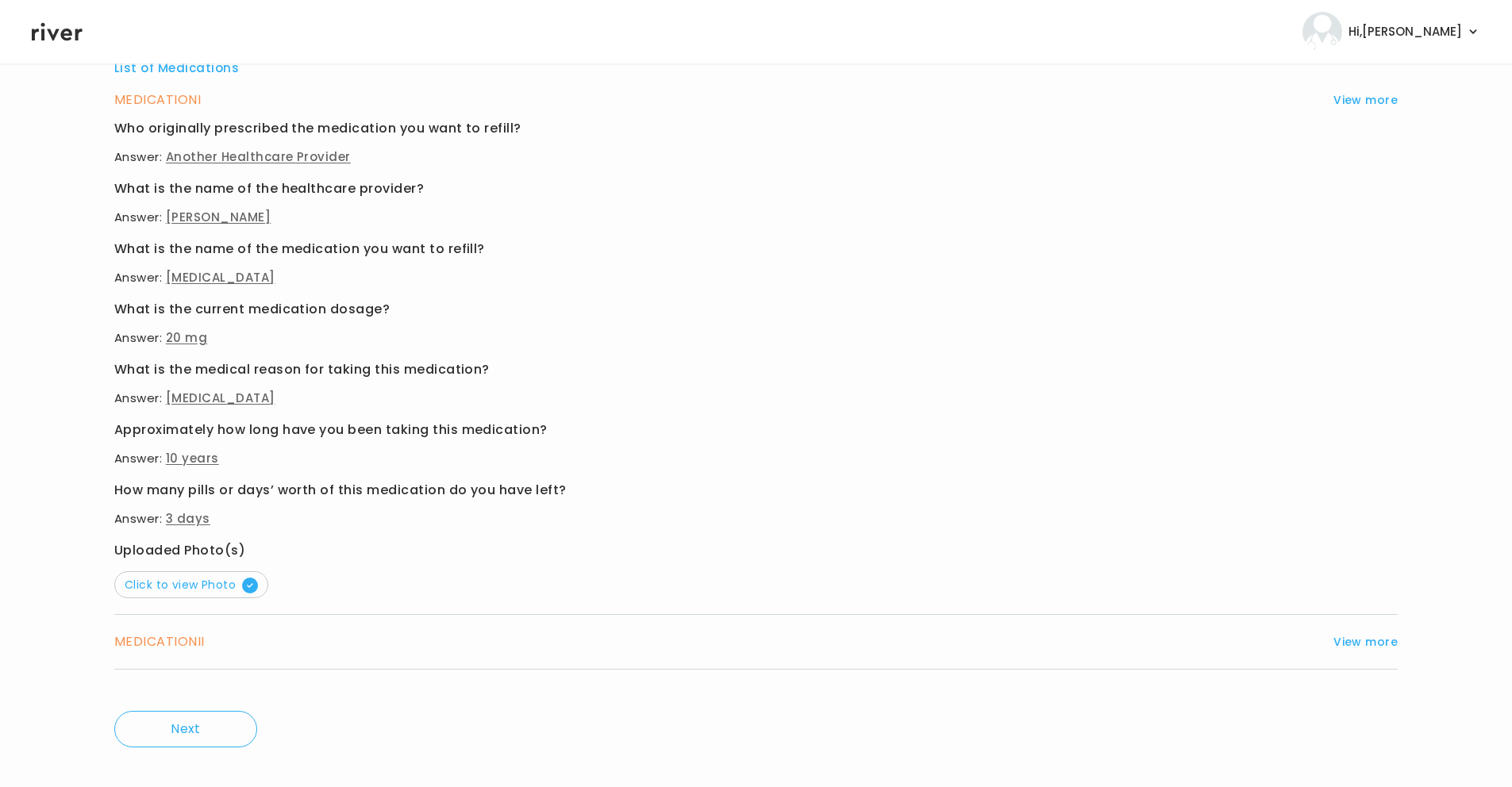 scroll, scrollTop: 593, scrollLeft: 0, axis: vertical 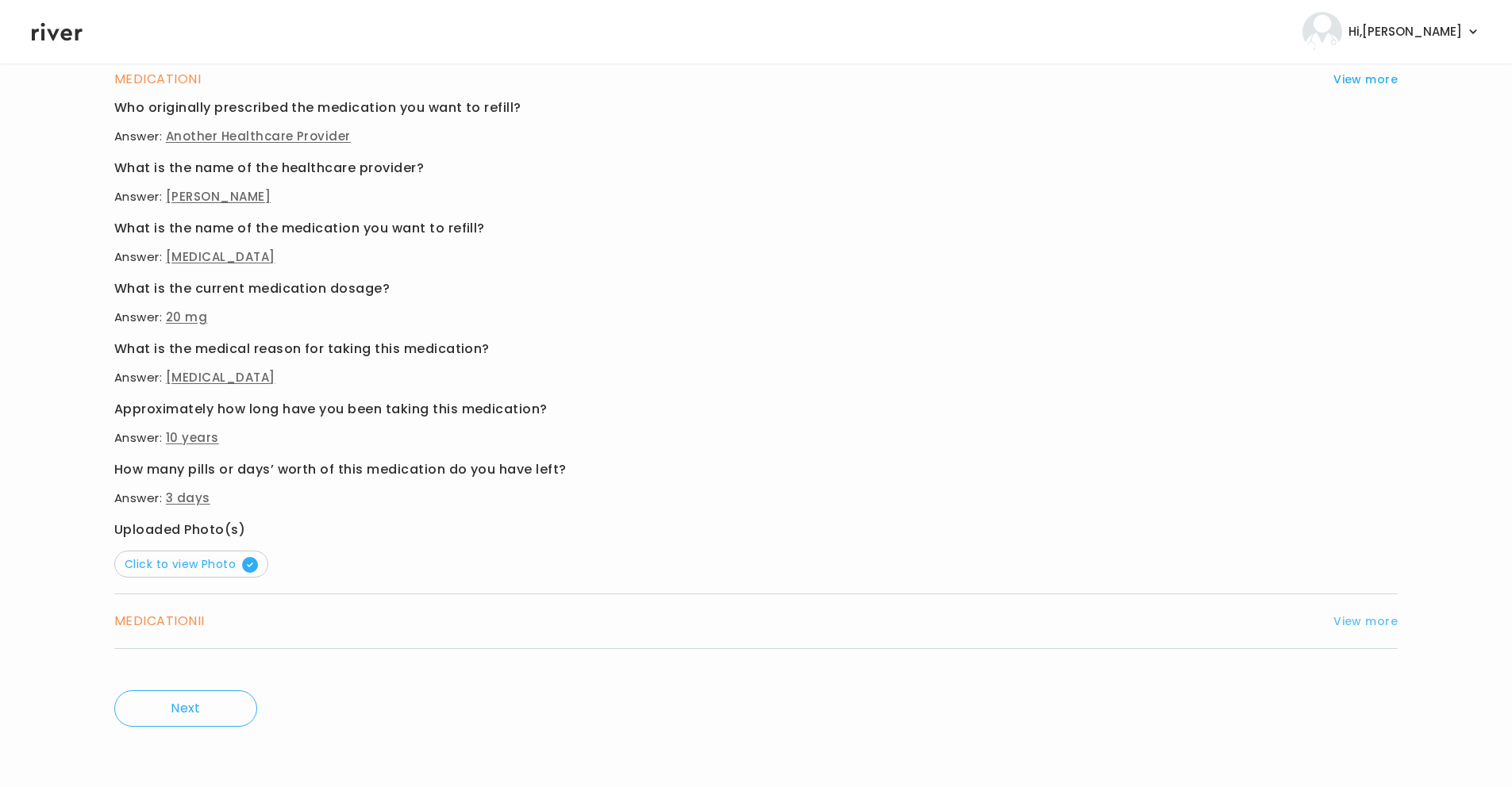 click on "View more" at bounding box center [1365, 621] 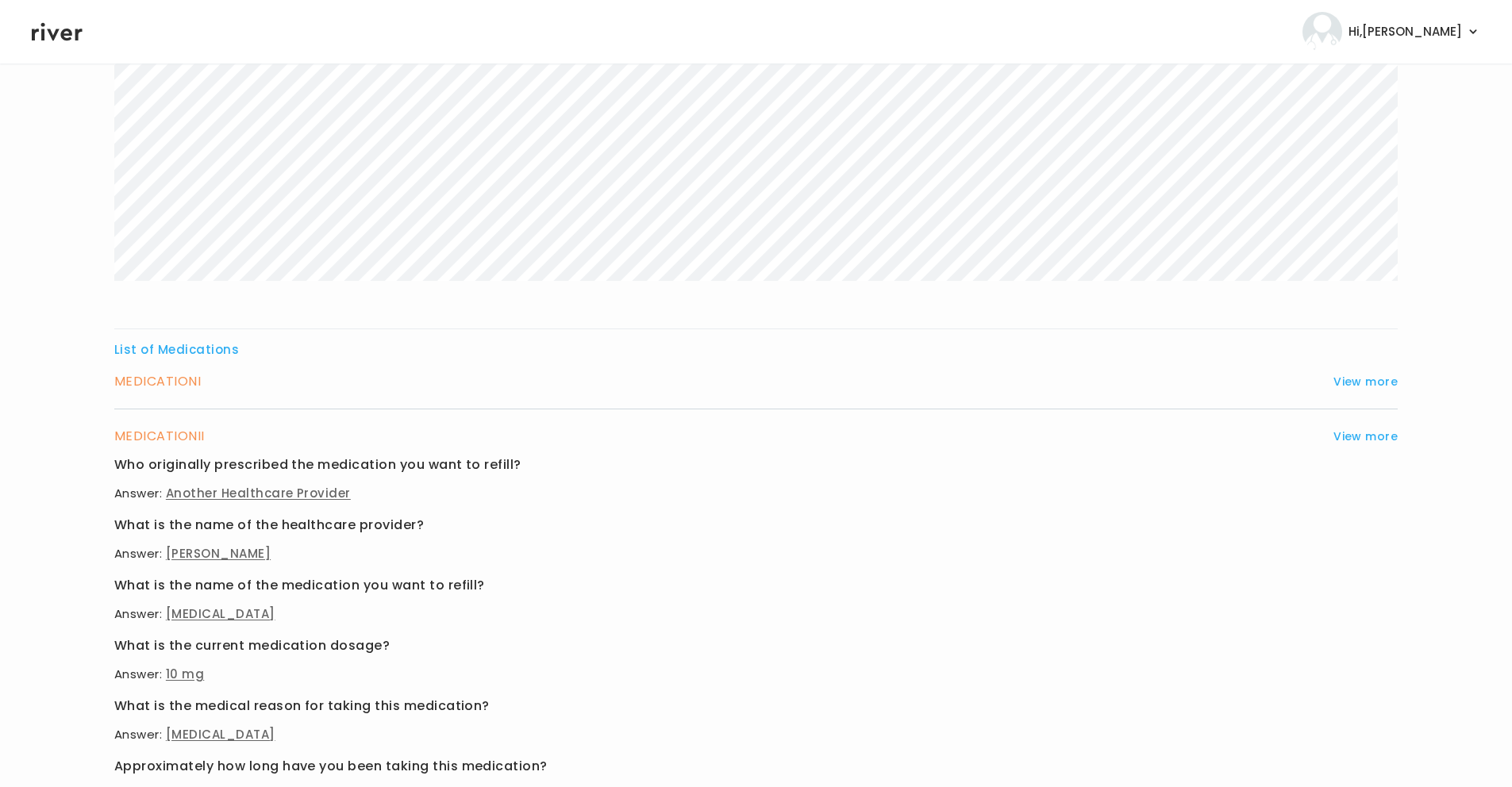 scroll, scrollTop: 290, scrollLeft: 0, axis: vertical 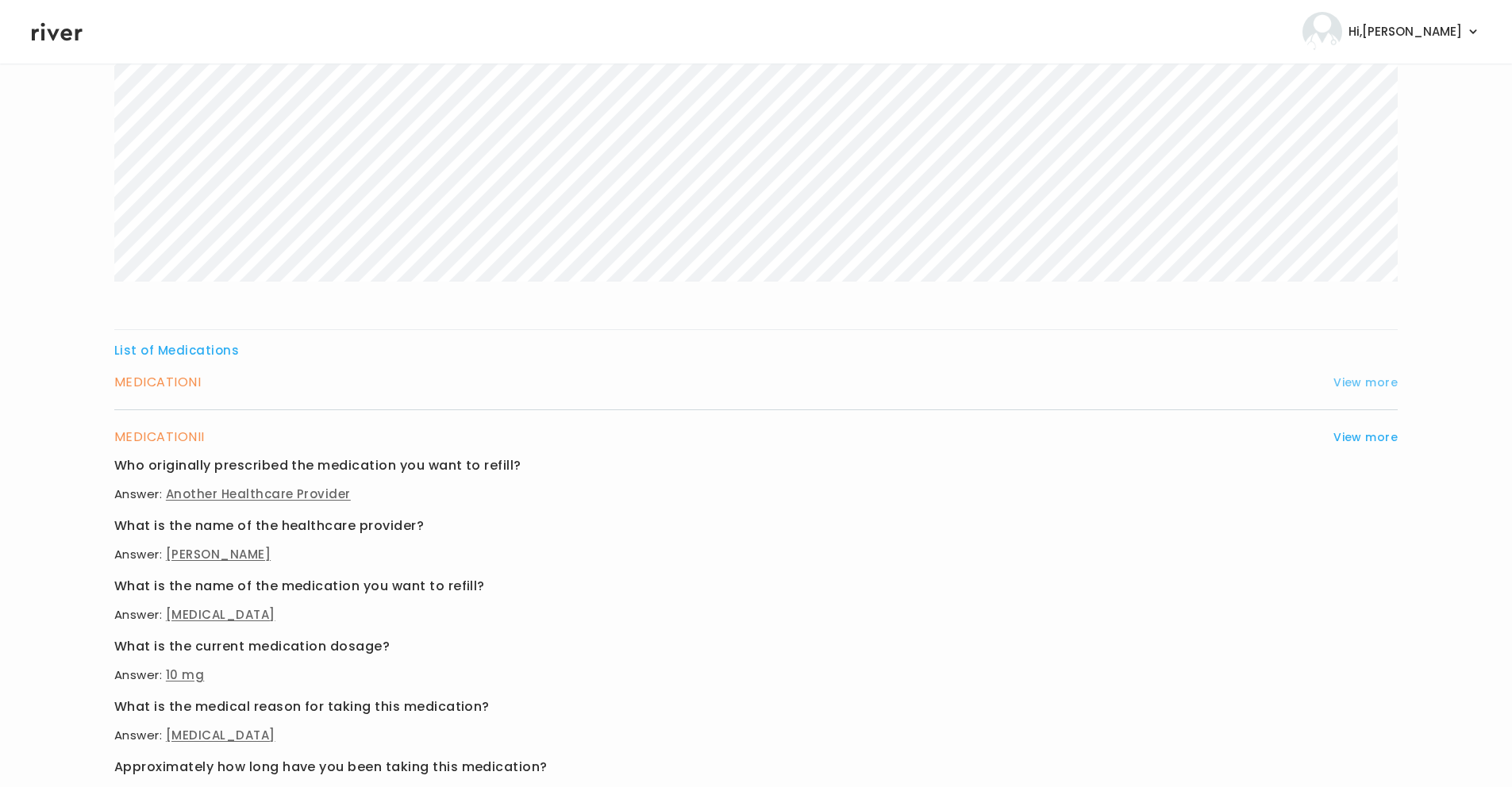 click on "View more" at bounding box center [1365, 382] 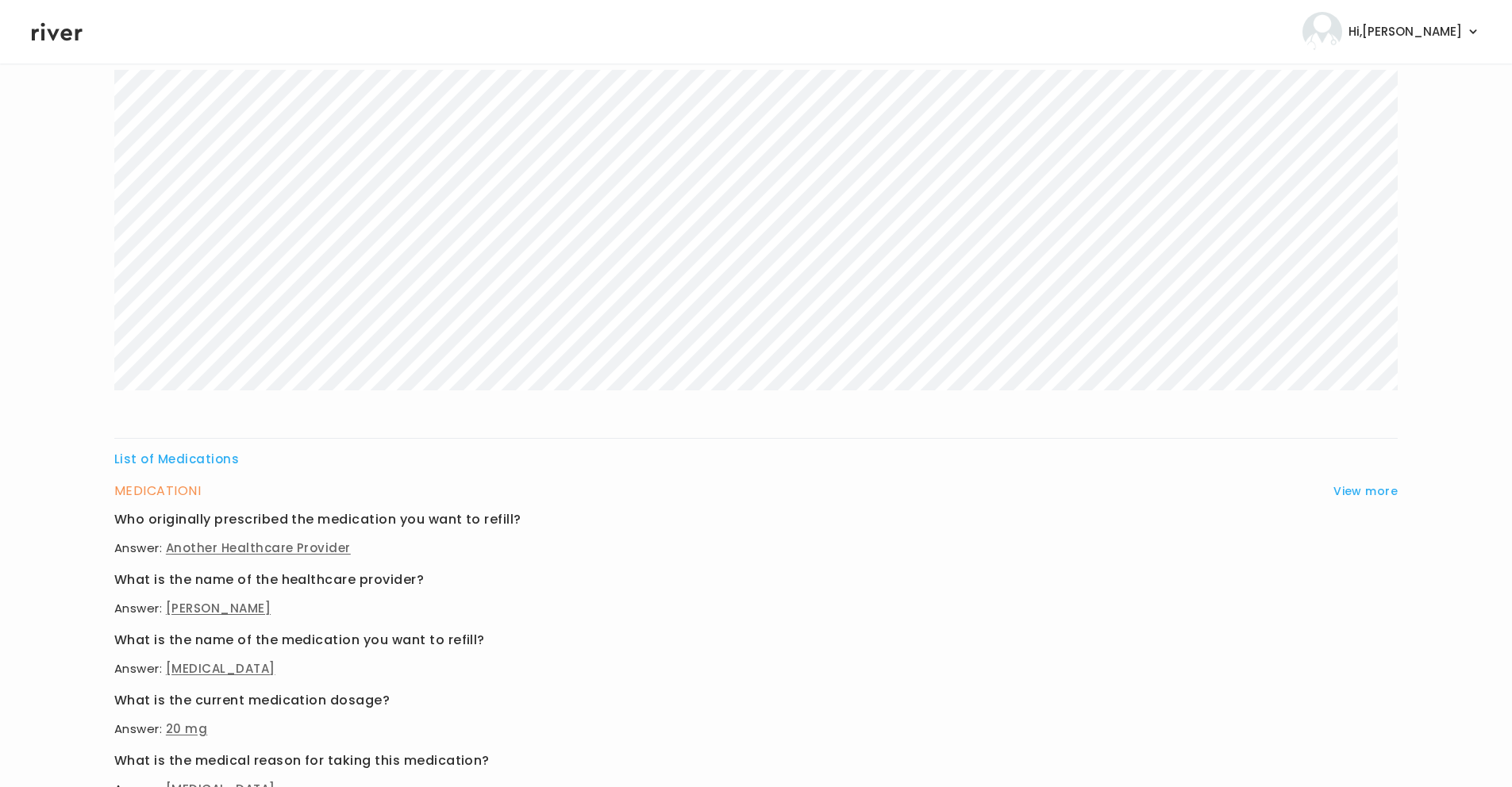 scroll, scrollTop: 0, scrollLeft: 0, axis: both 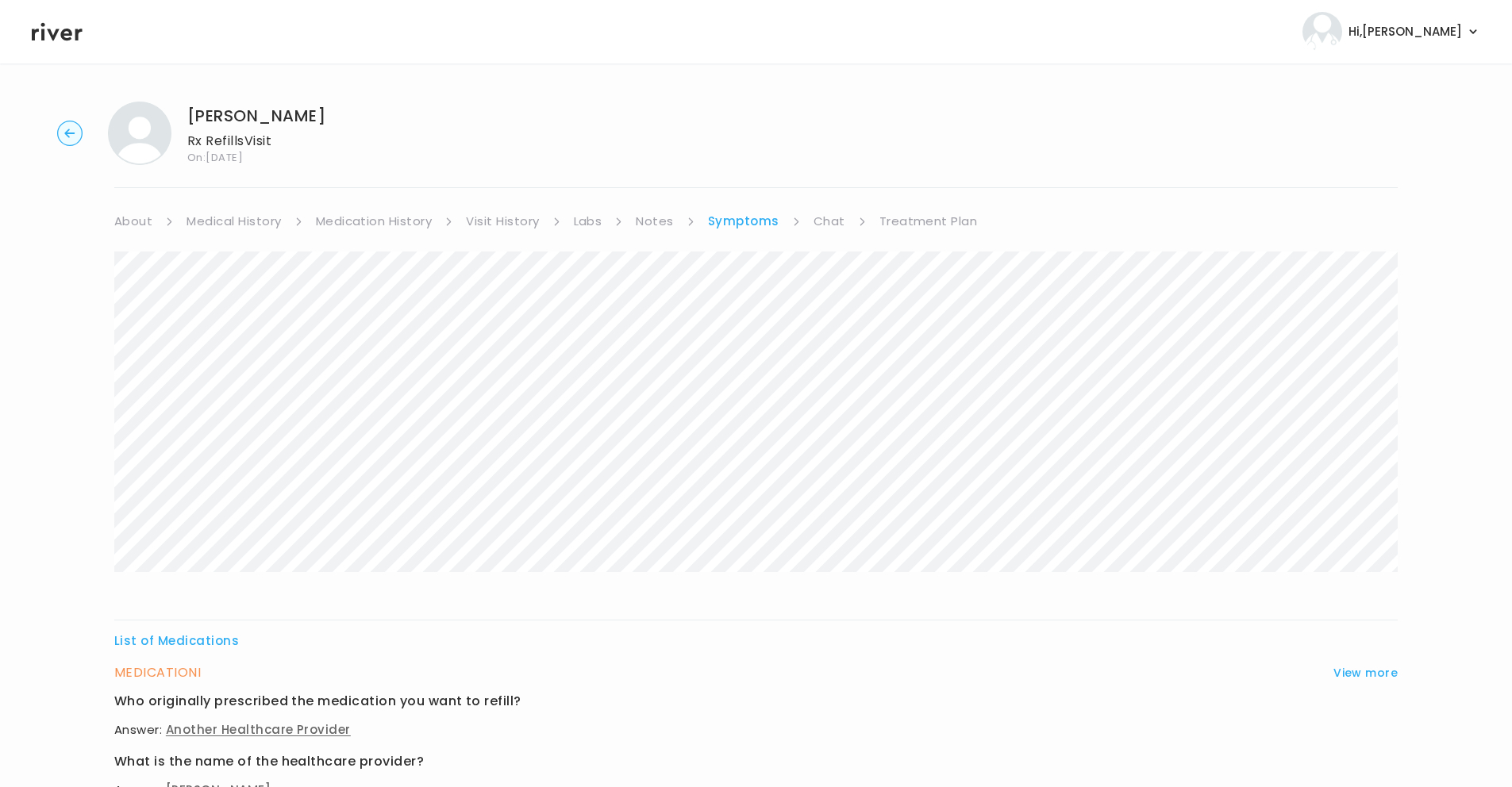 click on "Visit History" at bounding box center [502, 221] 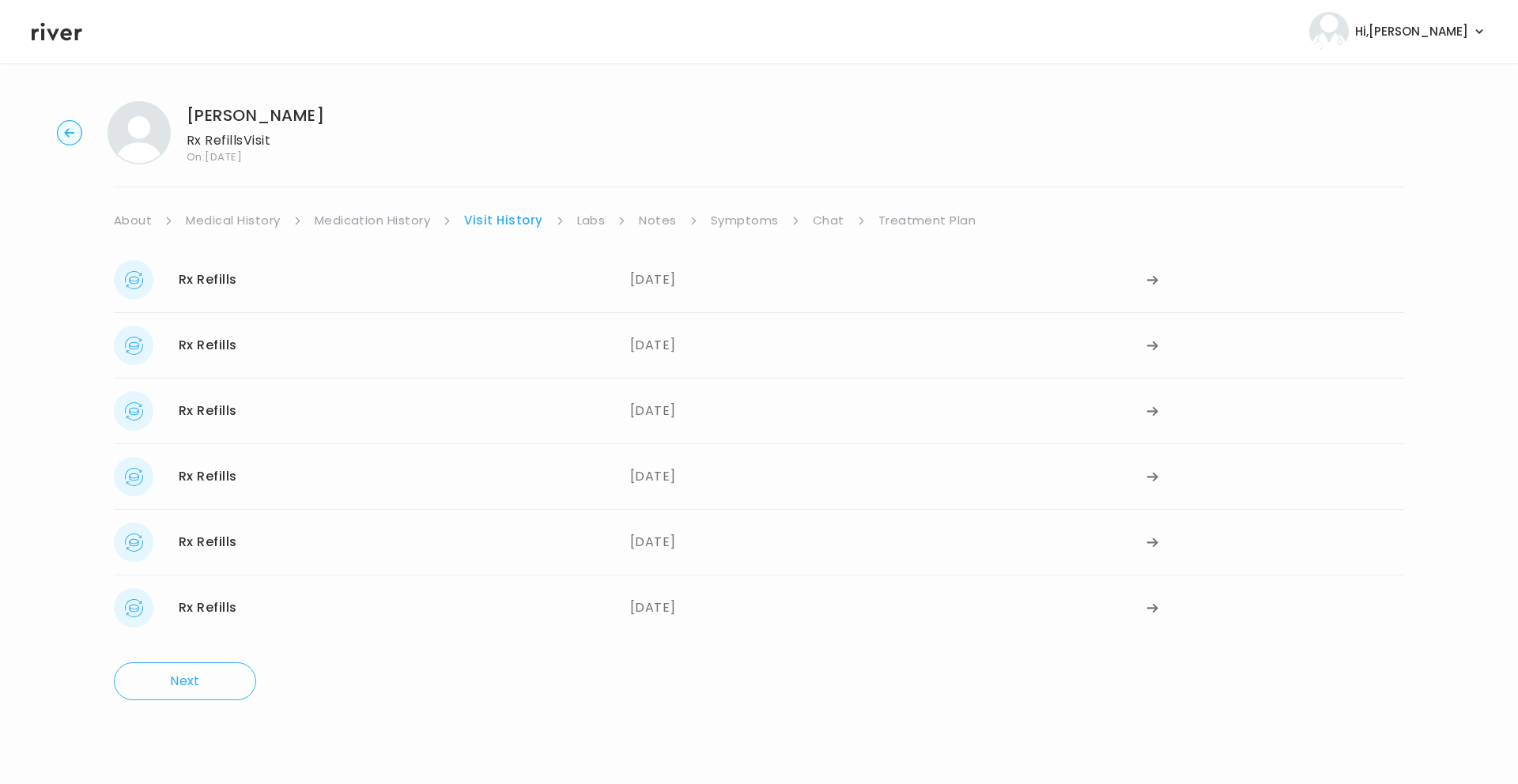 click on "Medication History" at bounding box center (372, 220) 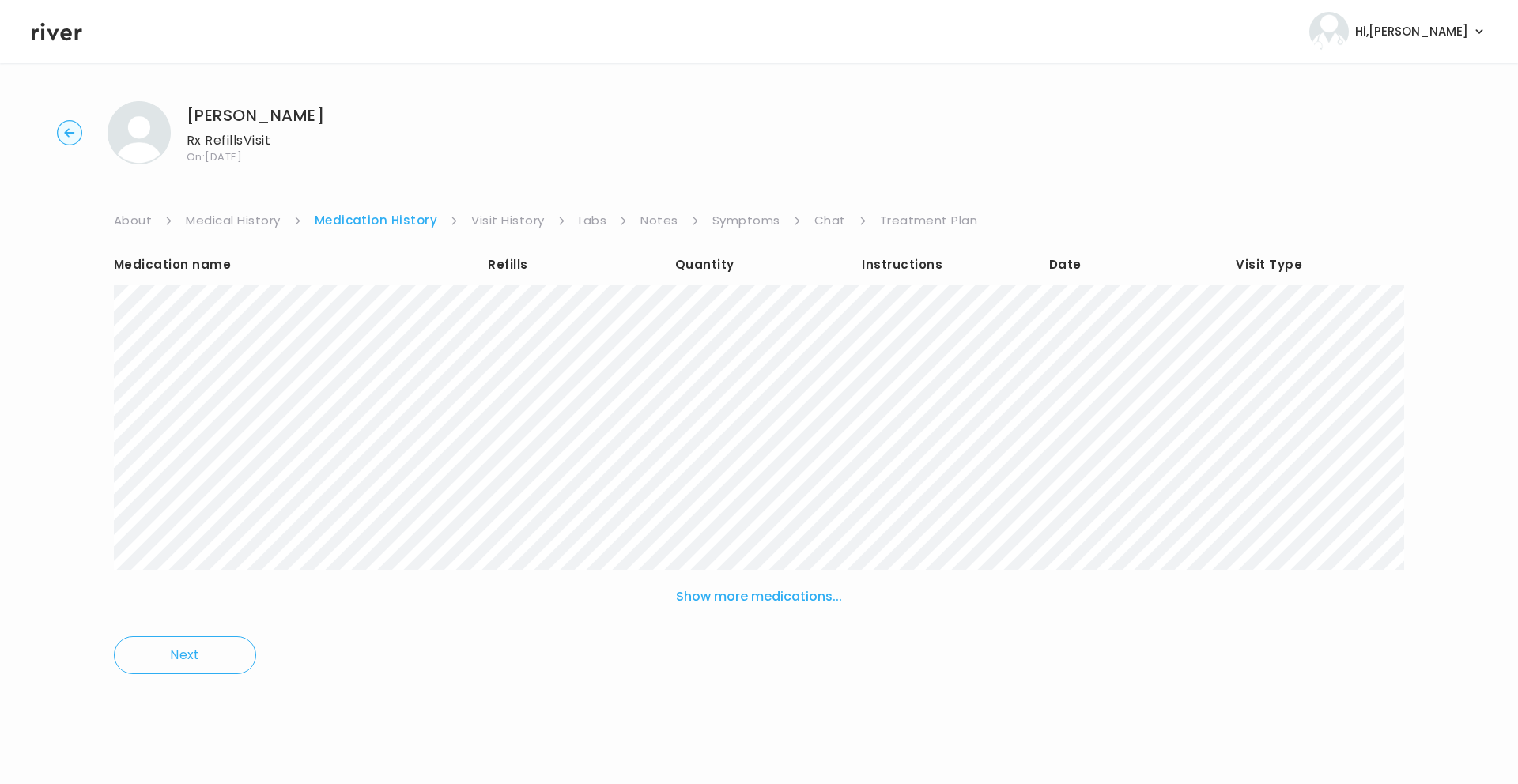 click on "Visit History" at bounding box center (508, 220) 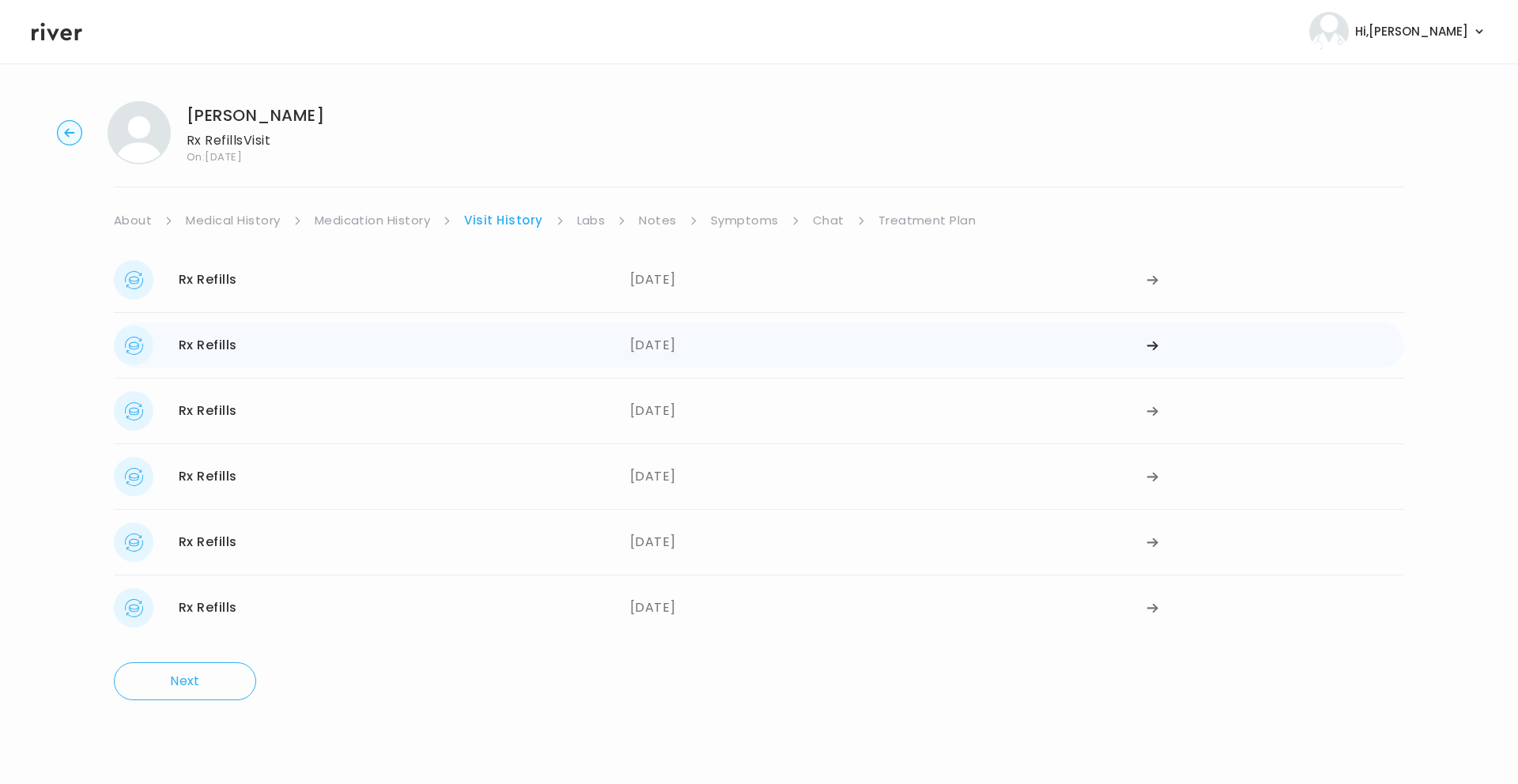 click on "Rx Refills 04/04/2025" at bounding box center (372, 345) 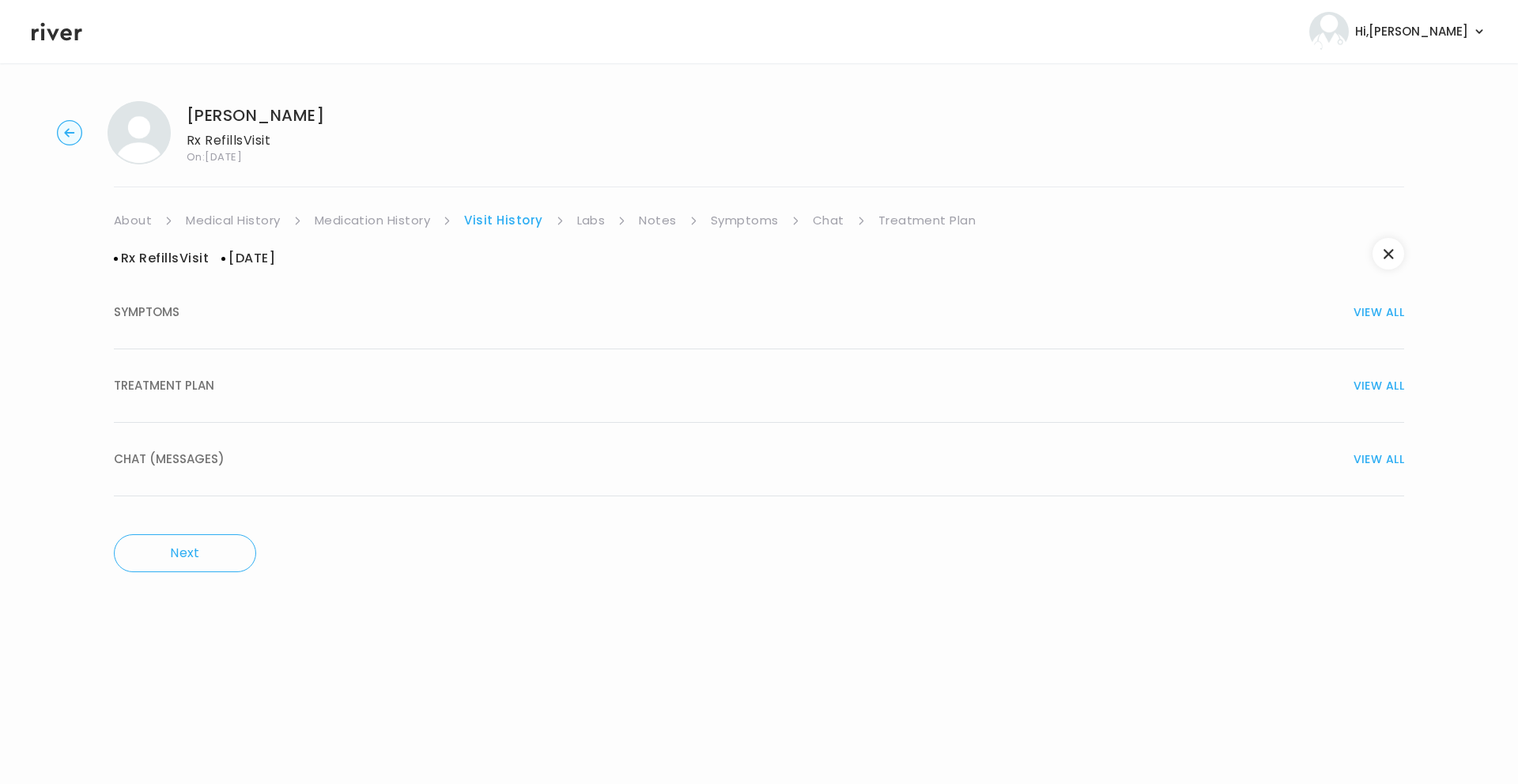 click on "TREATMENT PLAN VIEW ALL" at bounding box center (759, 386) 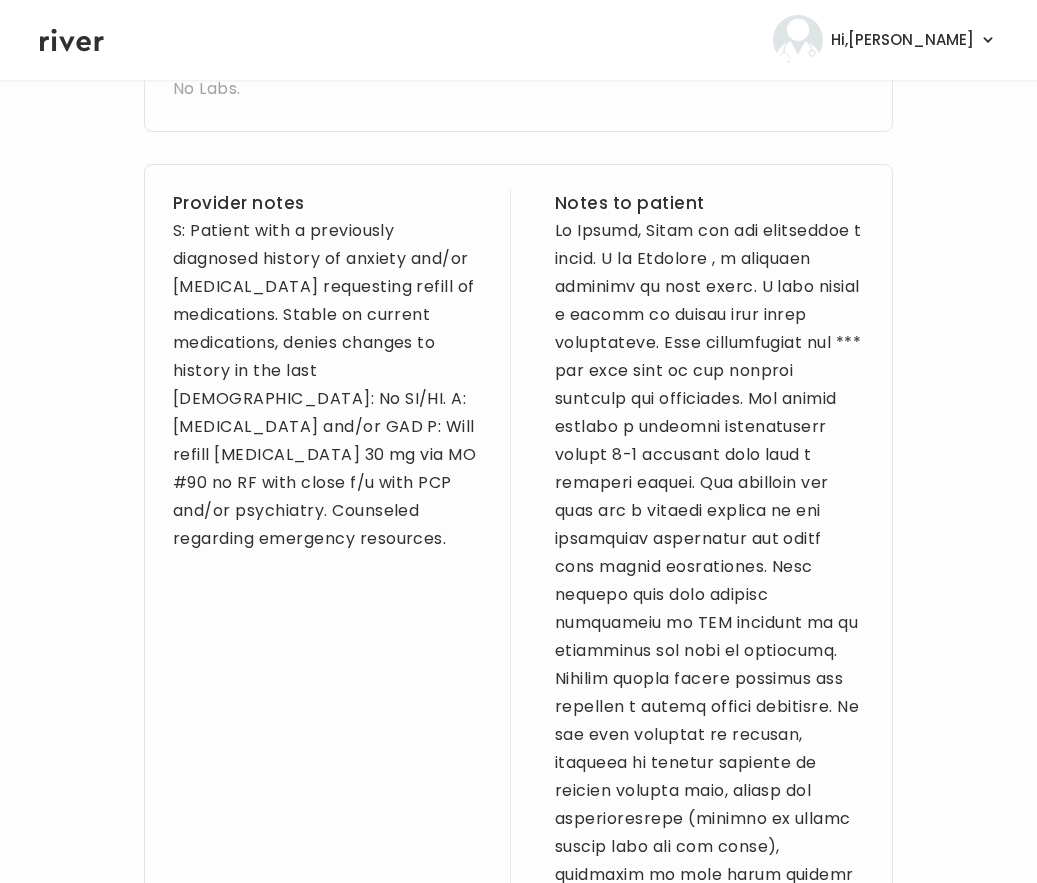 scroll, scrollTop: 843, scrollLeft: 0, axis: vertical 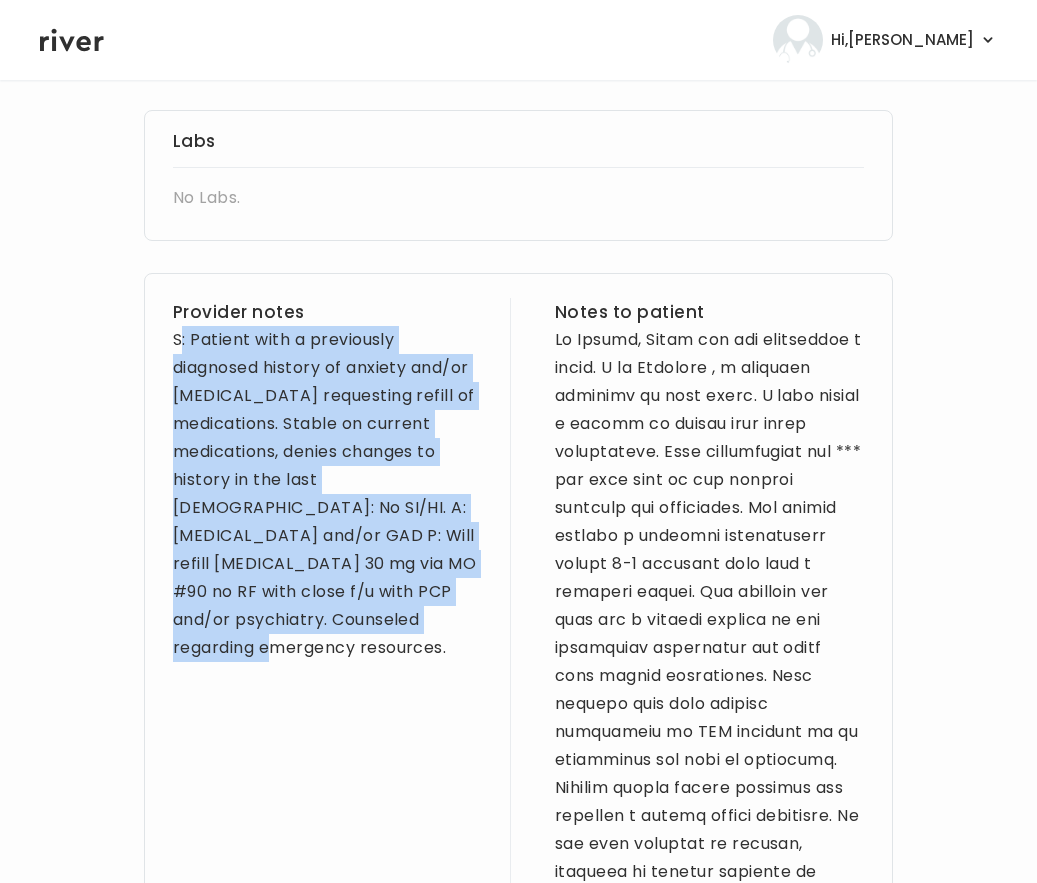 drag, startPoint x: 164, startPoint y: 348, endPoint x: 445, endPoint y: 637, distance: 403.09055 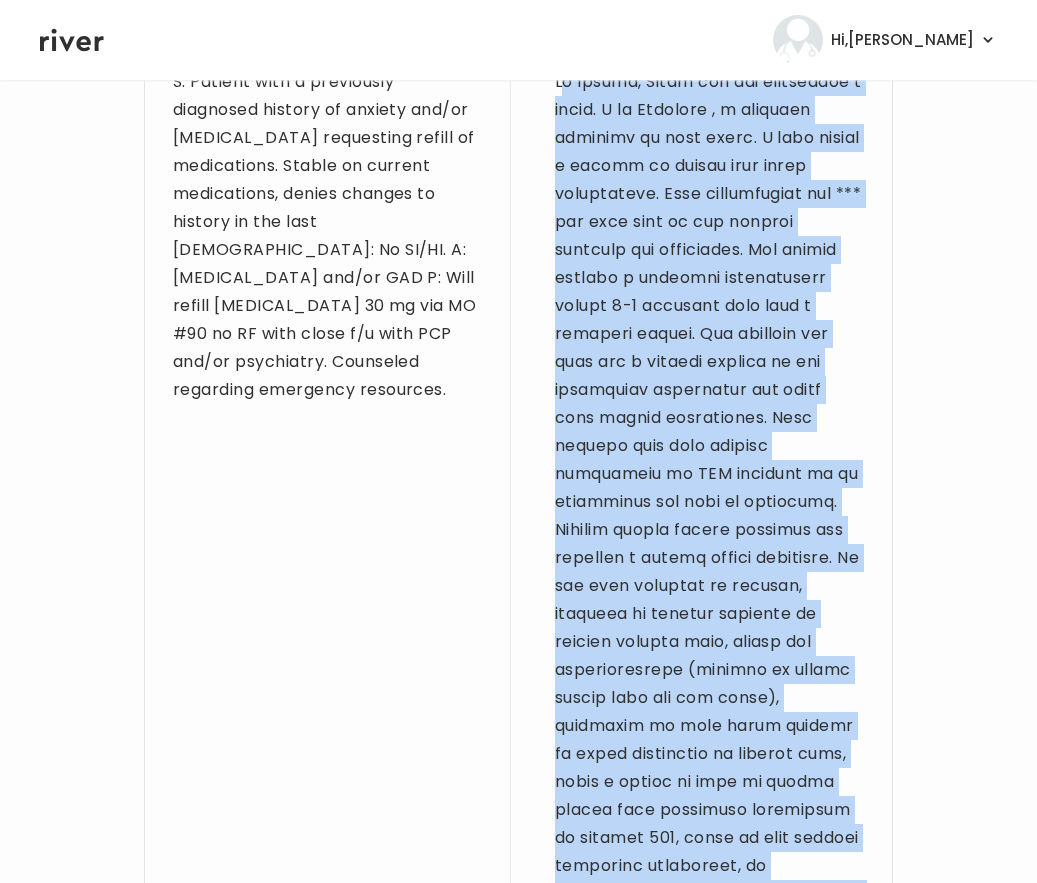 scroll, scrollTop: 1509, scrollLeft: 0, axis: vertical 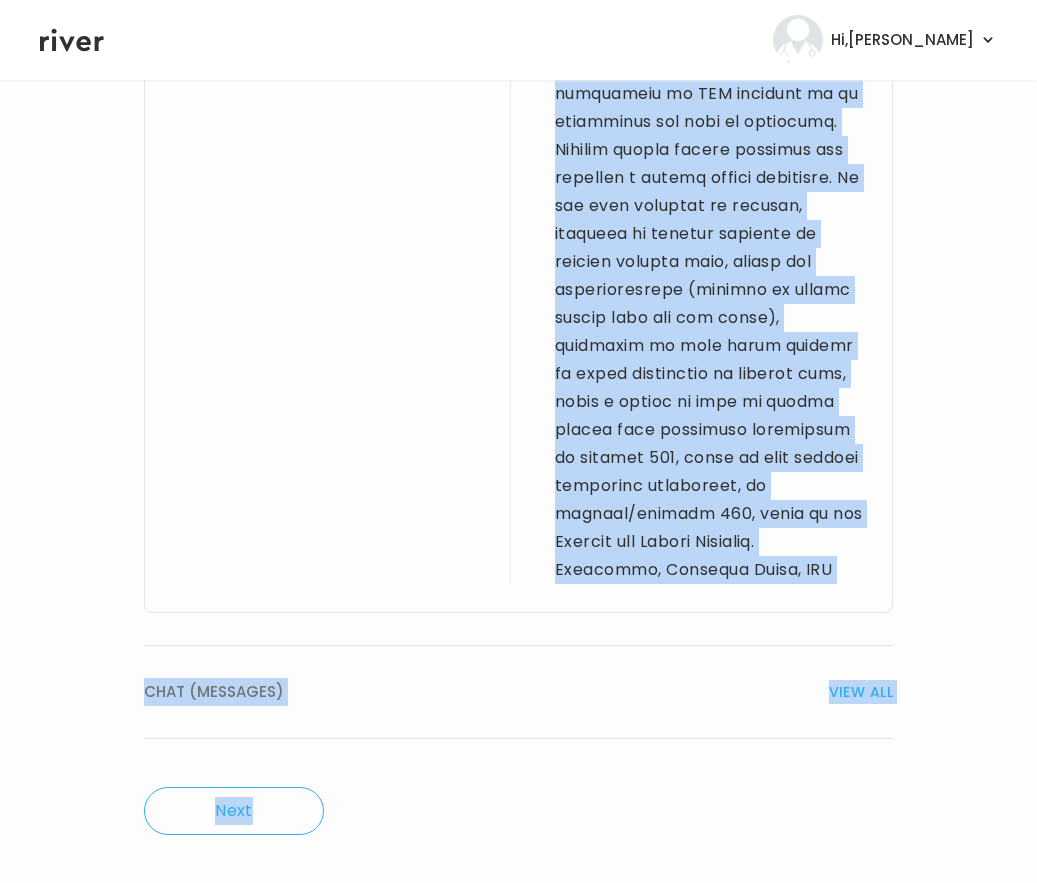 drag, startPoint x: 556, startPoint y: 339, endPoint x: 816, endPoint y: 581, distance: 355.1957 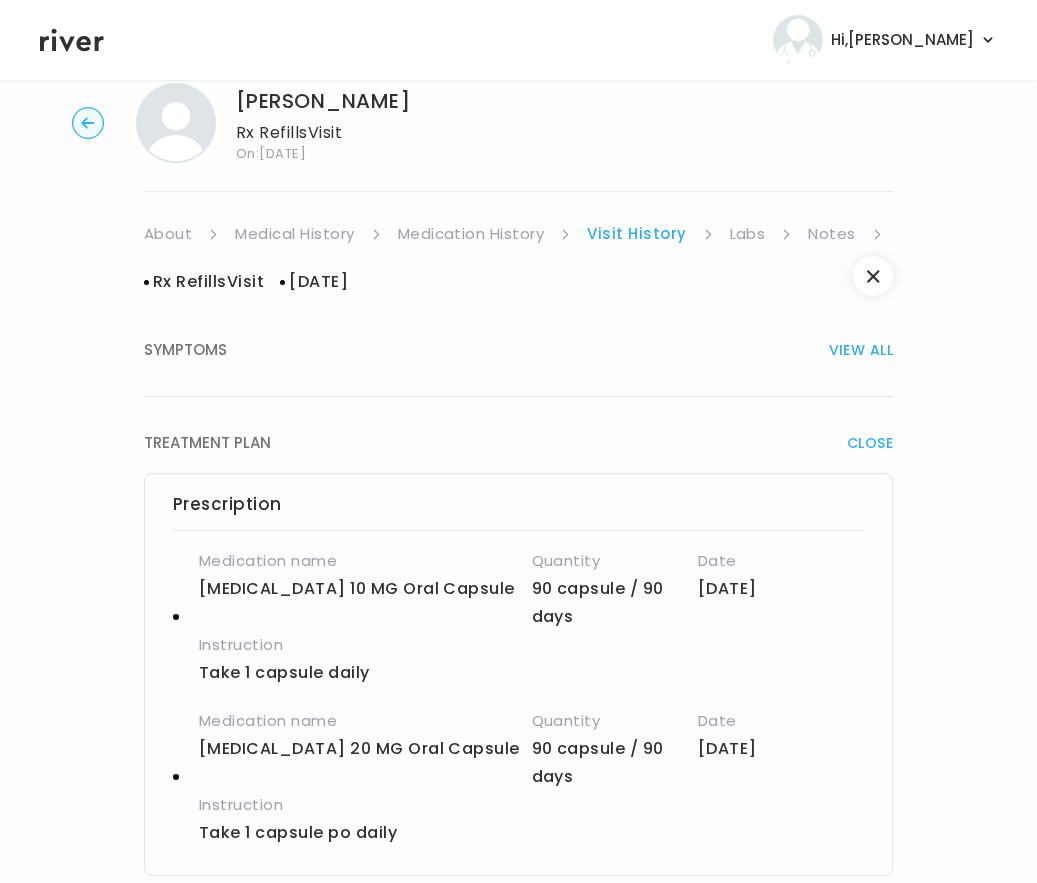 scroll, scrollTop: 51, scrollLeft: 0, axis: vertical 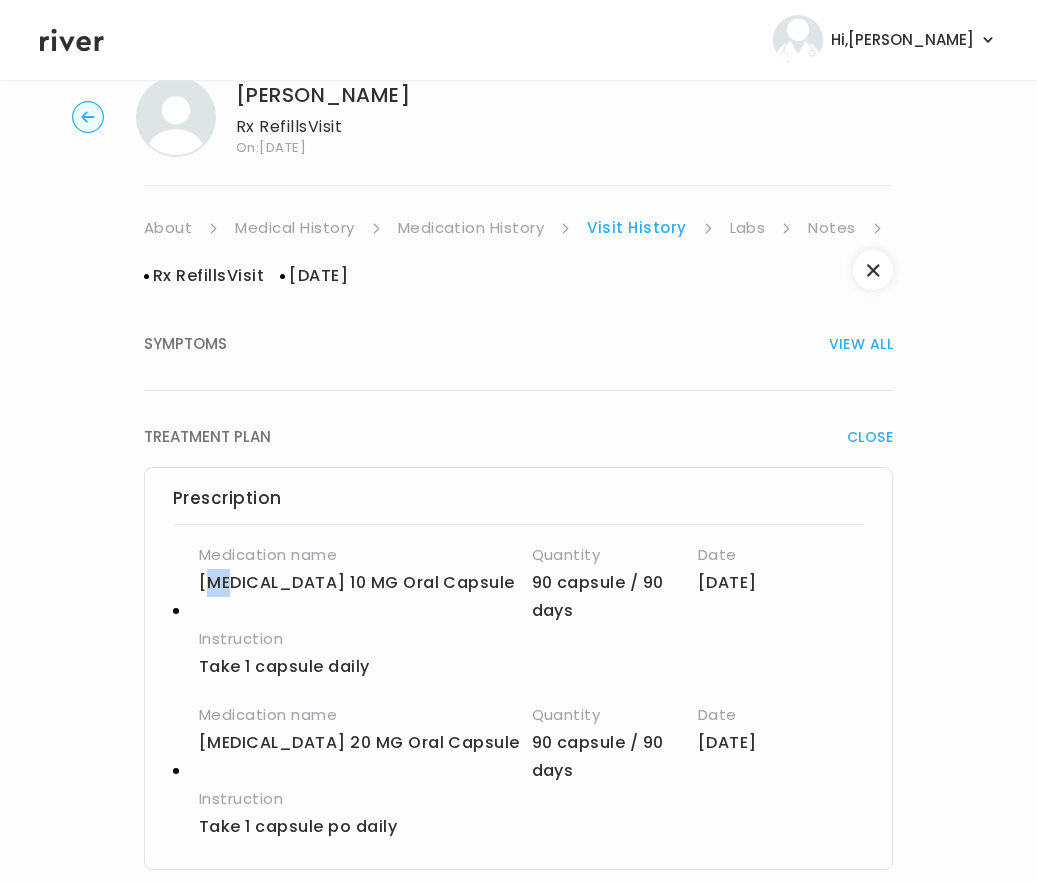 drag, startPoint x: 204, startPoint y: 581, endPoint x: 224, endPoint y: 583, distance: 20.09975 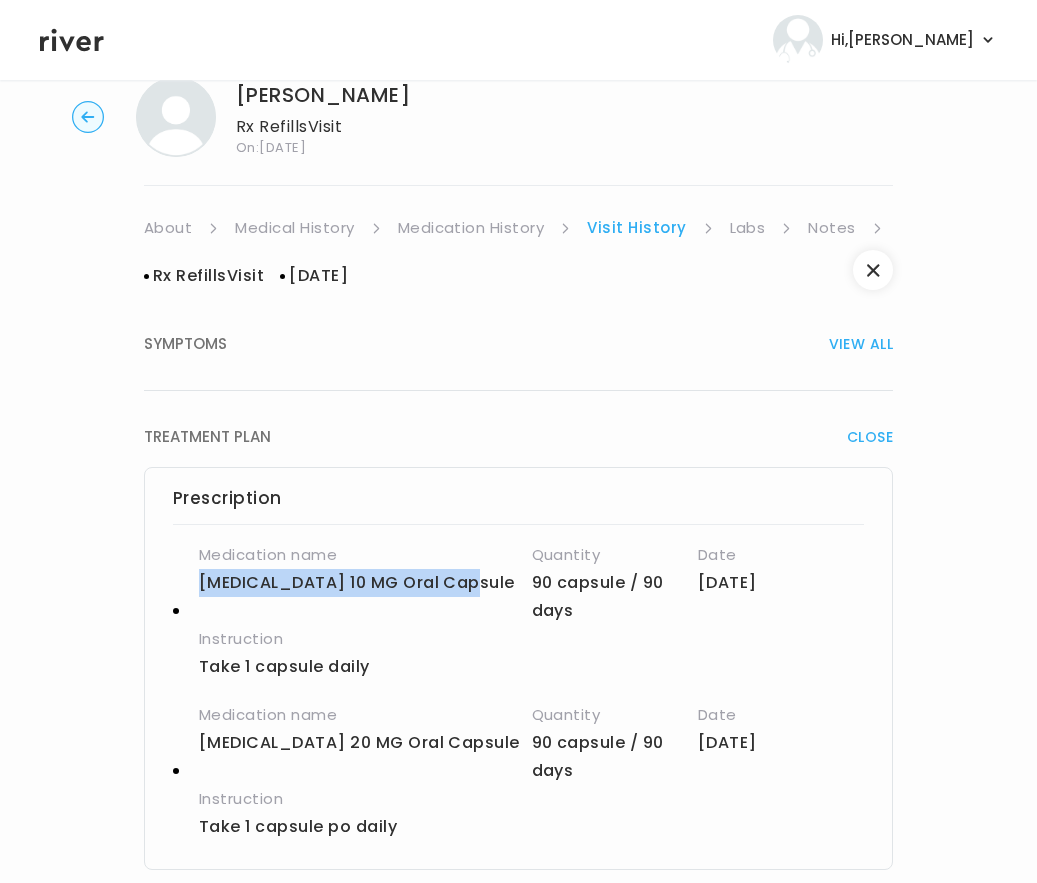 drag, startPoint x: 185, startPoint y: 586, endPoint x: 482, endPoint y: 586, distance: 297 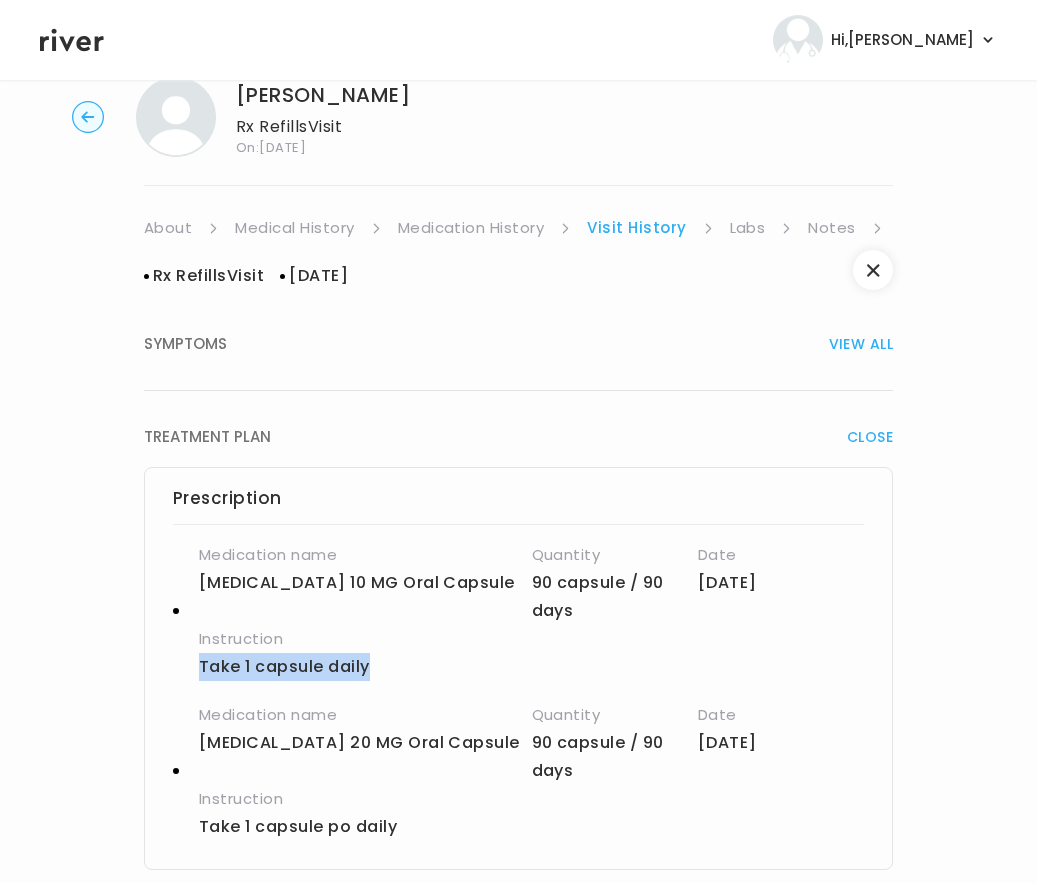 drag, startPoint x: 196, startPoint y: 667, endPoint x: 385, endPoint y: 670, distance: 189.0238 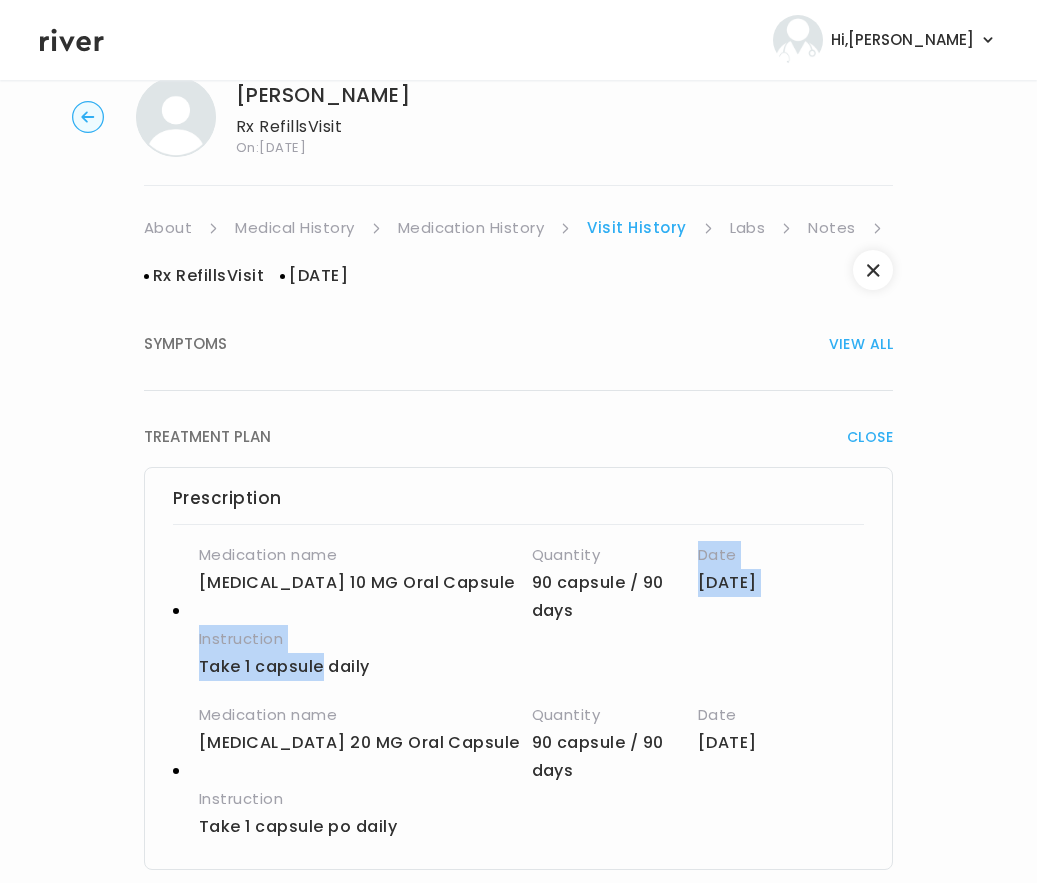 drag, startPoint x: 323, startPoint y: 668, endPoint x: 470, endPoint y: 658, distance: 147.33974 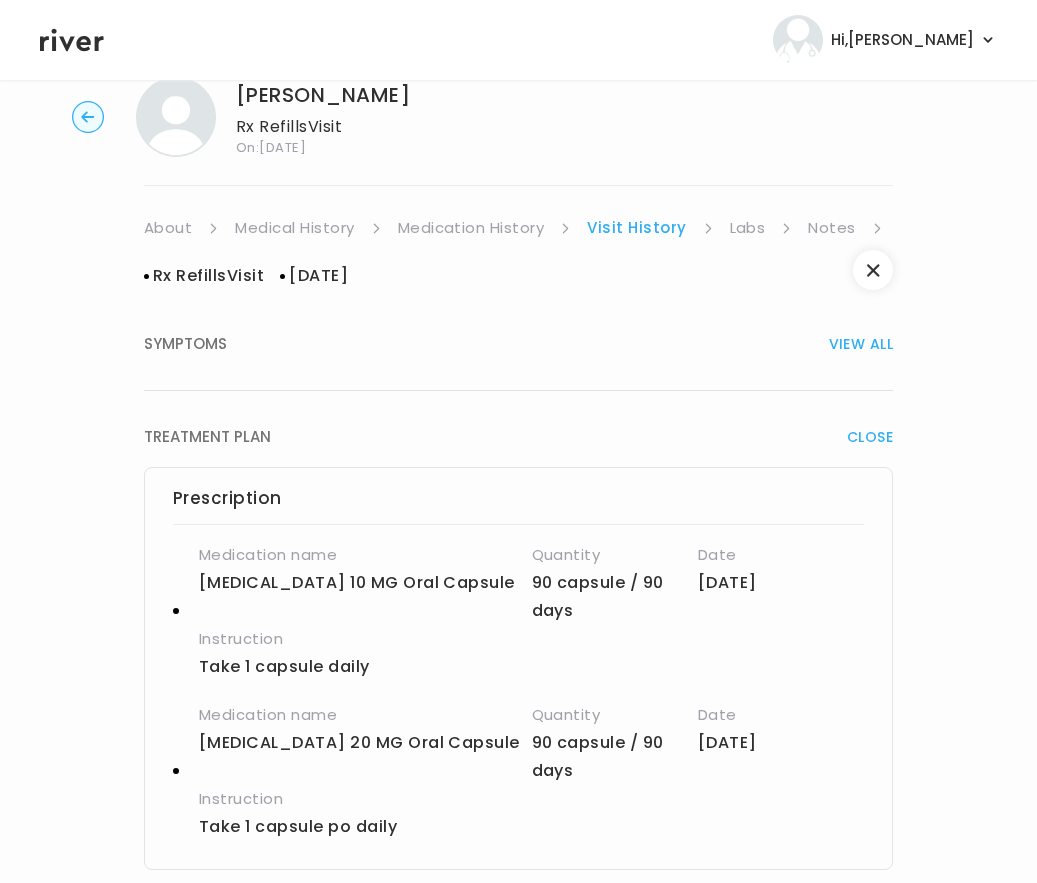 click on "Take 1 capsule daily" at bounding box center (476, 667) 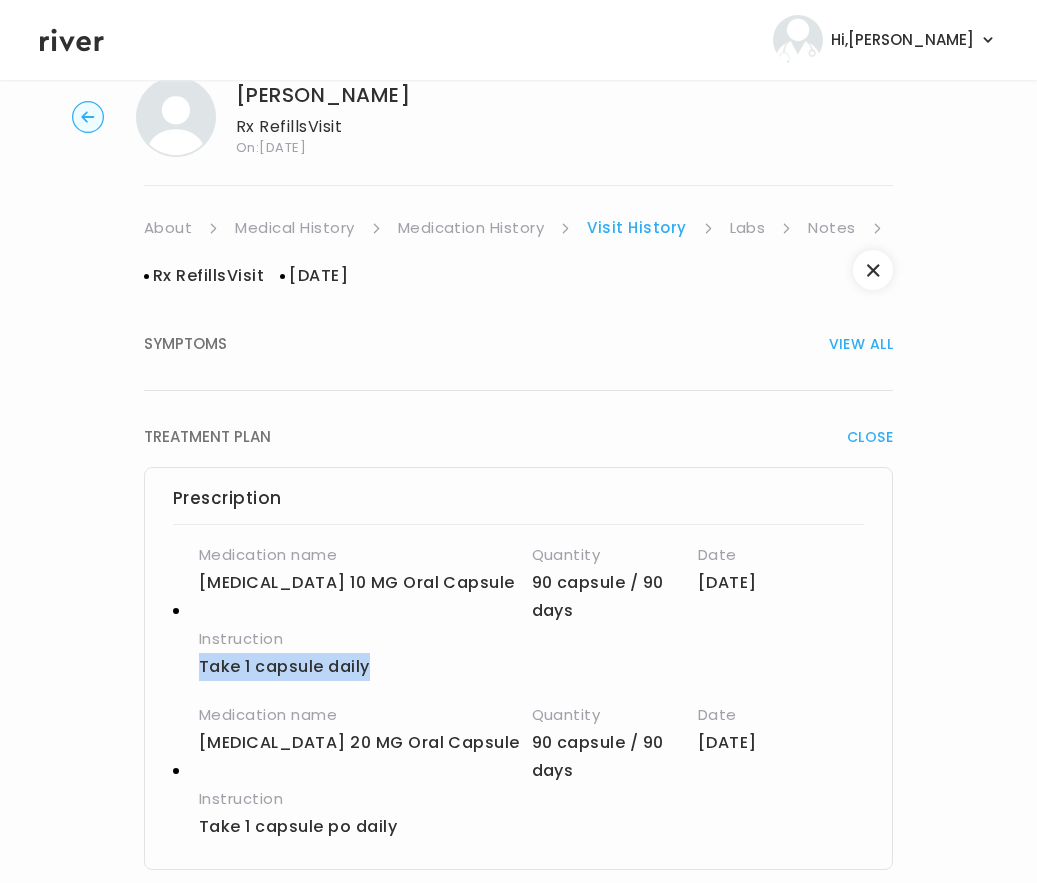 drag, startPoint x: 228, startPoint y: 659, endPoint x: 409, endPoint y: 656, distance: 181.02486 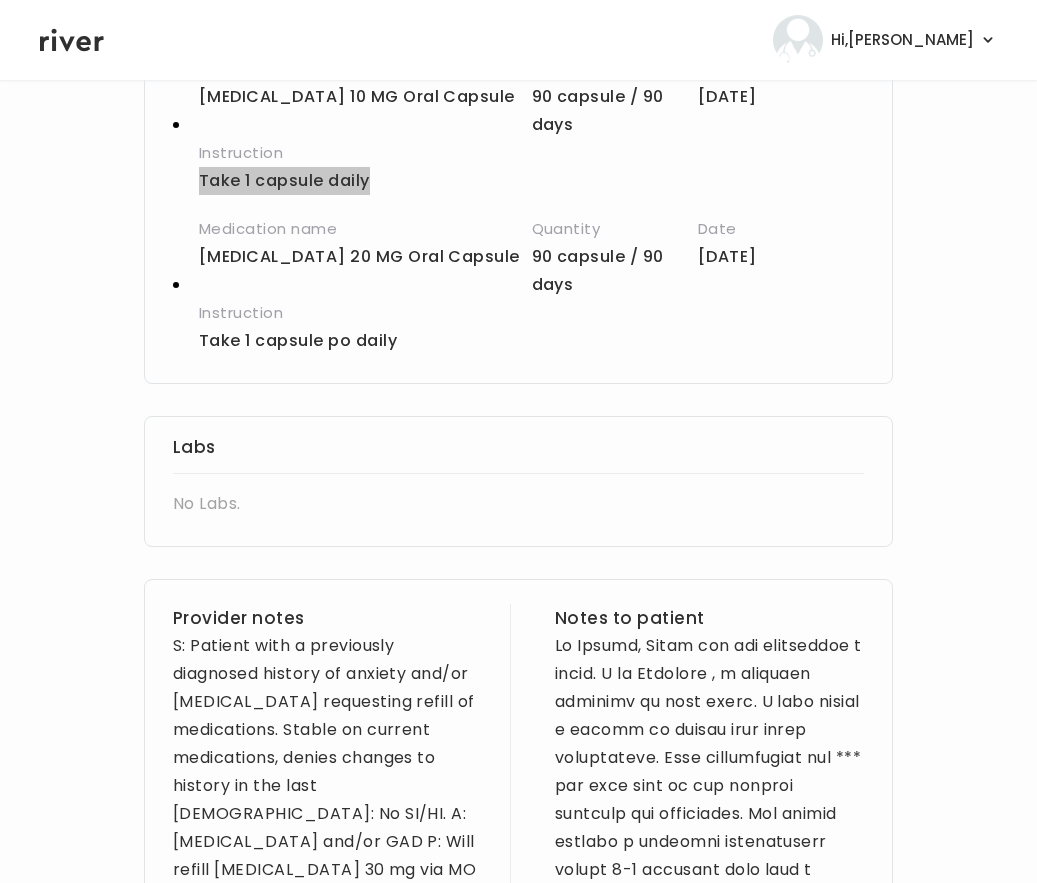 scroll, scrollTop: 384, scrollLeft: 0, axis: vertical 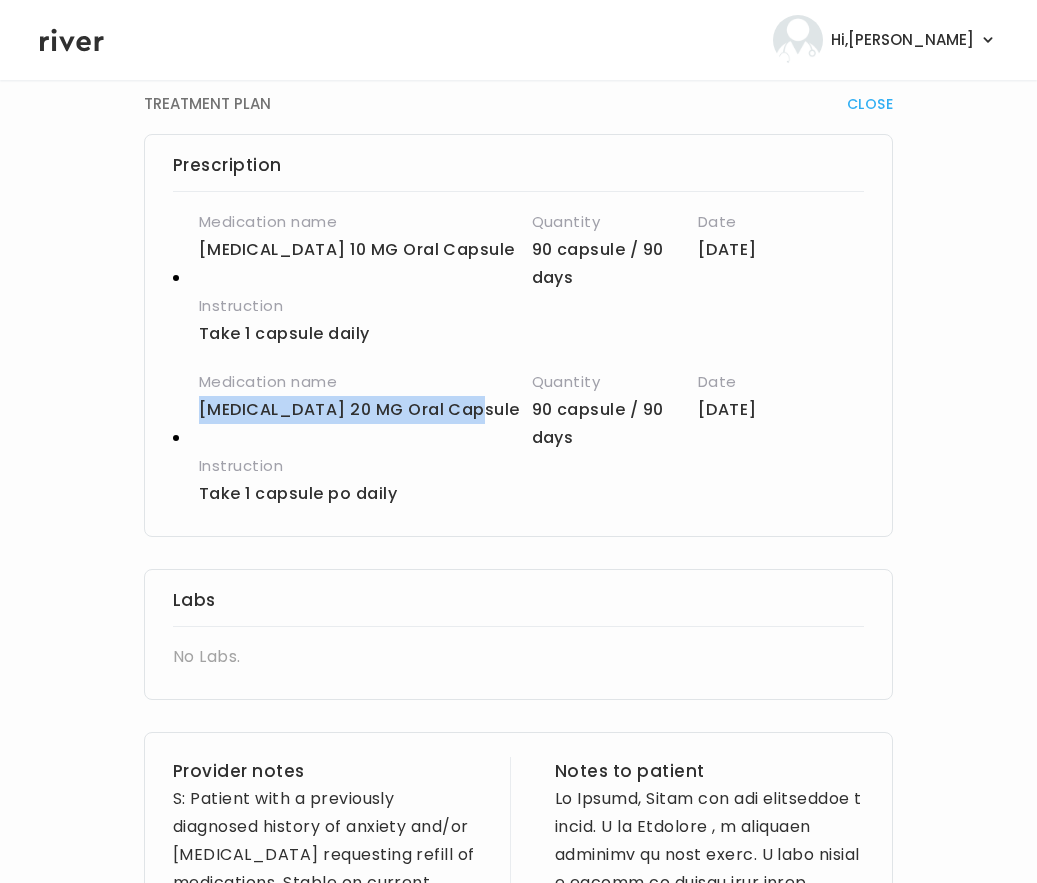 drag, startPoint x: 201, startPoint y: 409, endPoint x: 469, endPoint y: 404, distance: 268.04663 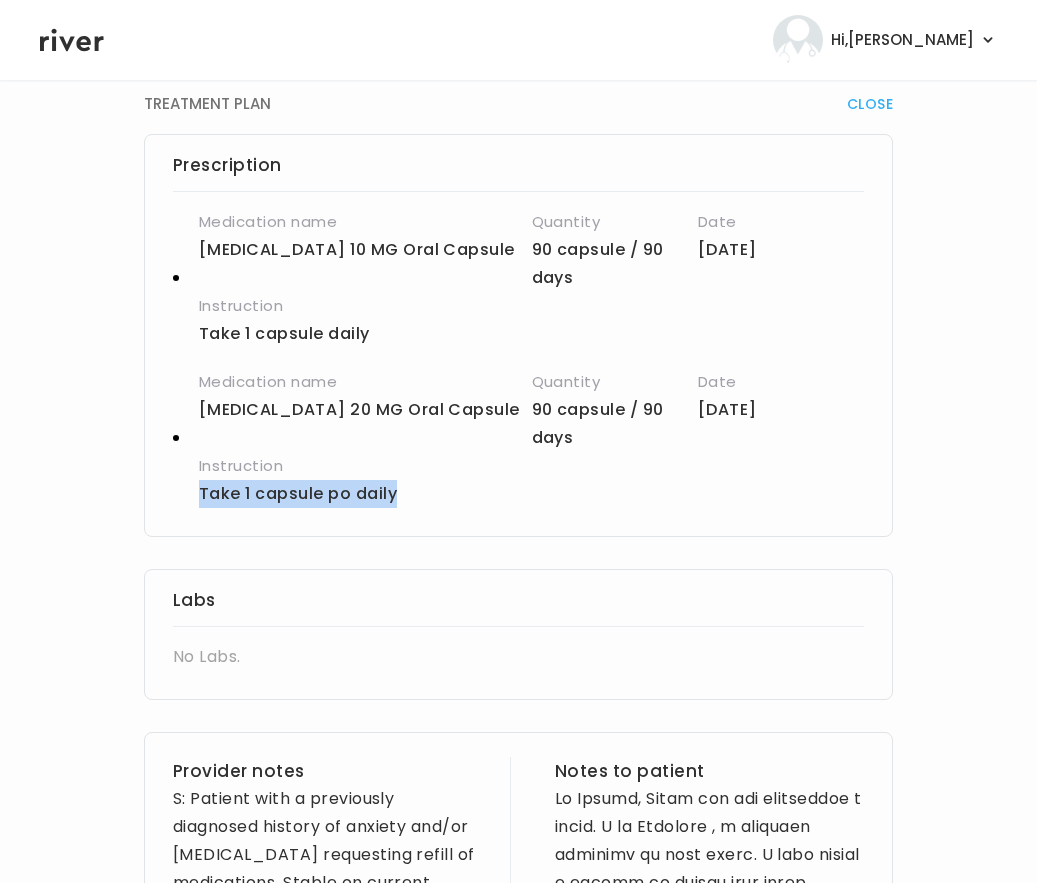 drag, startPoint x: 196, startPoint y: 496, endPoint x: 432, endPoint y: 504, distance: 236.13556 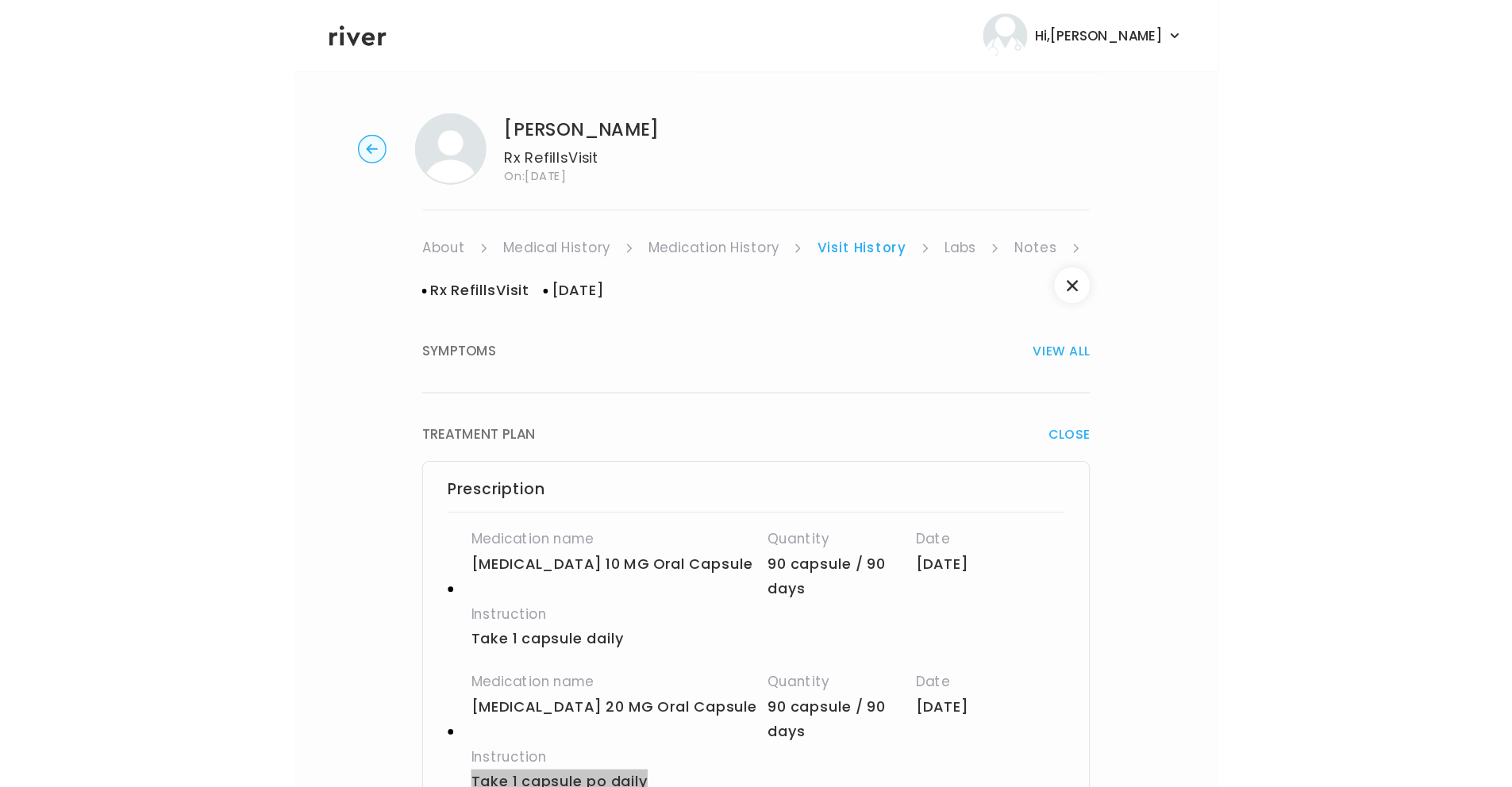scroll, scrollTop: 0, scrollLeft: 0, axis: both 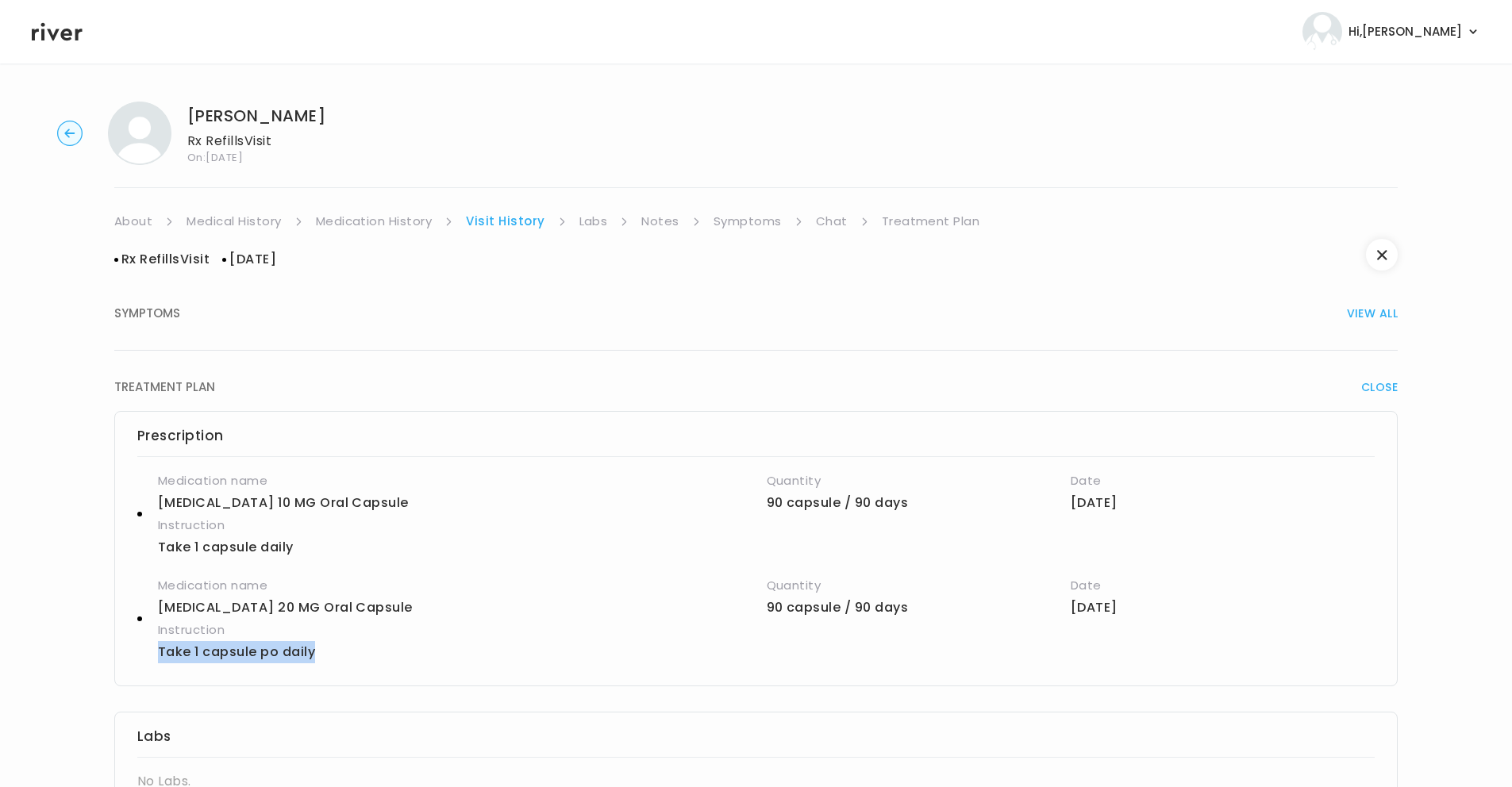 click on "Chat" at bounding box center [832, 221] 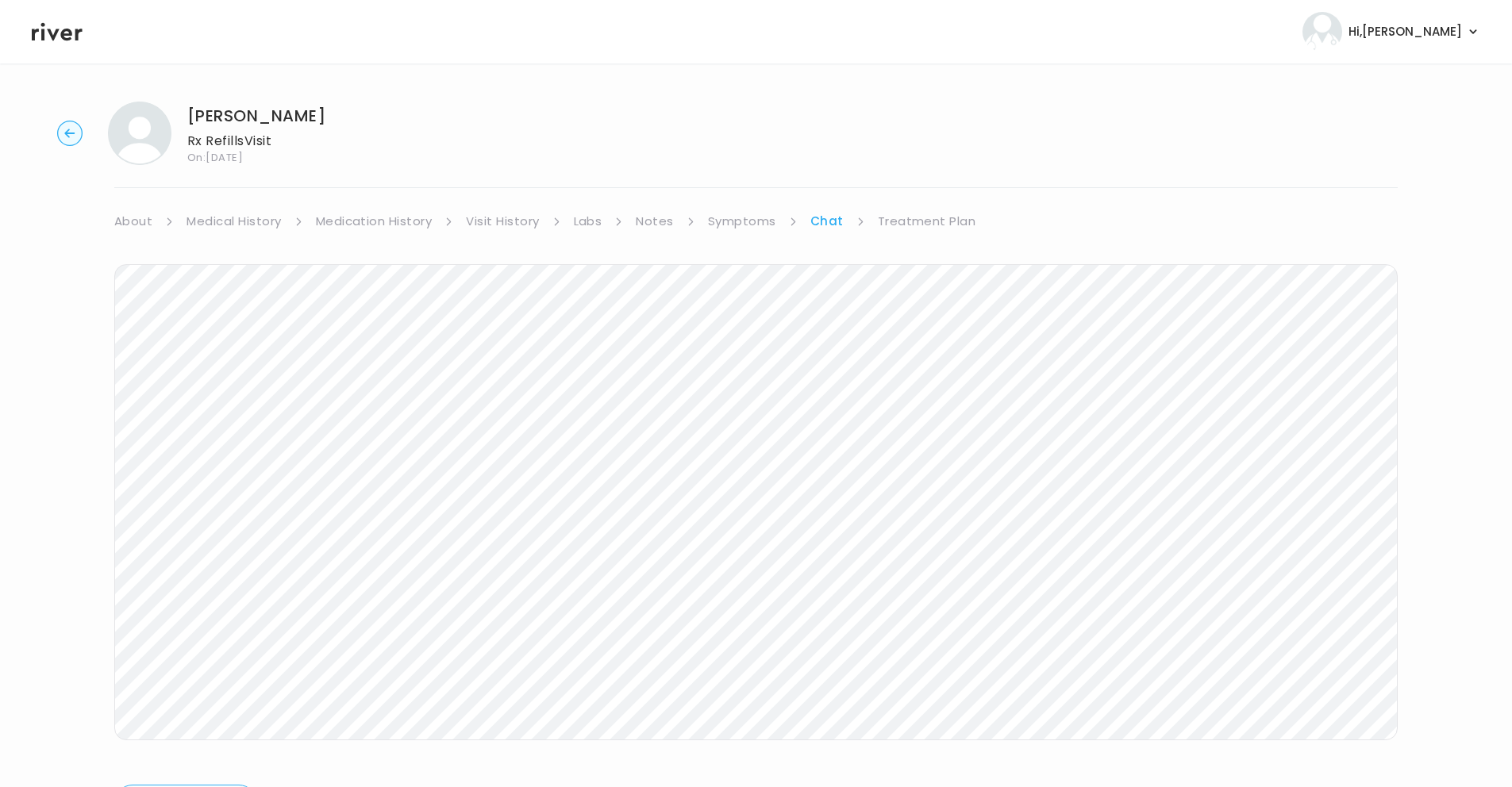 click on "Treatment Plan" at bounding box center (927, 221) 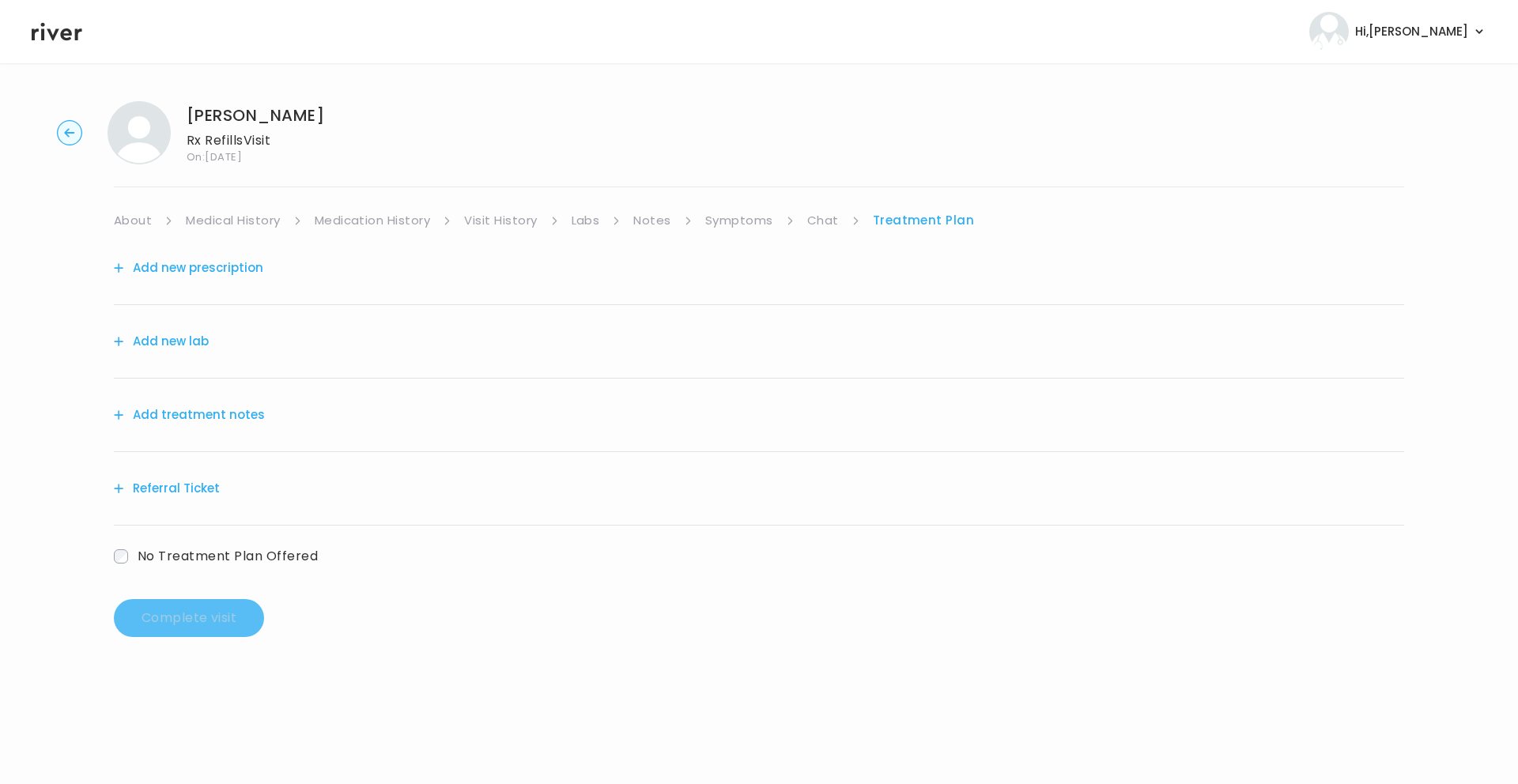 click on "Symptoms" at bounding box center [739, 220] 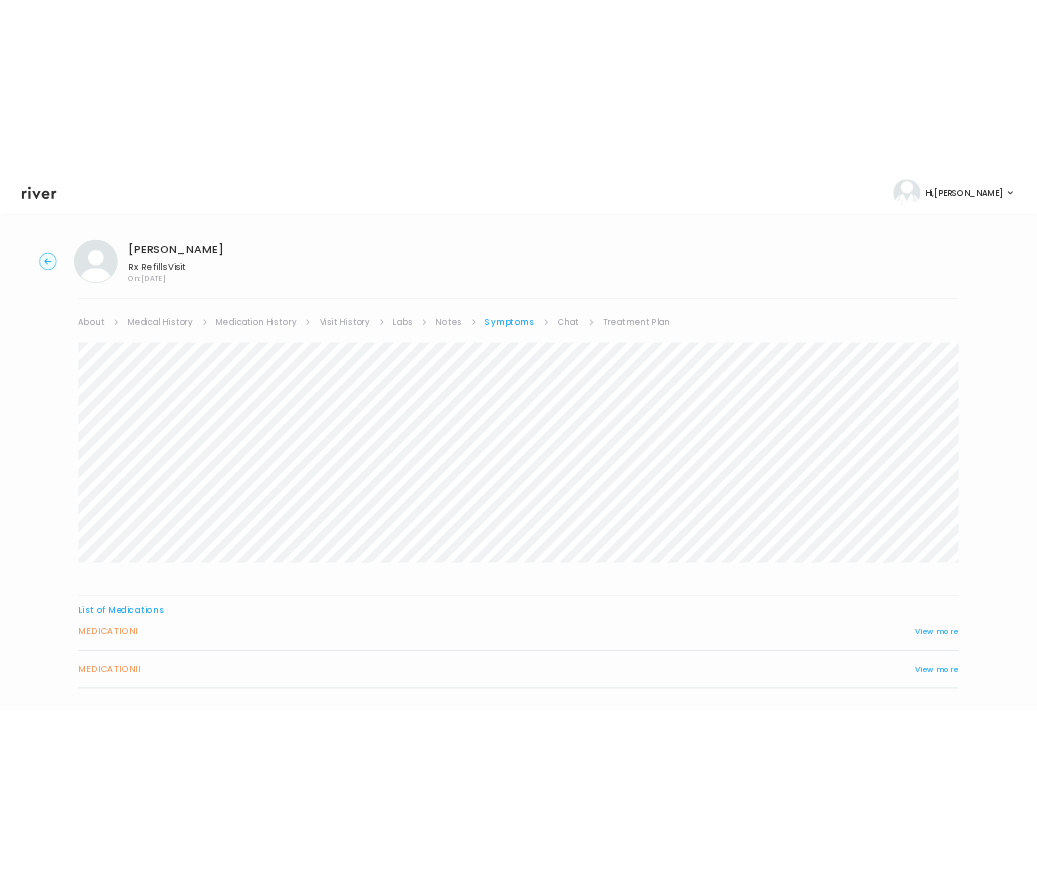 scroll, scrollTop: 0, scrollLeft: 0, axis: both 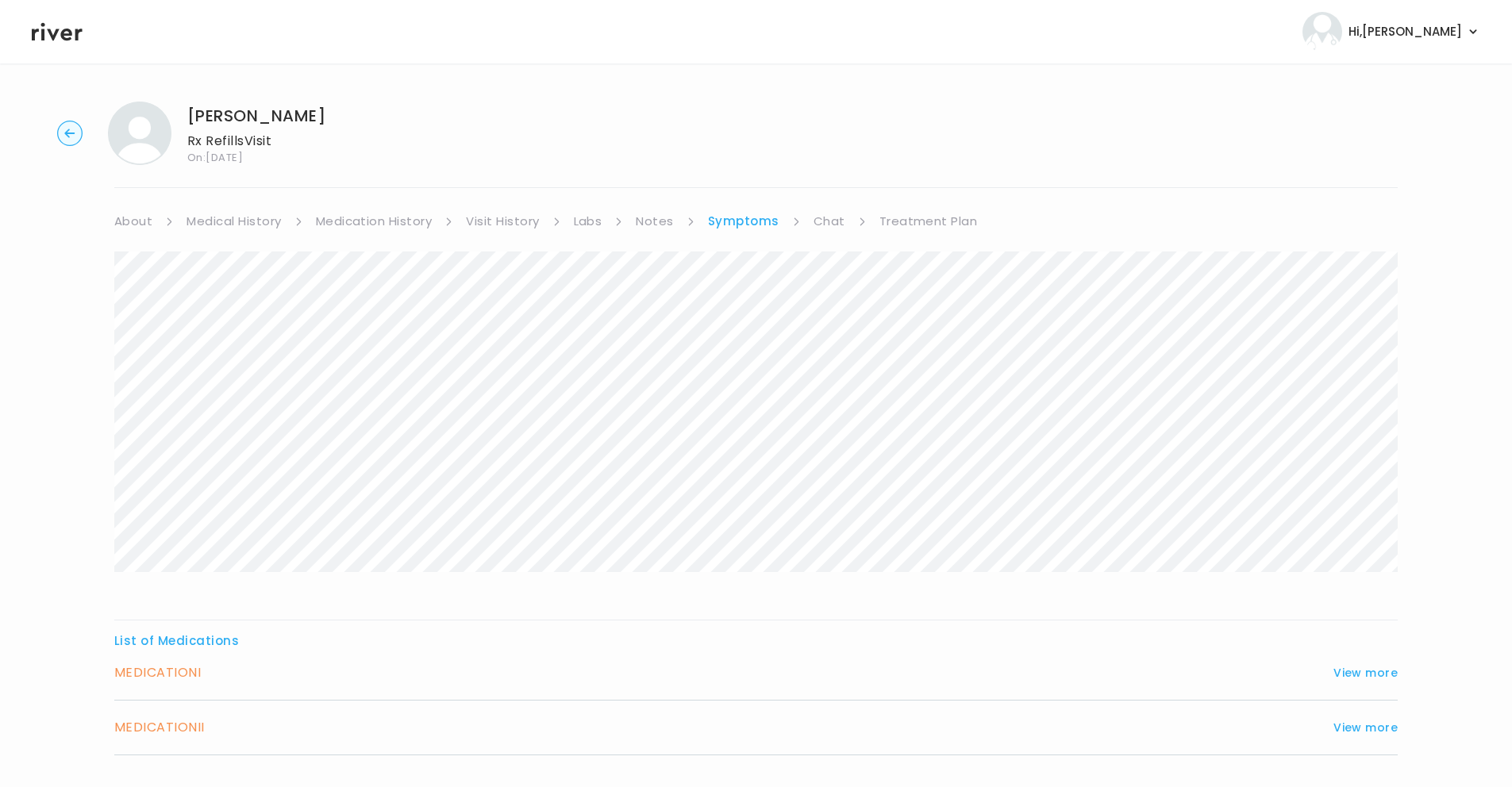 click on "Notes" at bounding box center (654, 221) 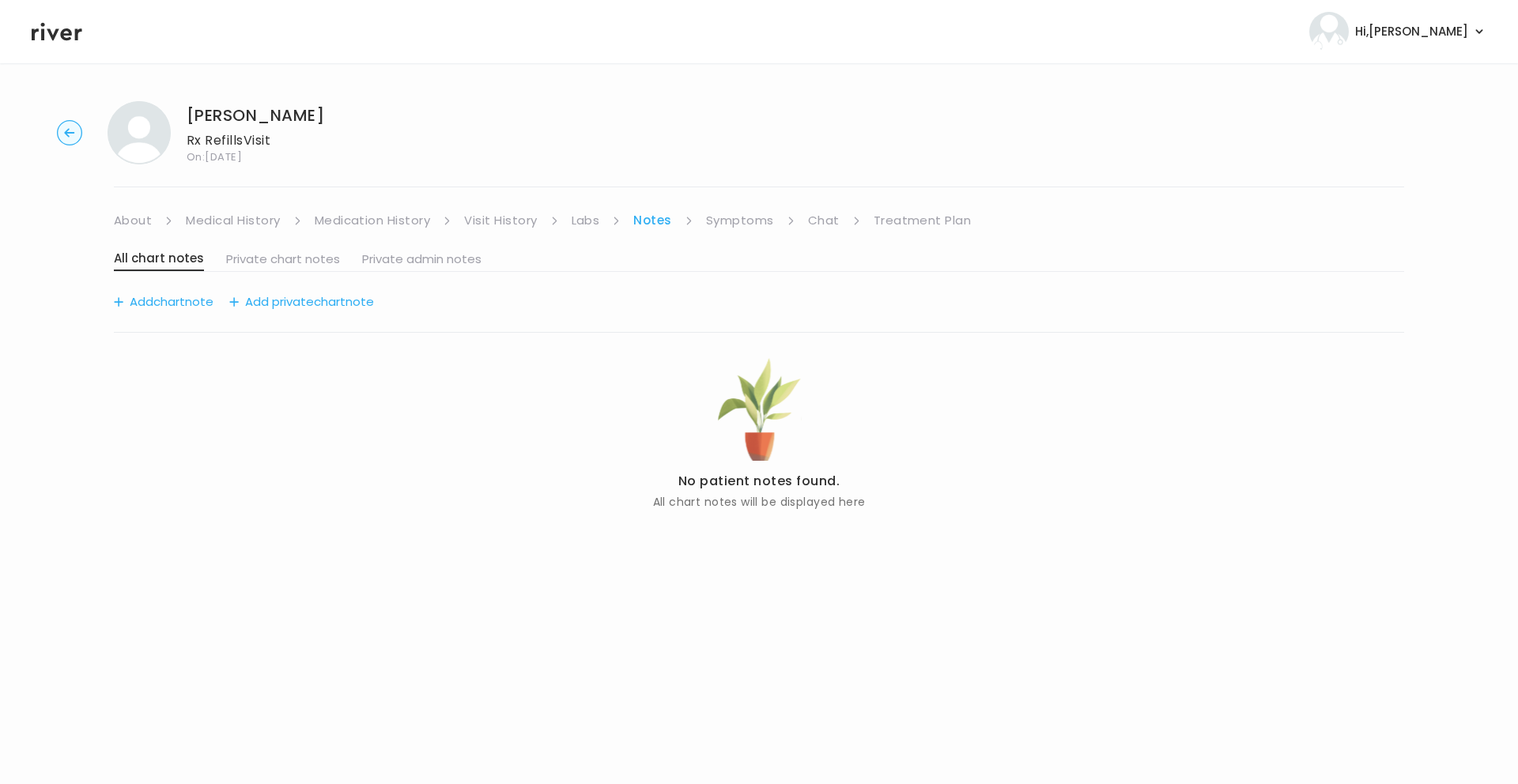 click on "Symptoms" at bounding box center (740, 220) 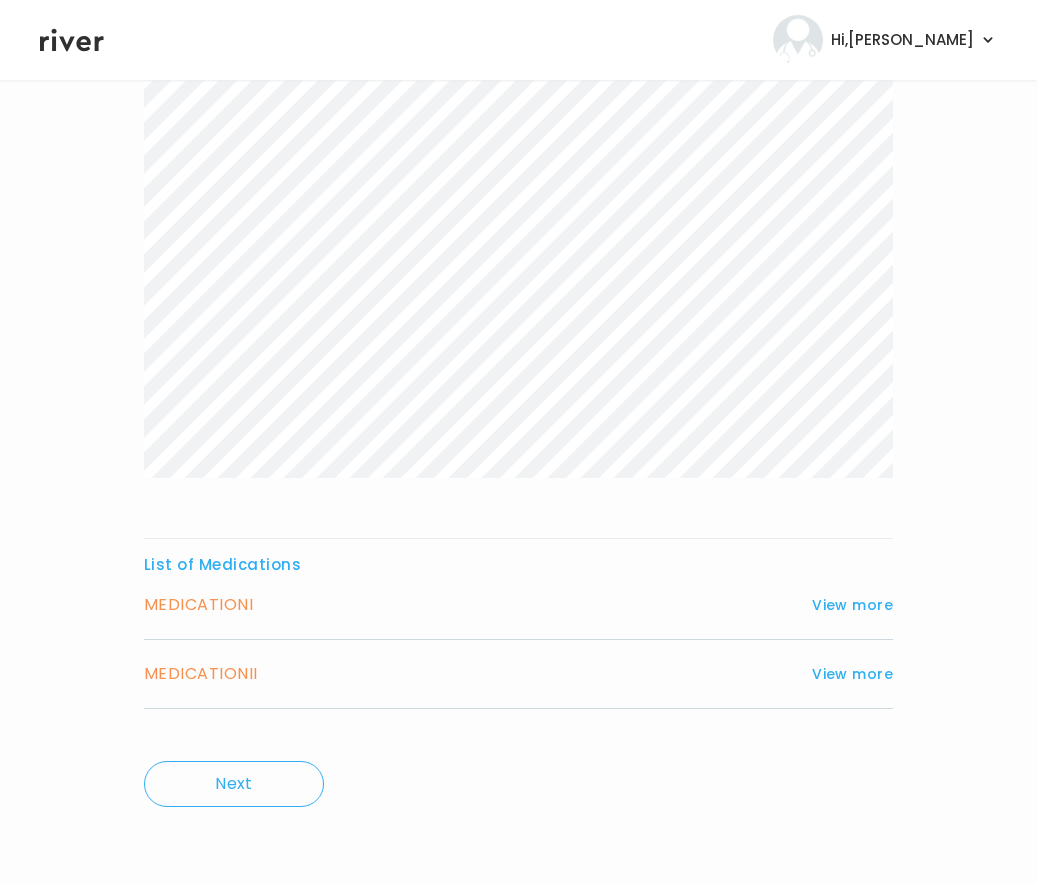 scroll, scrollTop: 0, scrollLeft: 0, axis: both 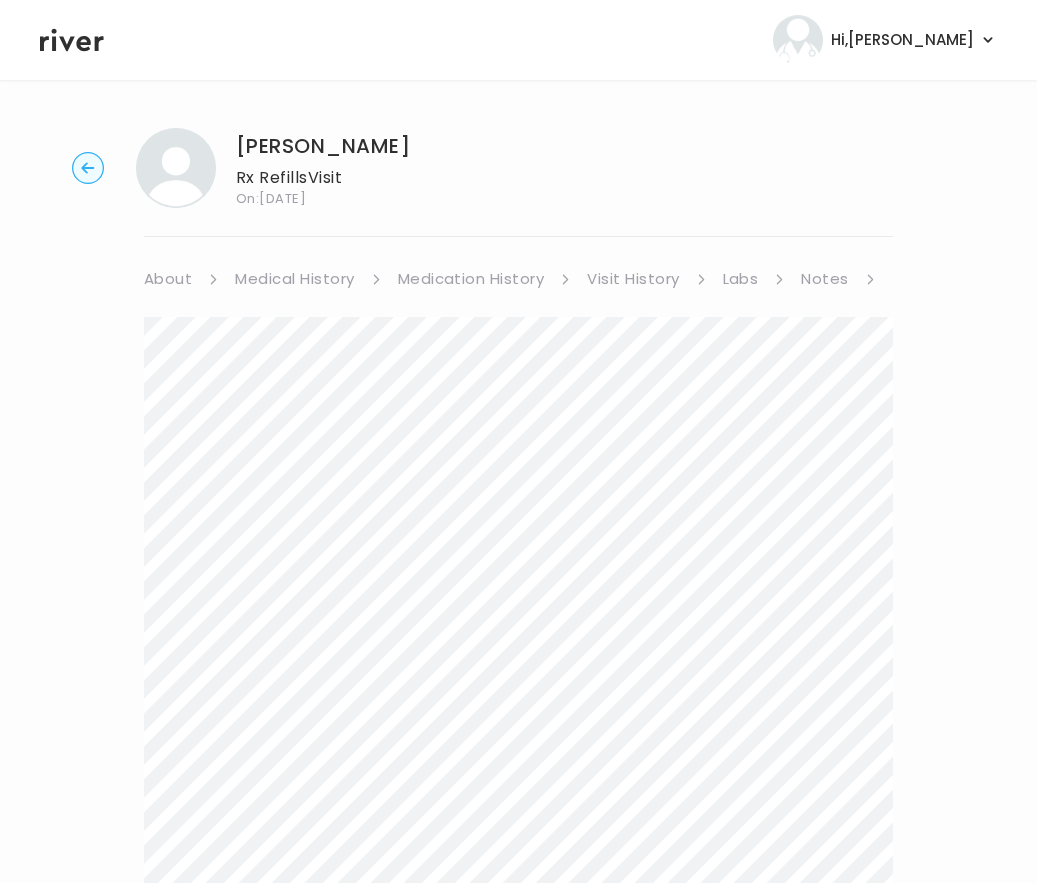 drag, startPoint x: 92, startPoint y: 168, endPoint x: 138, endPoint y: 180, distance: 47.539455 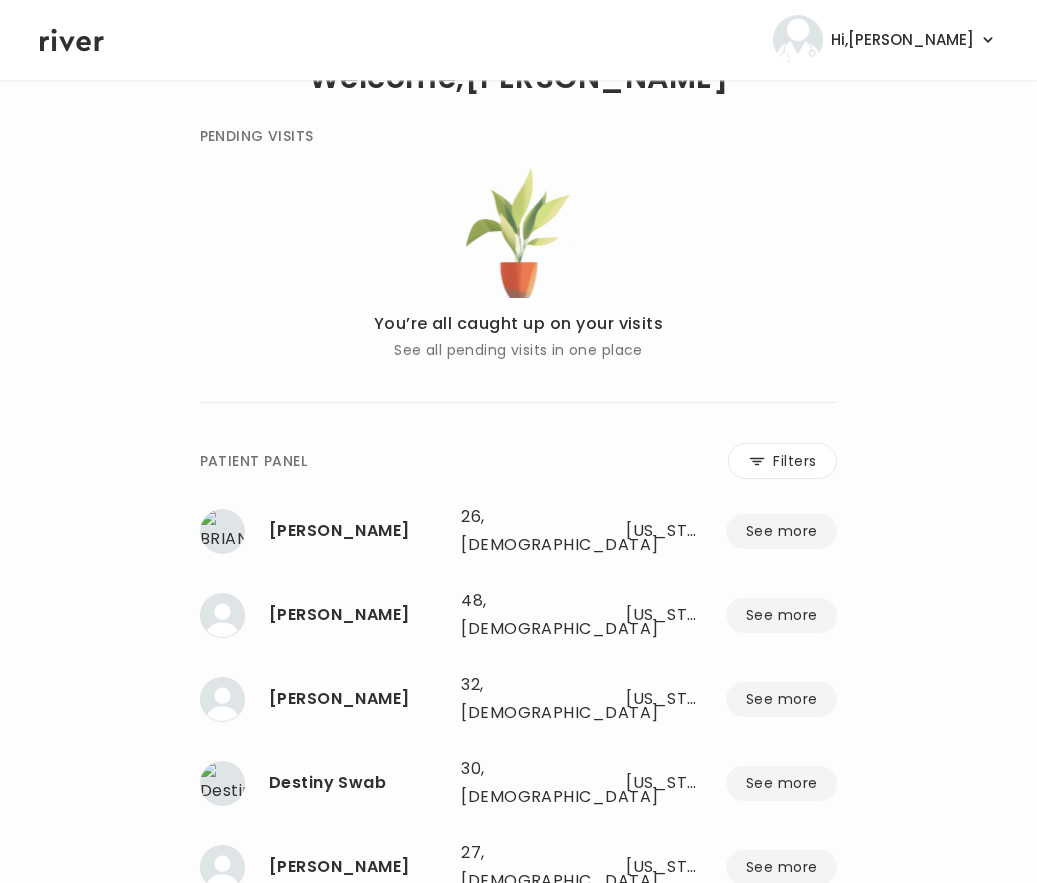 scroll, scrollTop: 0, scrollLeft: 0, axis: both 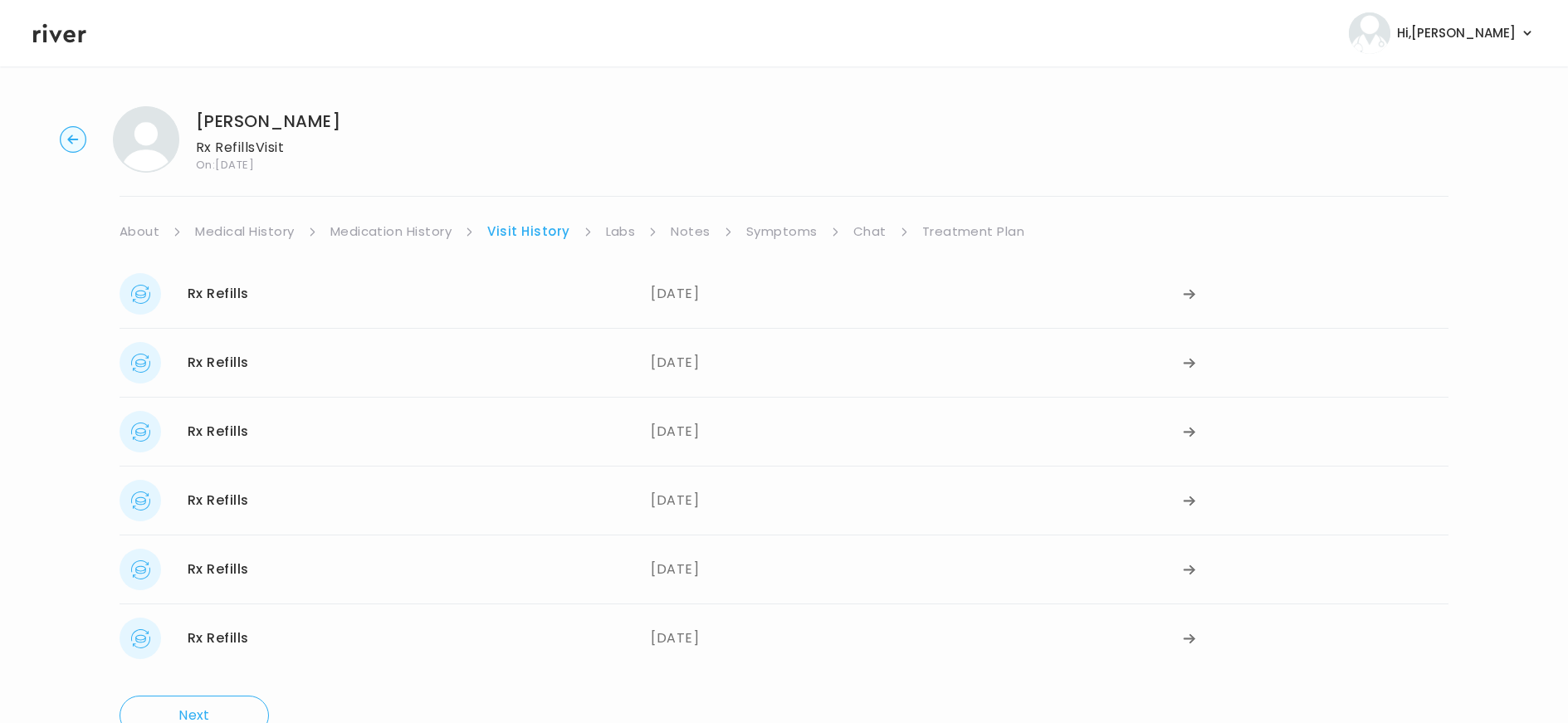 click on "Treatment Plan" at bounding box center (974, 232) 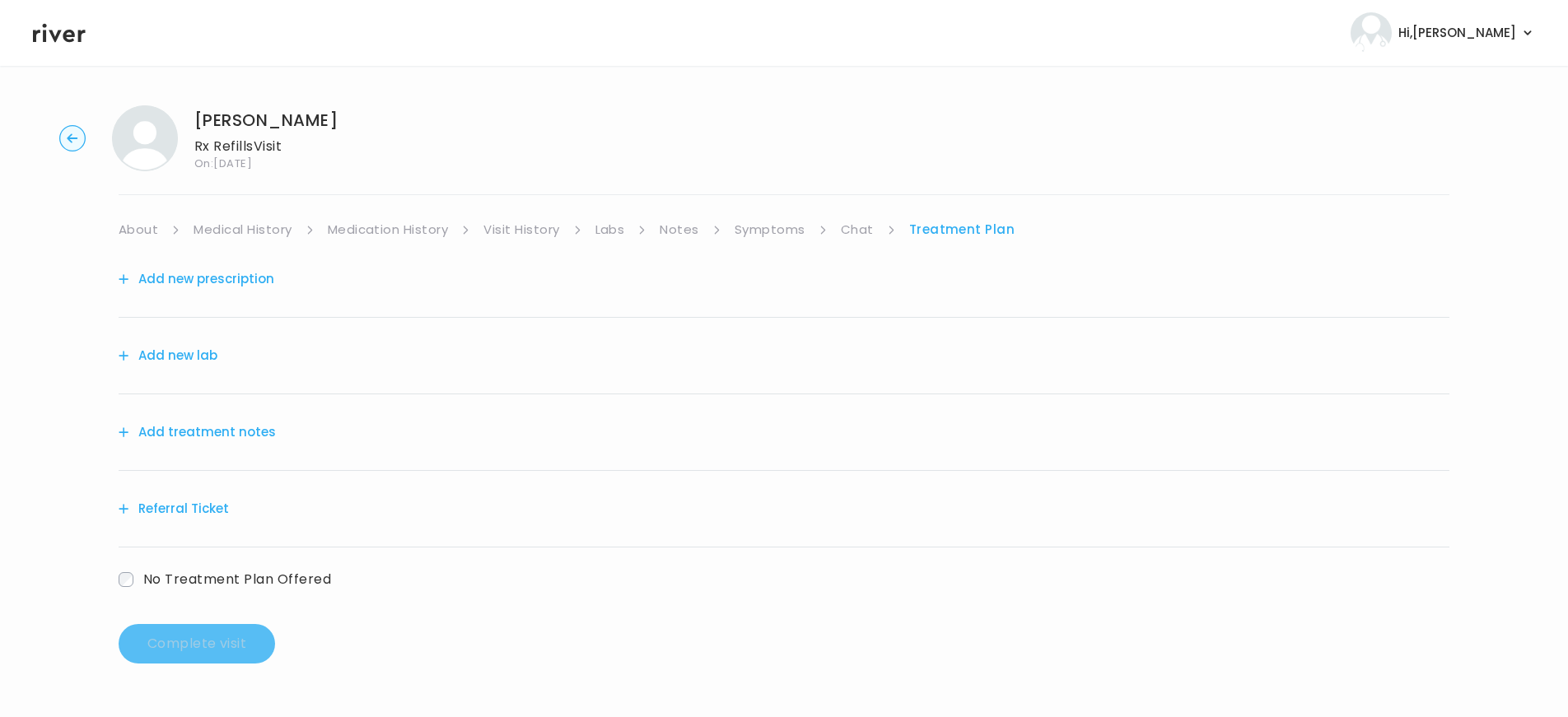 click on "Add treatment notes" at bounding box center (197, 432) 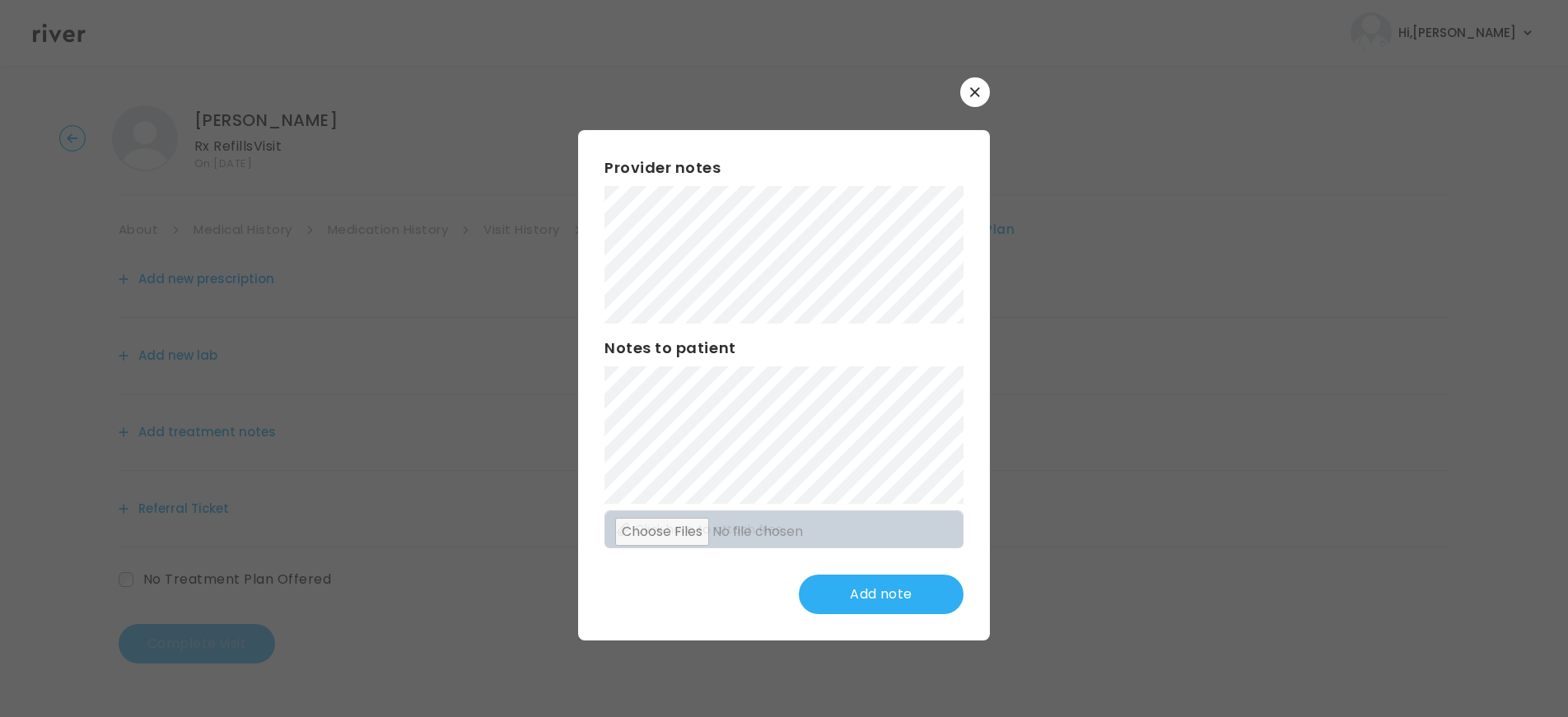 click 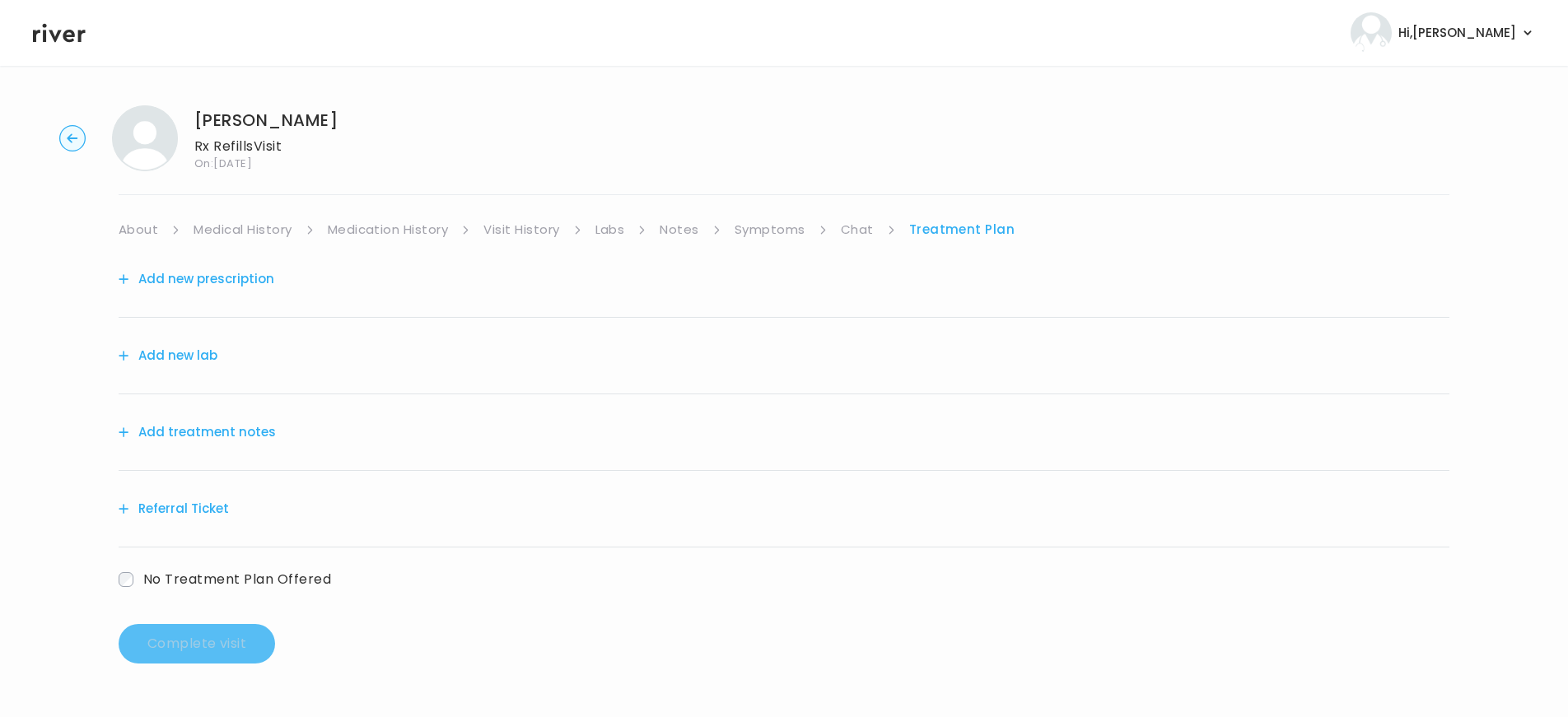 click on "Add treatment notes" at bounding box center [197, 432] 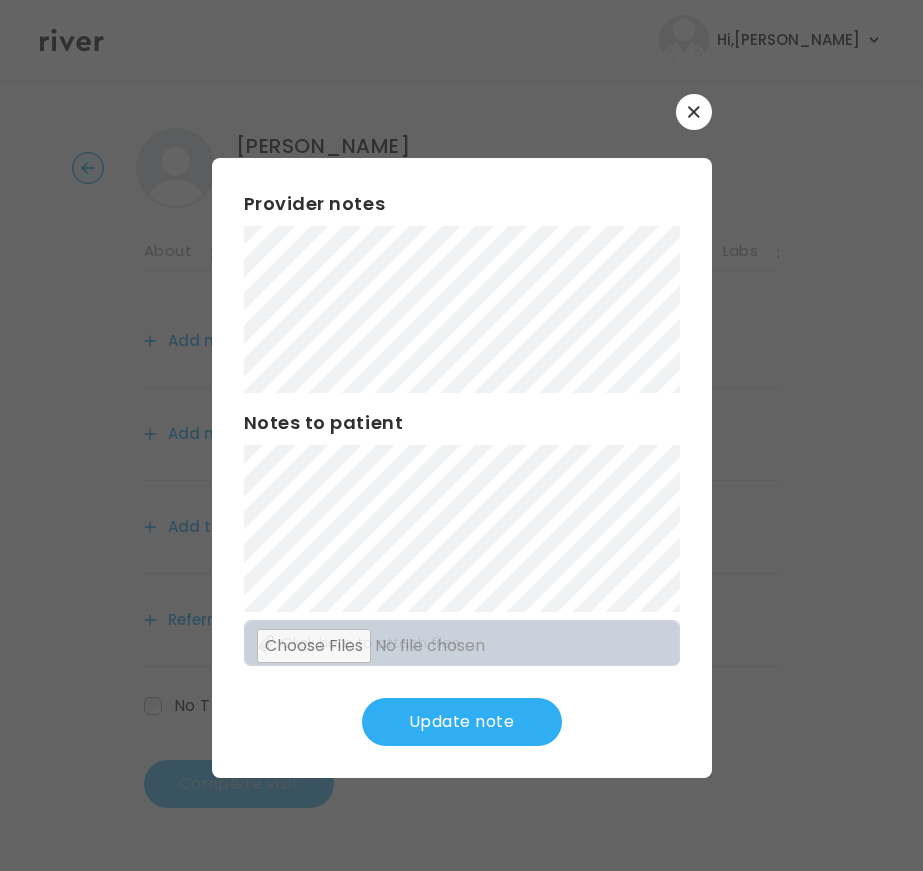 click on "Update note" at bounding box center (462, 722) 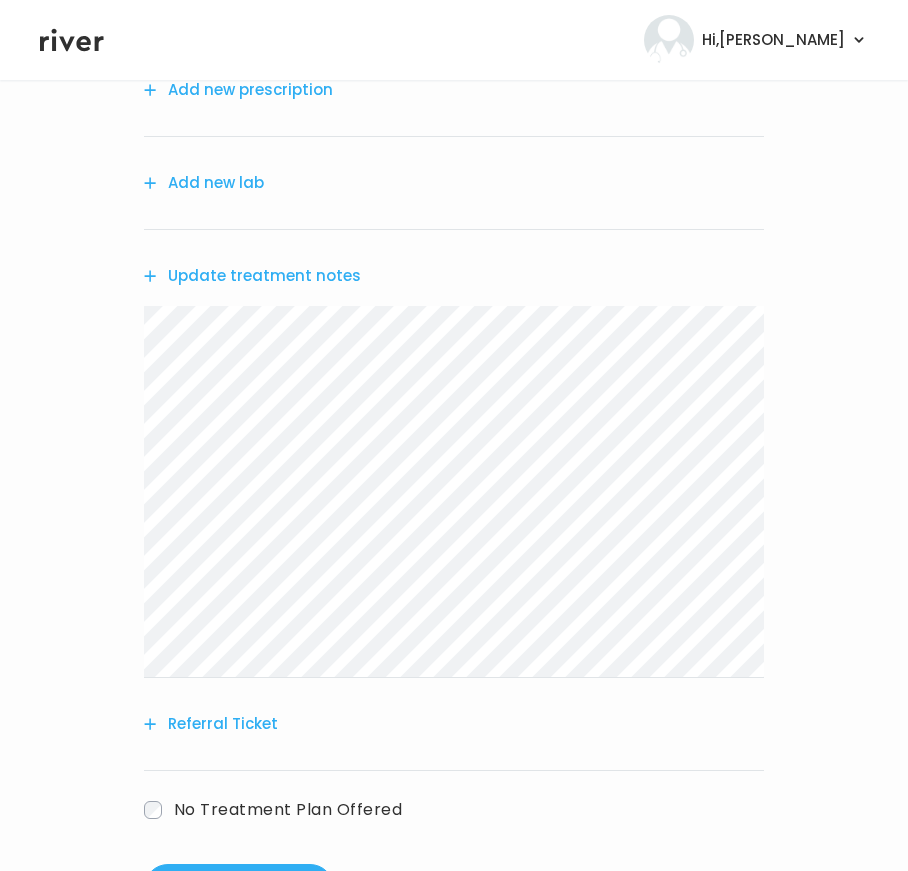 scroll, scrollTop: 0, scrollLeft: 0, axis: both 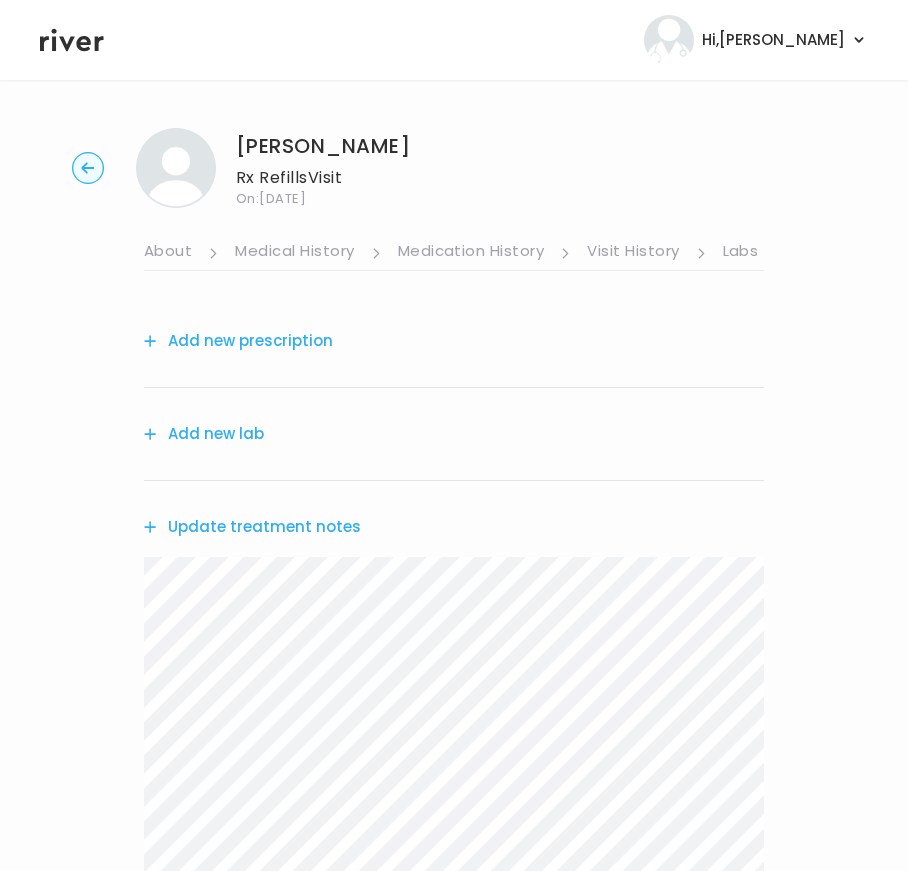 click on "Add new prescription" at bounding box center [238, 341] 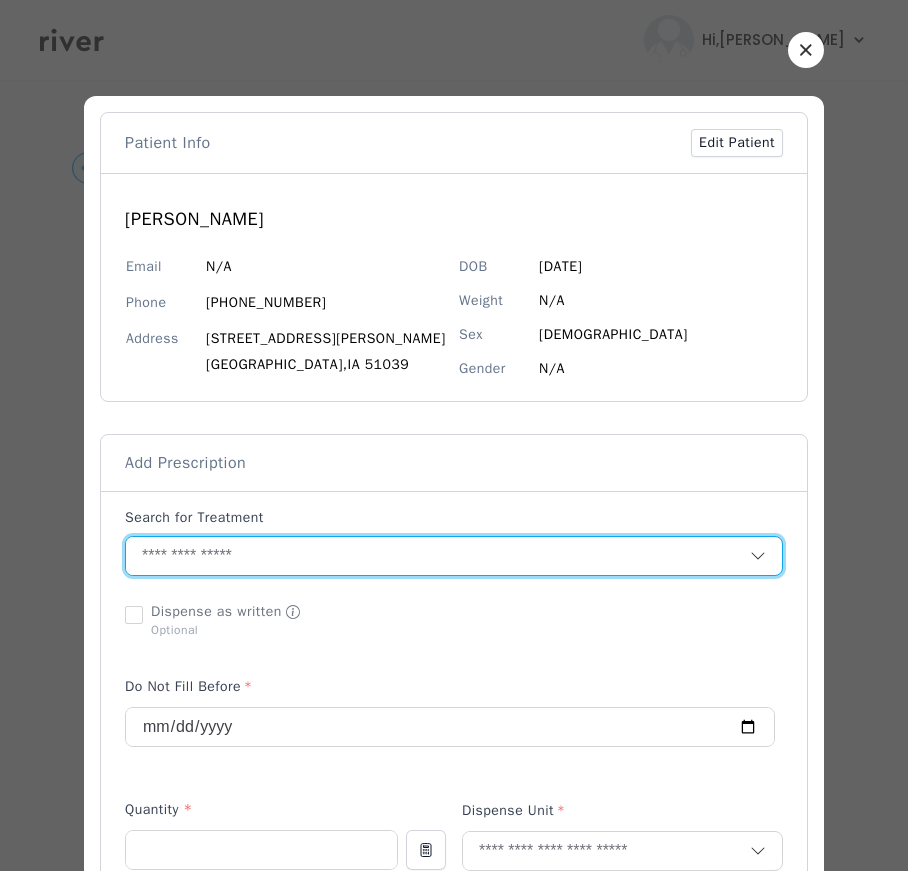 click at bounding box center [438, 556] 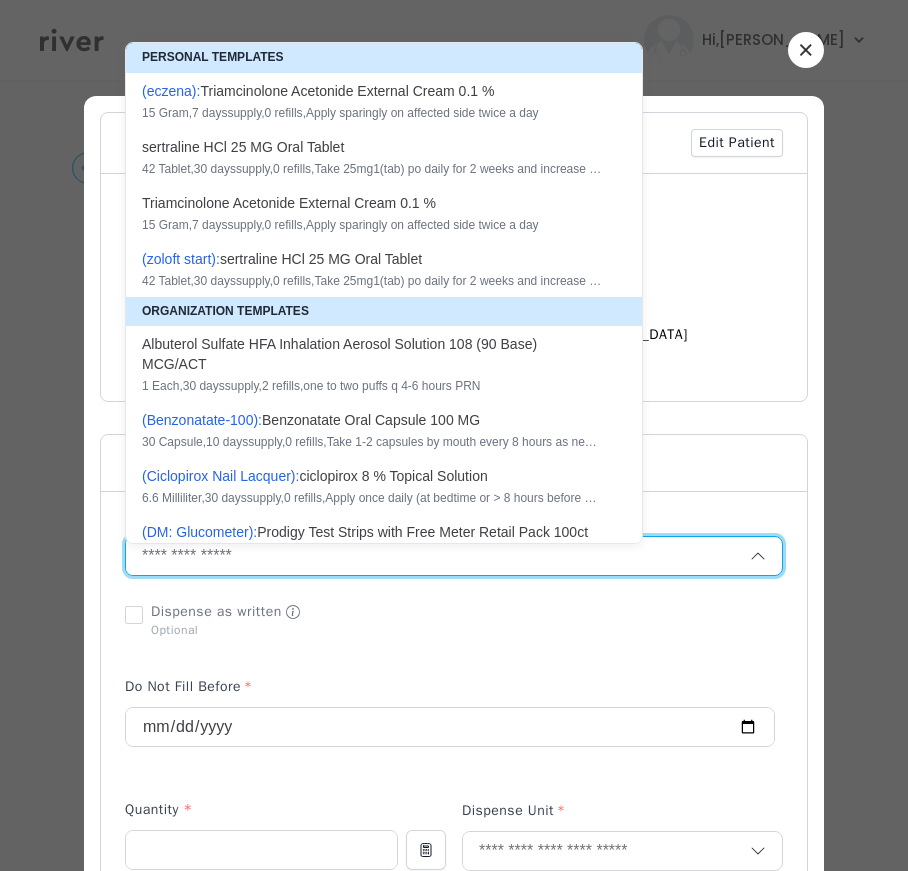 paste on "**********" 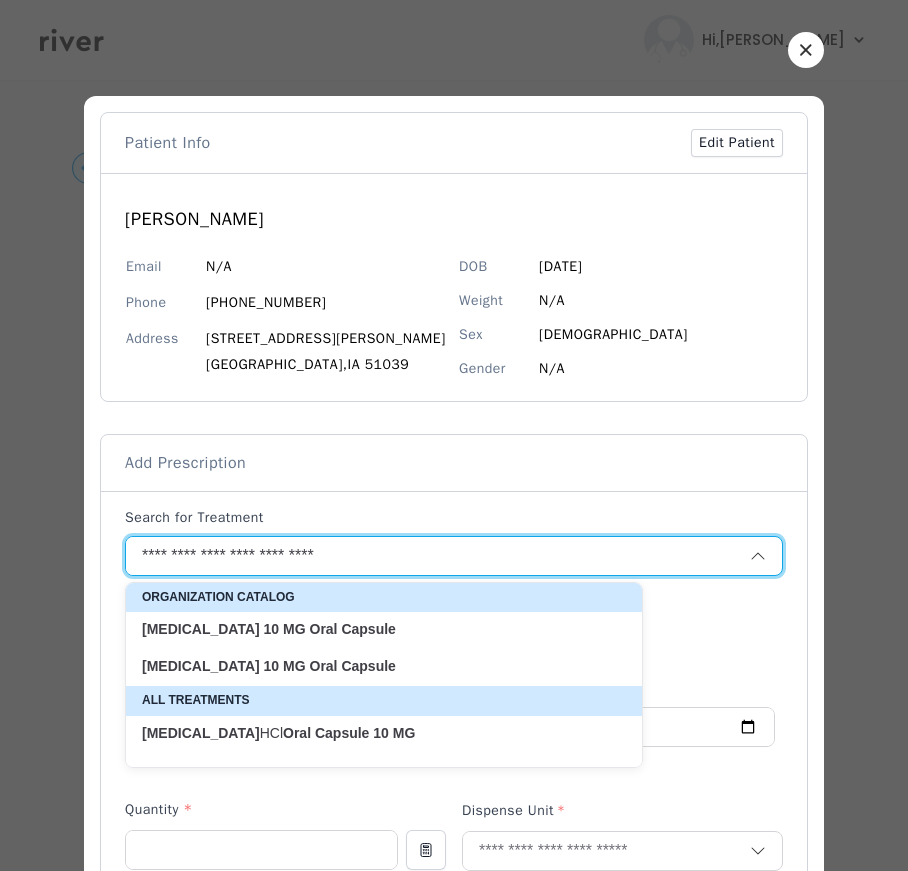 type on "**********" 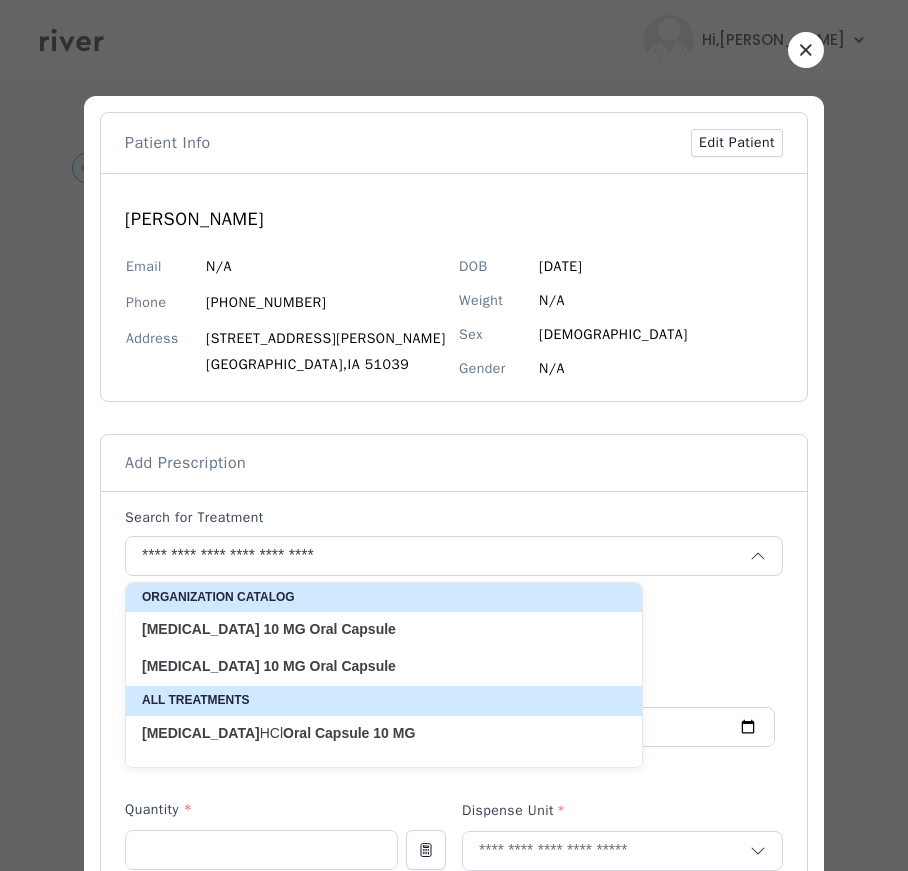 click on "Oral" 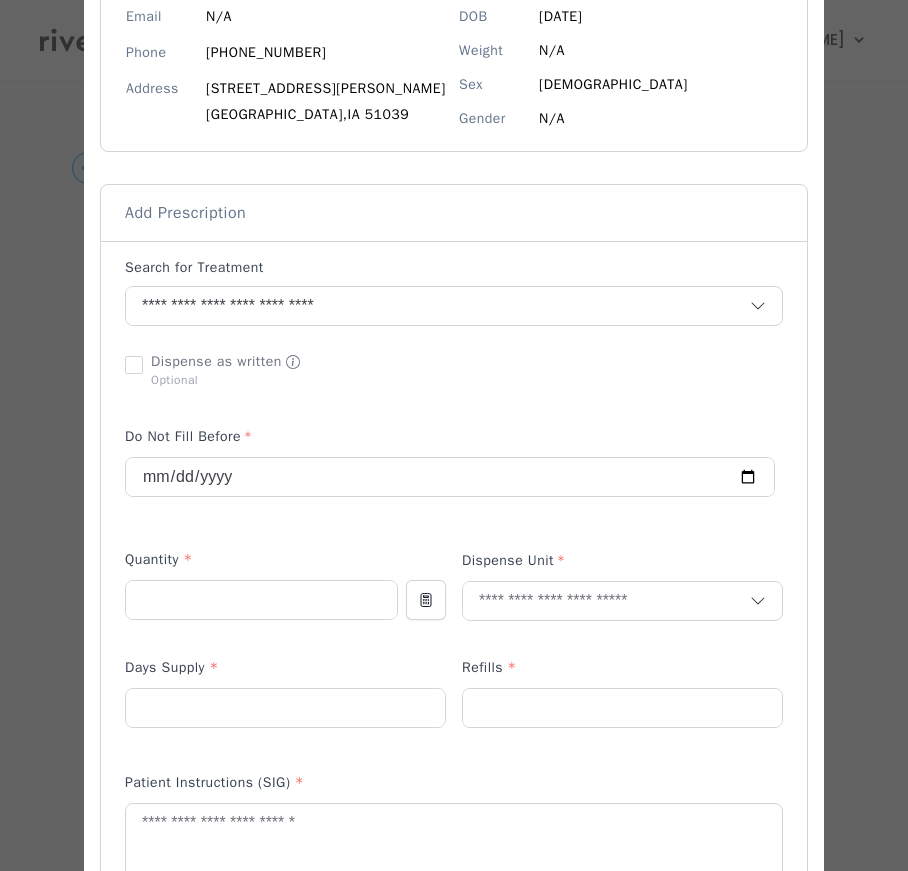 scroll, scrollTop: 251, scrollLeft: 0, axis: vertical 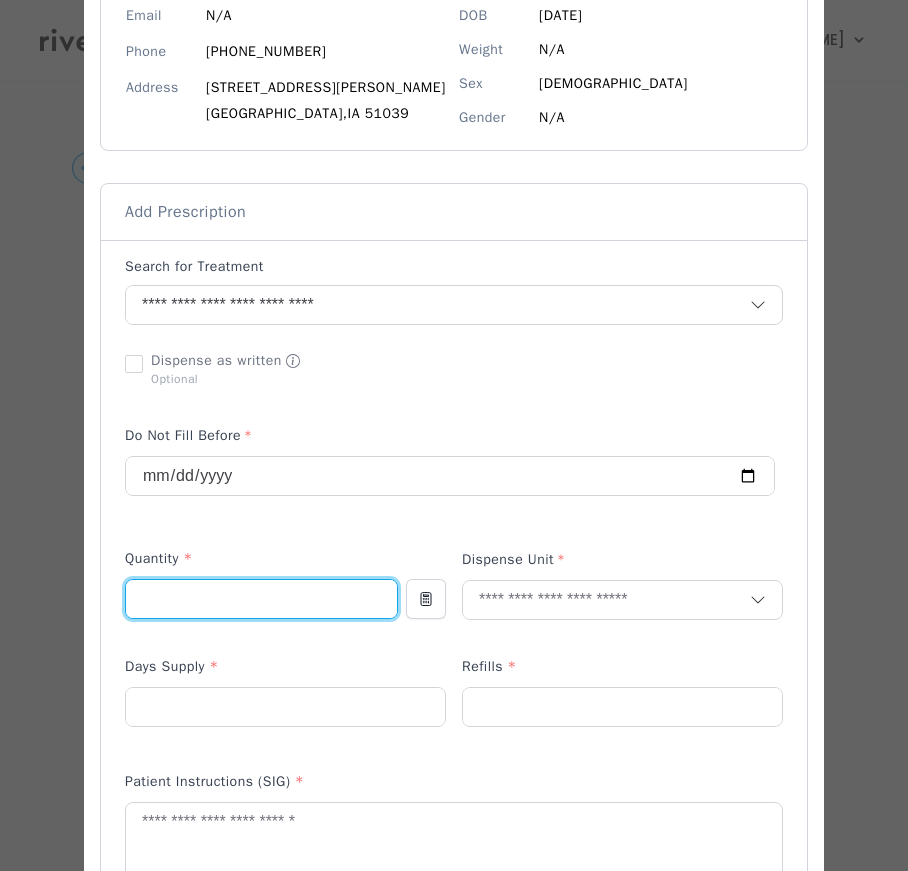 click at bounding box center (261, 599) 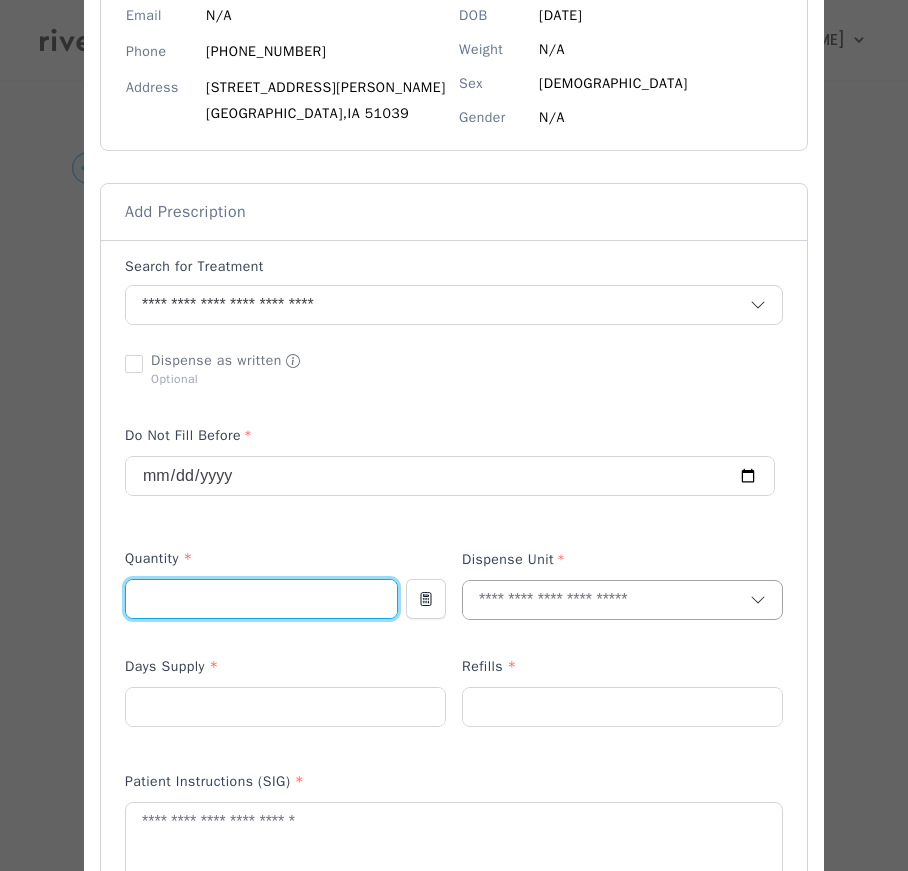 type on "**" 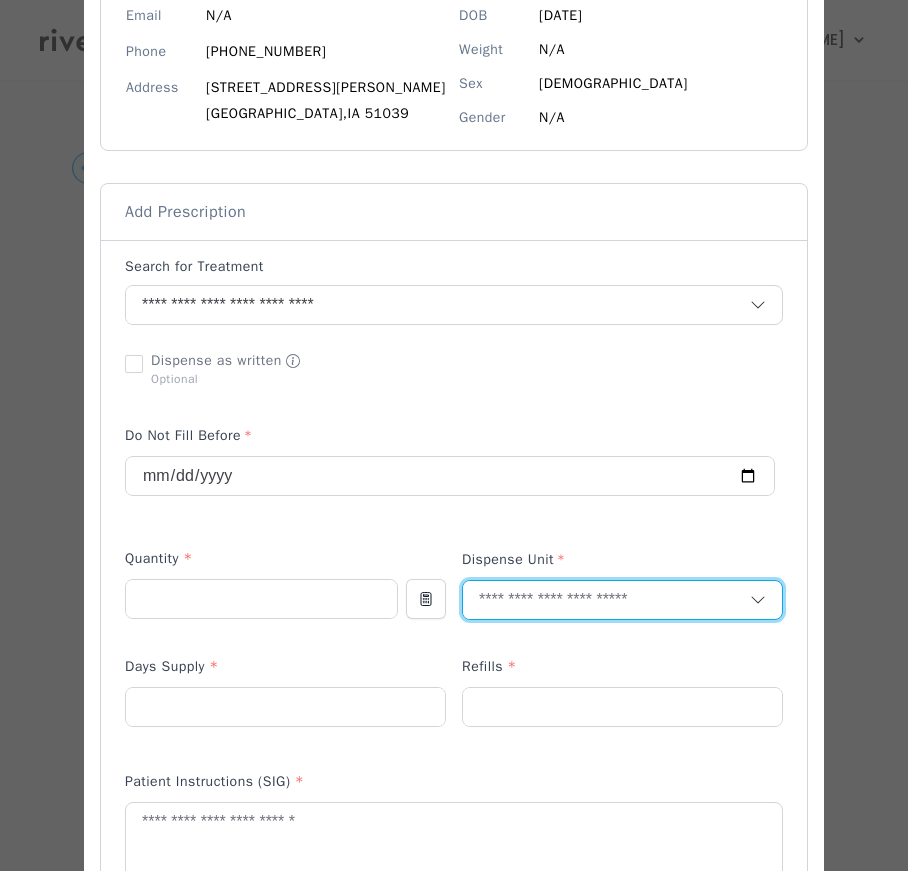 click at bounding box center [606, 600] 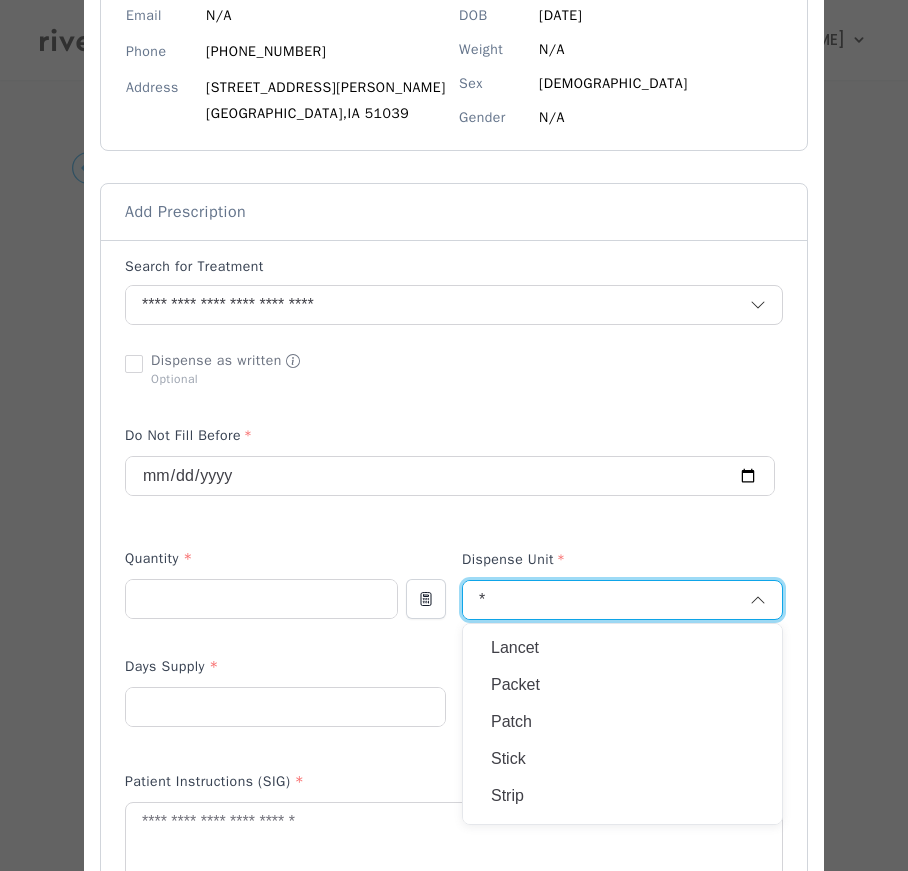 scroll, scrollTop: 352, scrollLeft: 0, axis: vertical 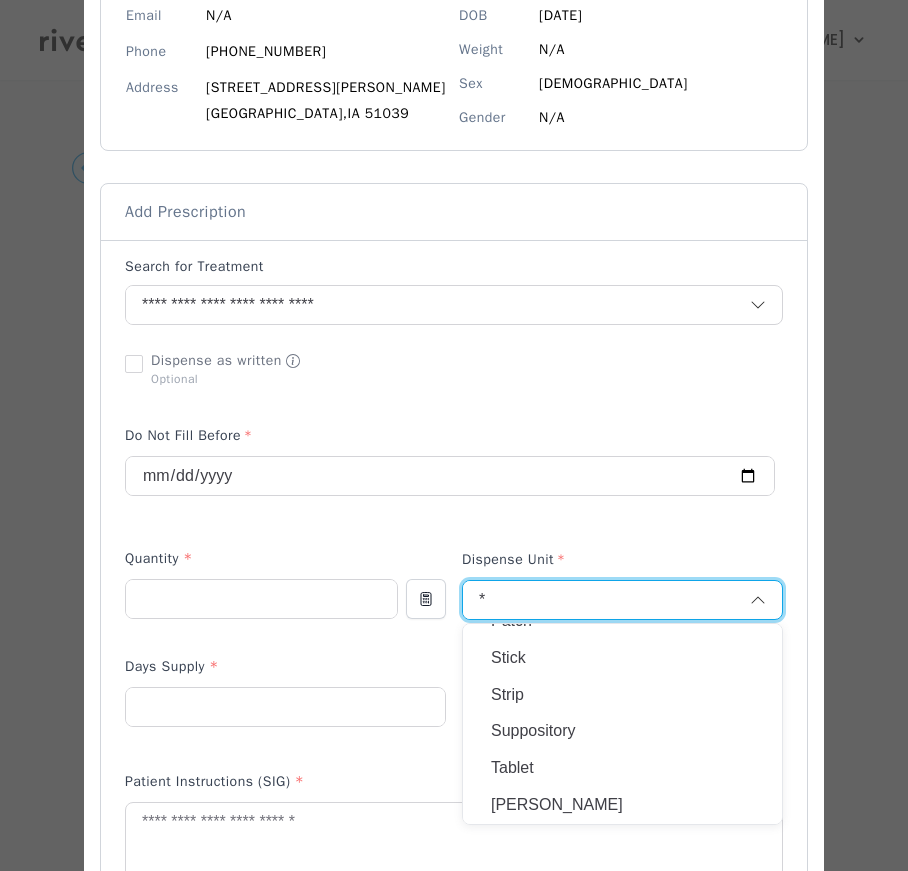 type on "*" 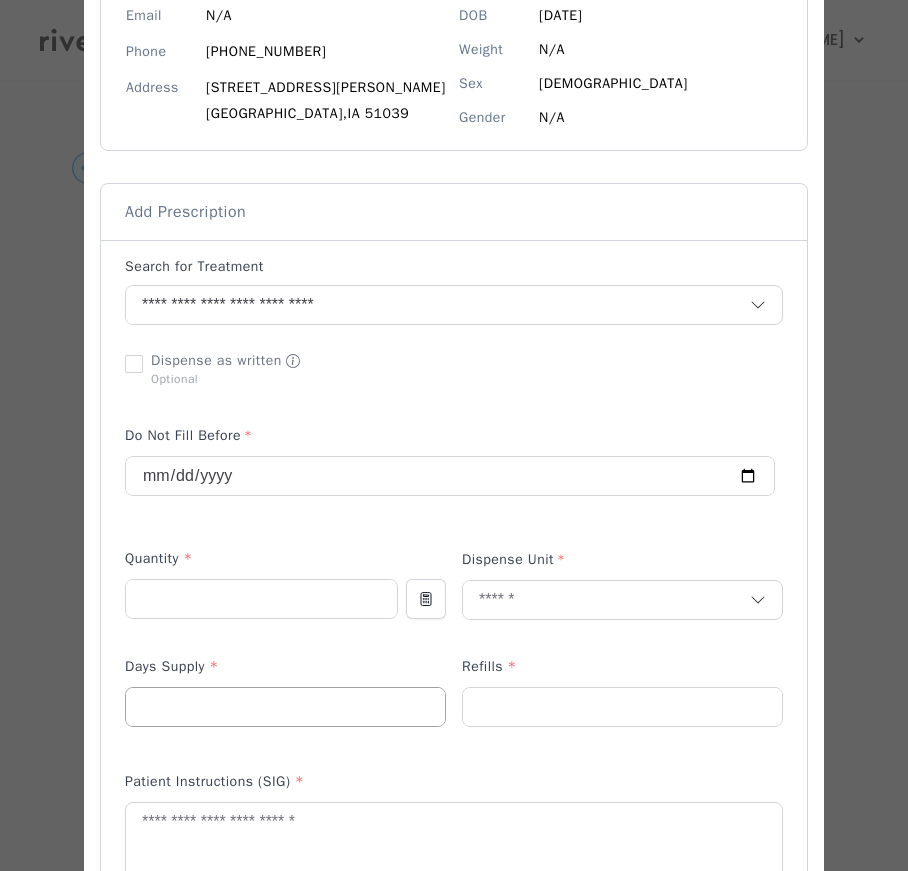 click at bounding box center (285, 707) 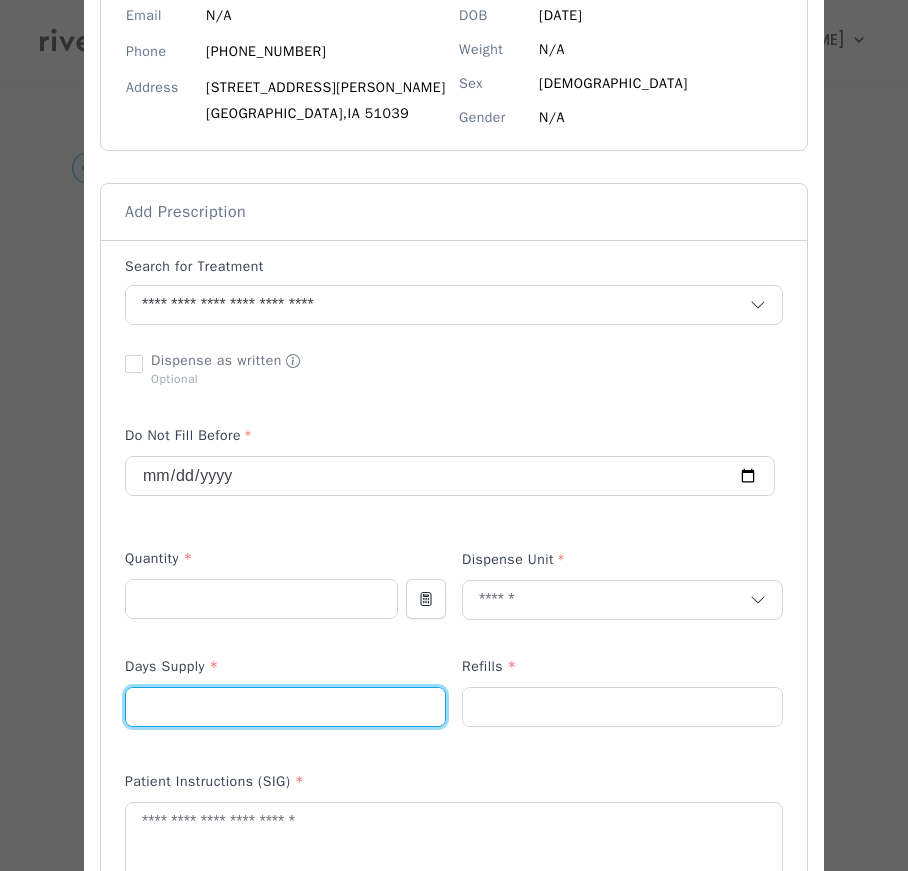 type on "**" 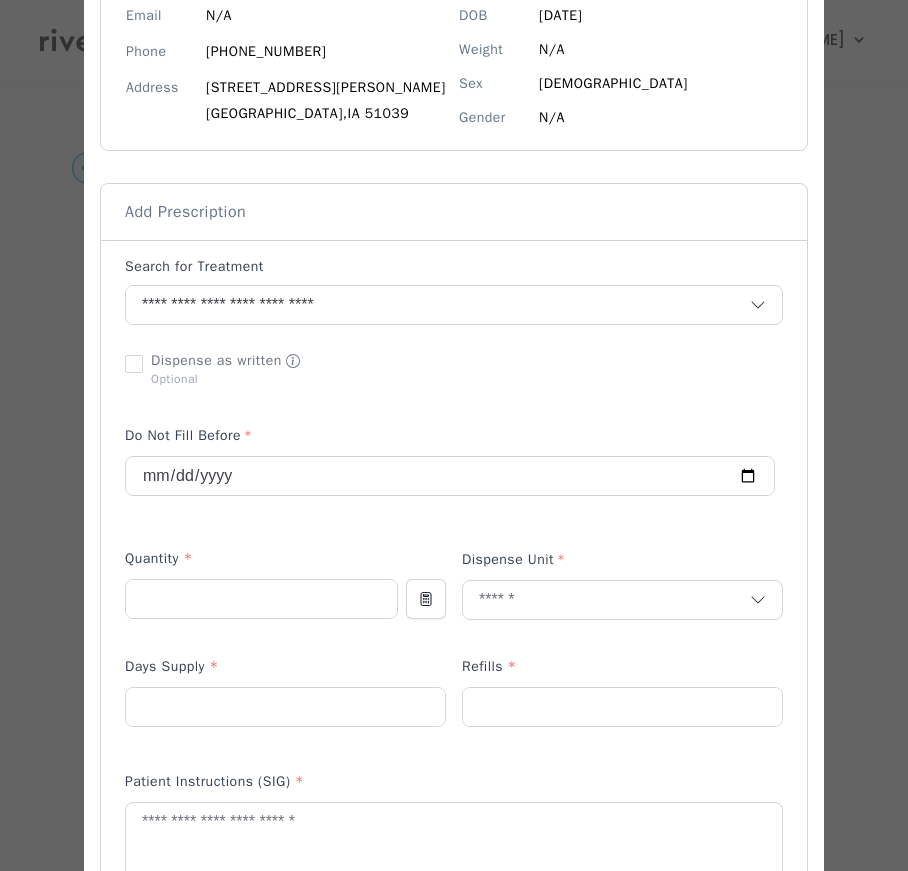 click on "Refills *" at bounding box center (622, 671) 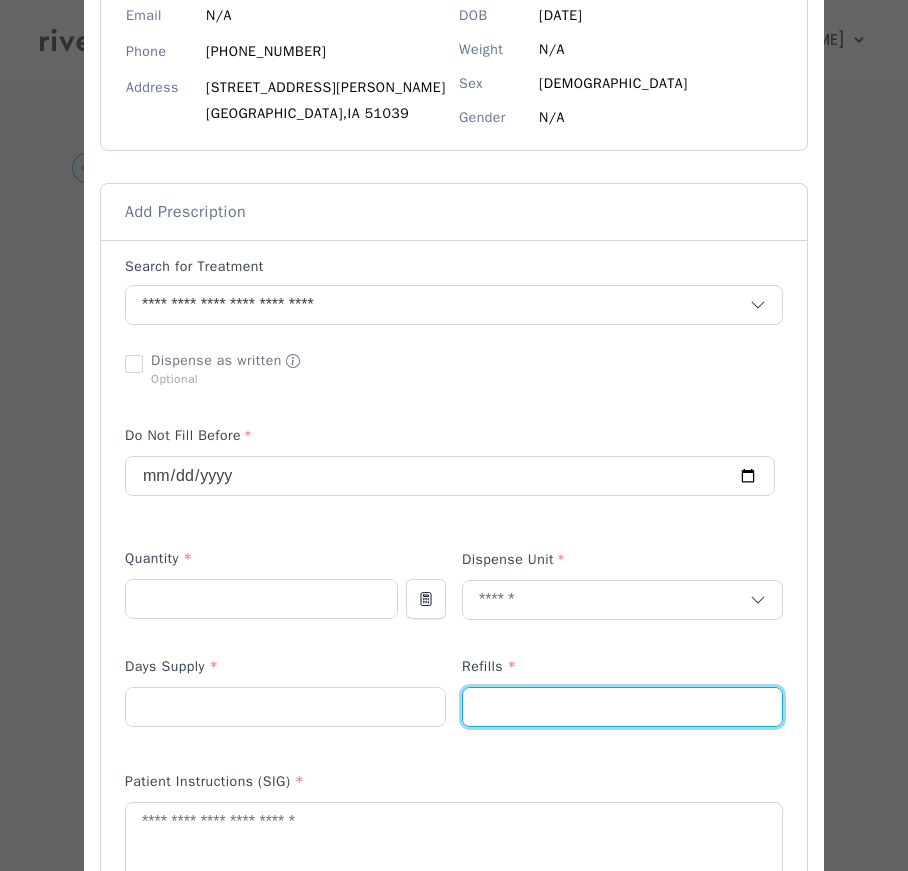 drag, startPoint x: 594, startPoint y: 704, endPoint x: 591, endPoint y: 691, distance: 13.341664 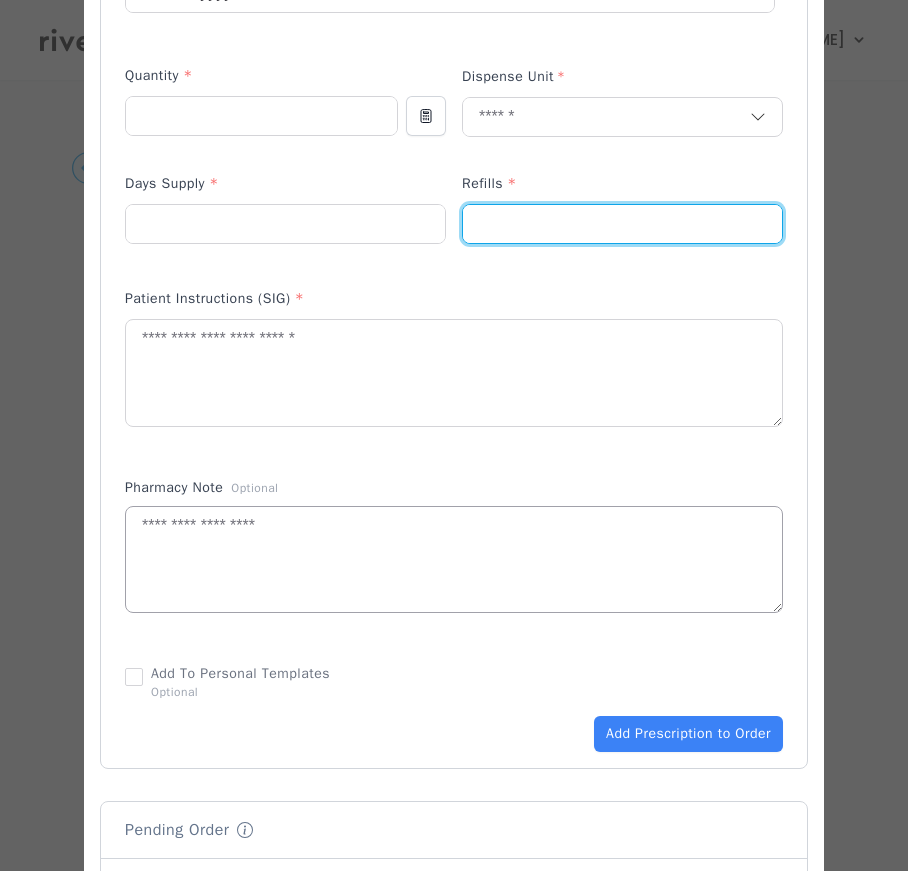 scroll, scrollTop: 703, scrollLeft: 0, axis: vertical 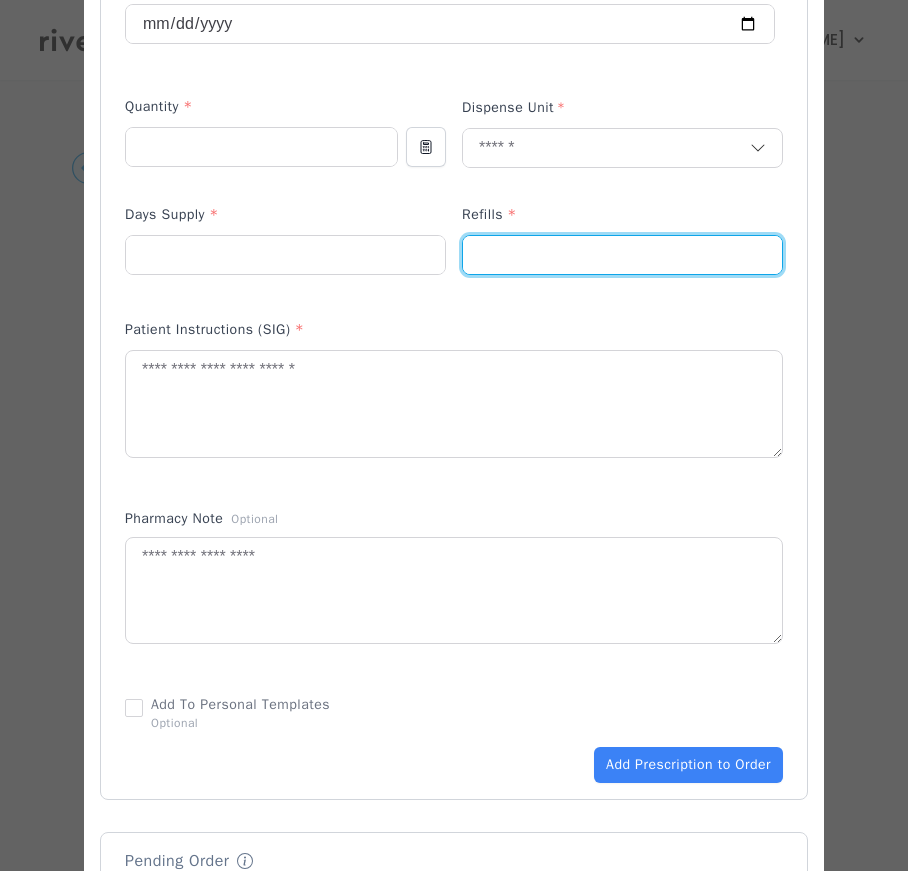 type on "*" 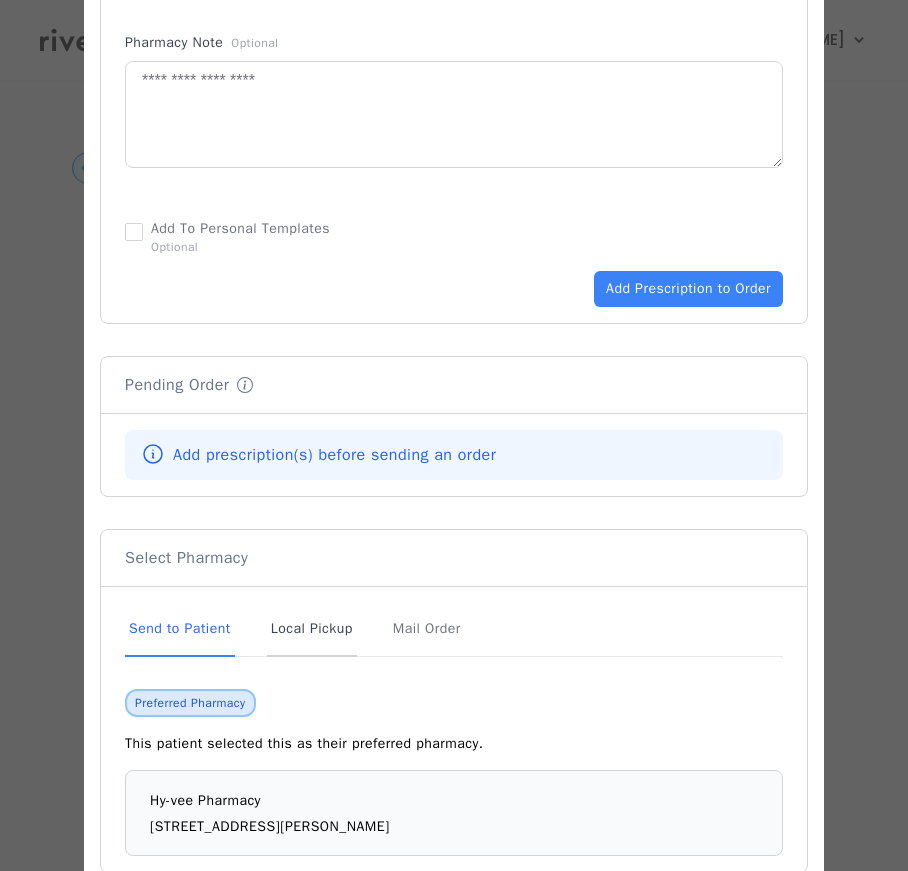 scroll, scrollTop: 1180, scrollLeft: 0, axis: vertical 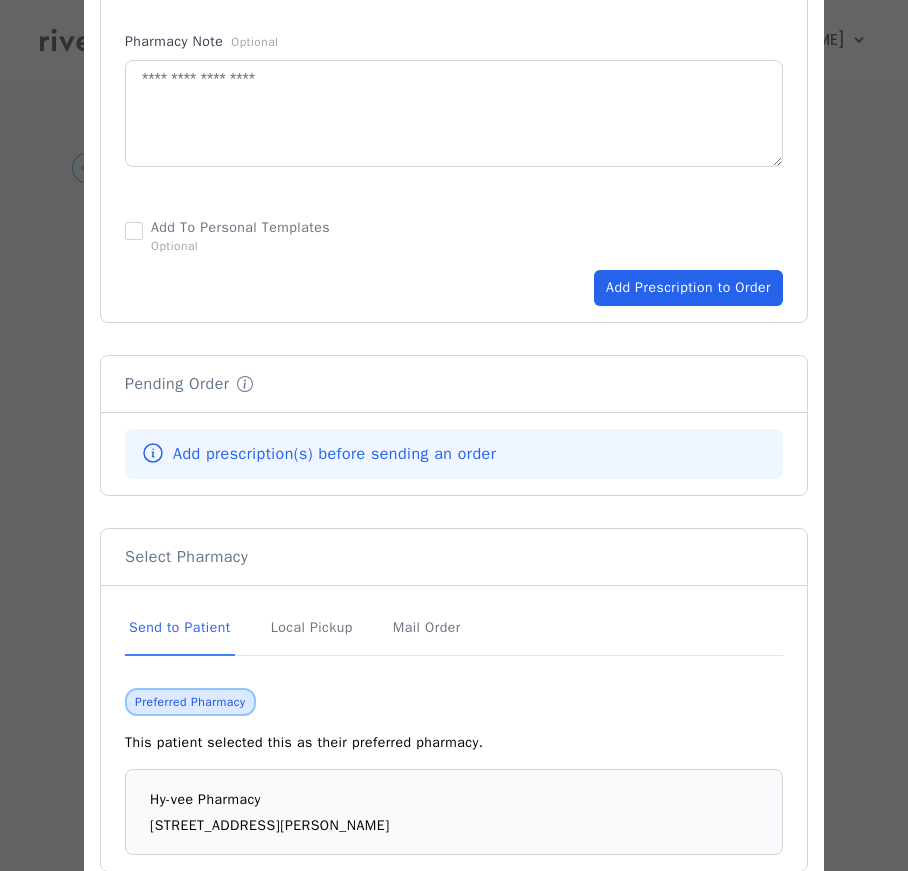 type on "**********" 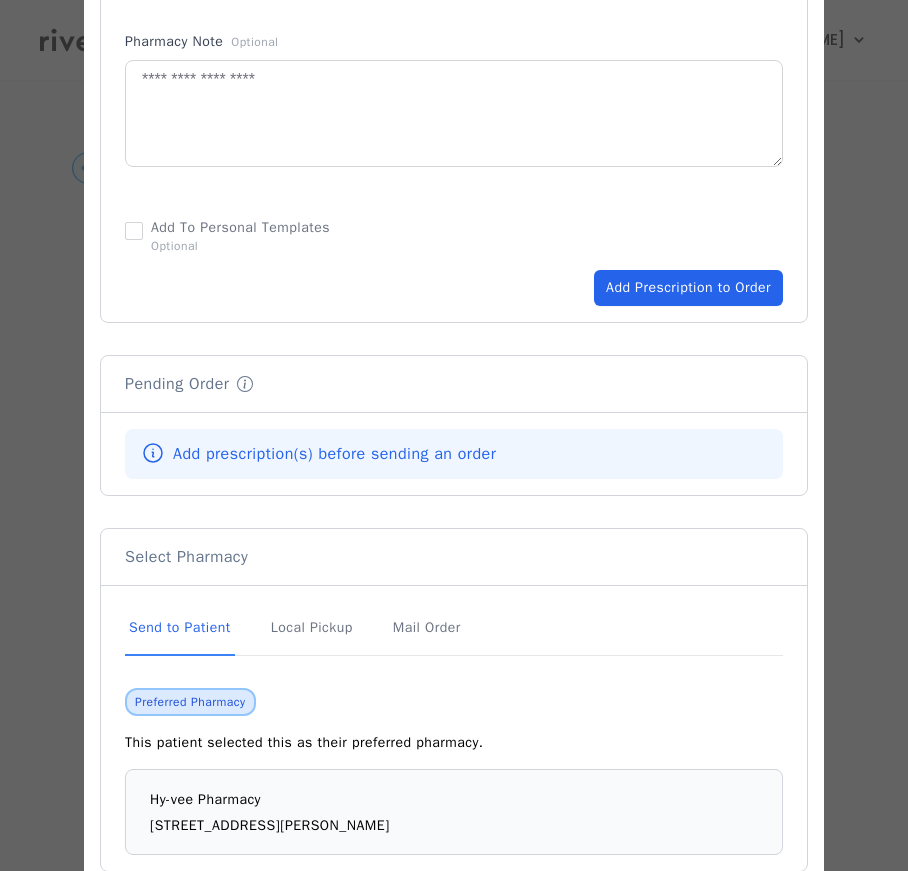 click on "Add Prescription to Order" at bounding box center (688, 288) 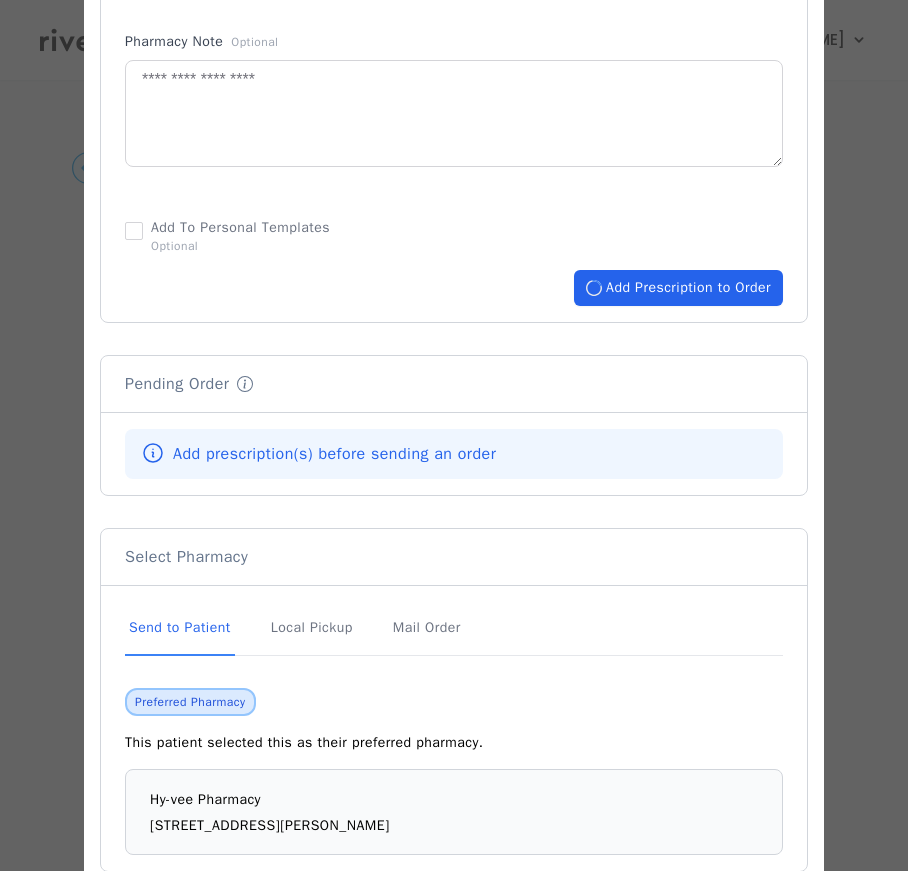 type 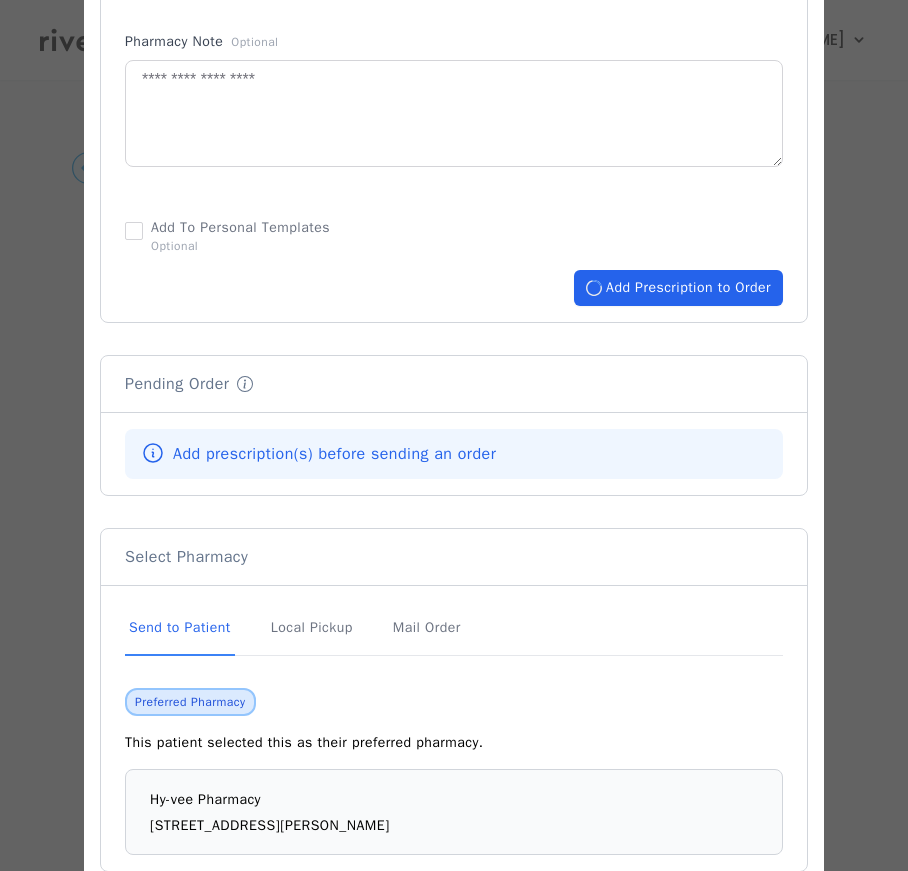 type 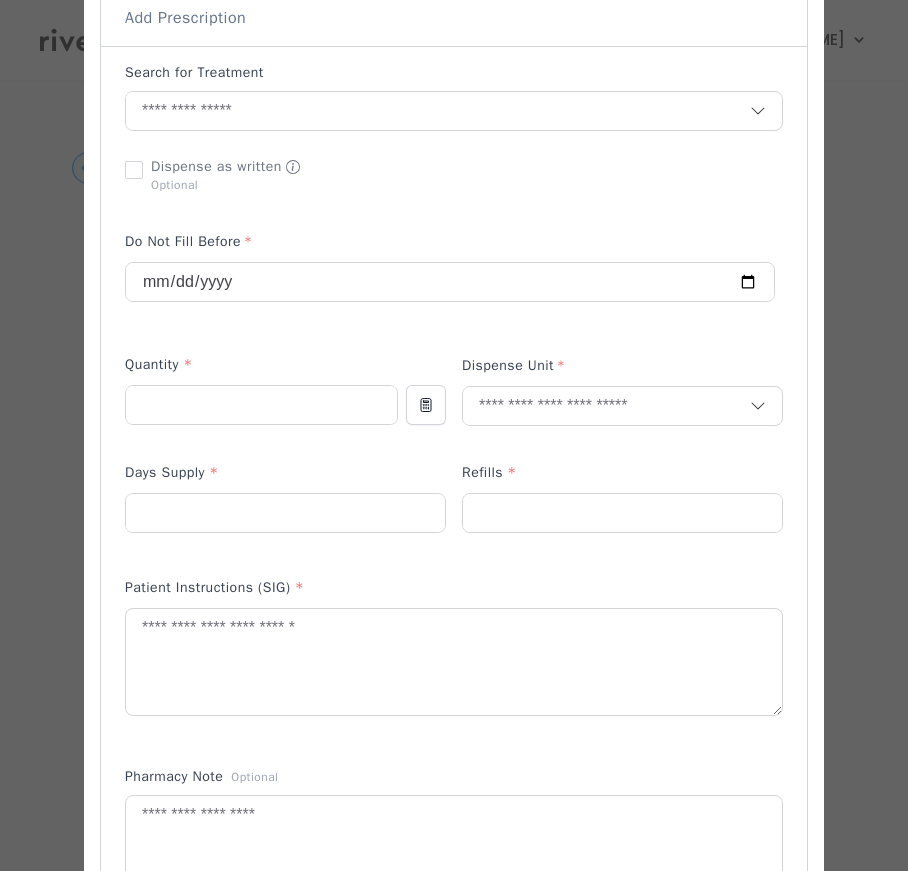 scroll, scrollTop: 43, scrollLeft: 0, axis: vertical 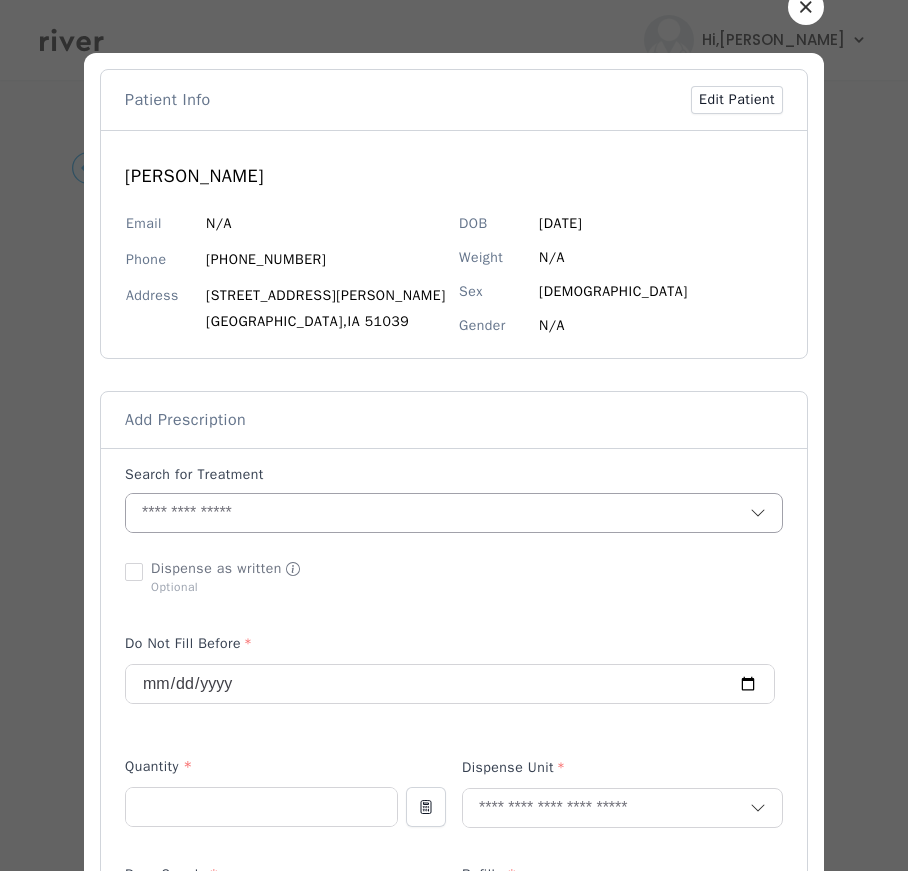 click at bounding box center (438, 513) 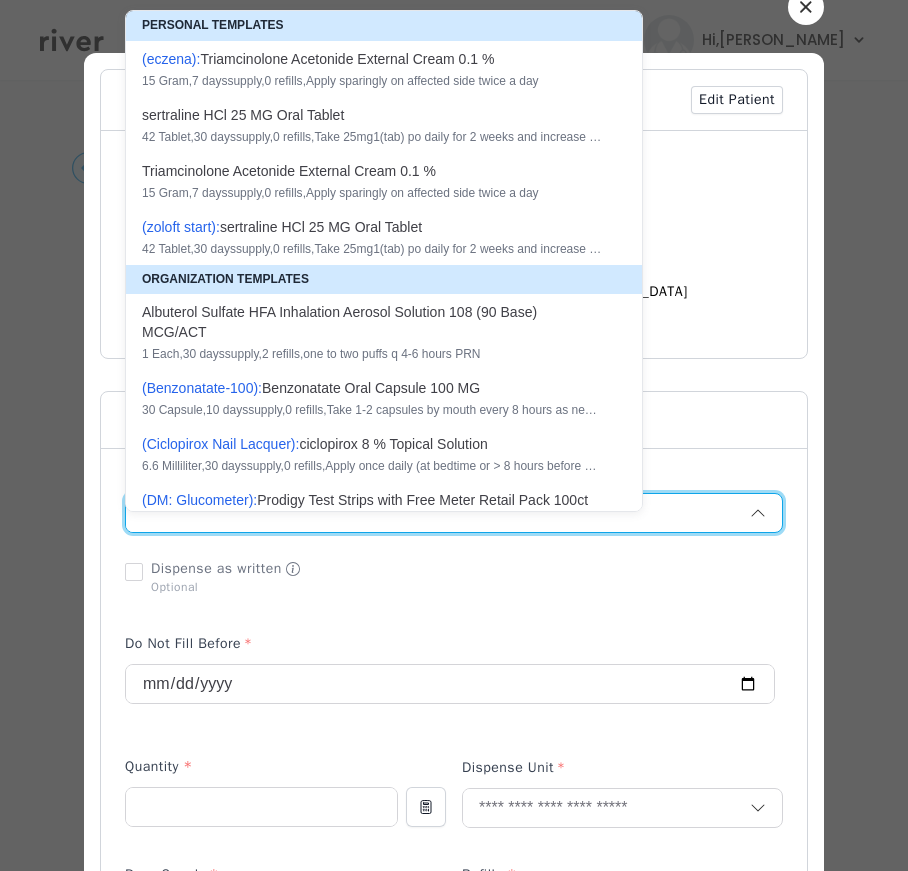 click at bounding box center (438, 513) 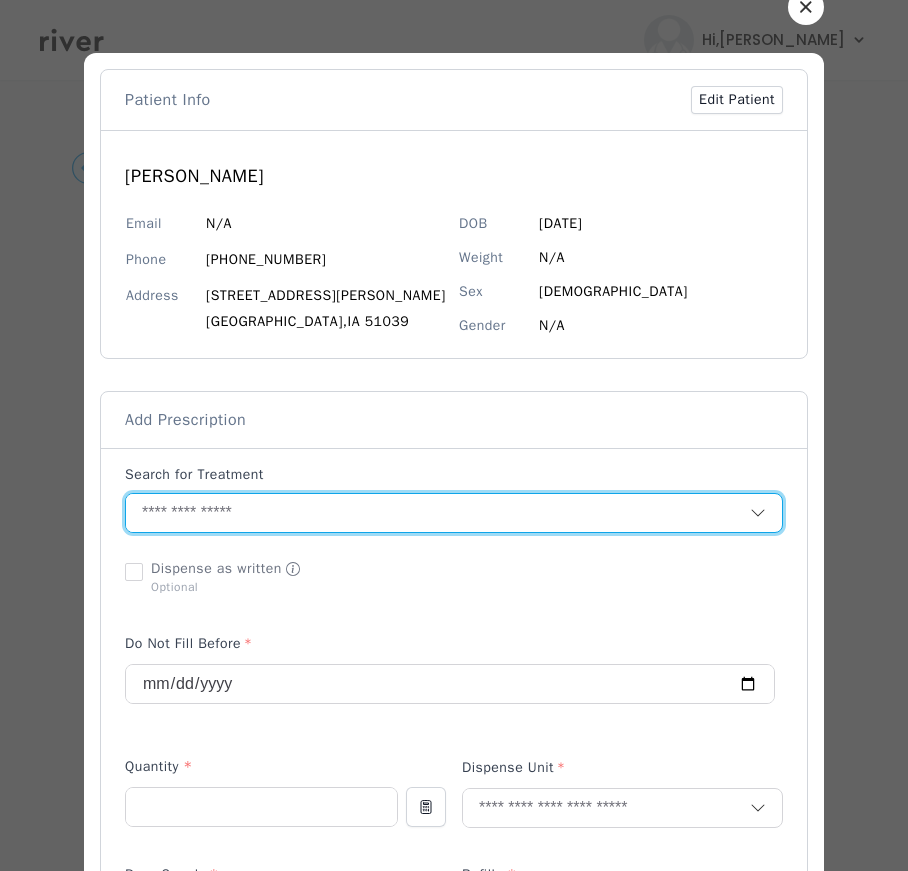 paste on "**********" 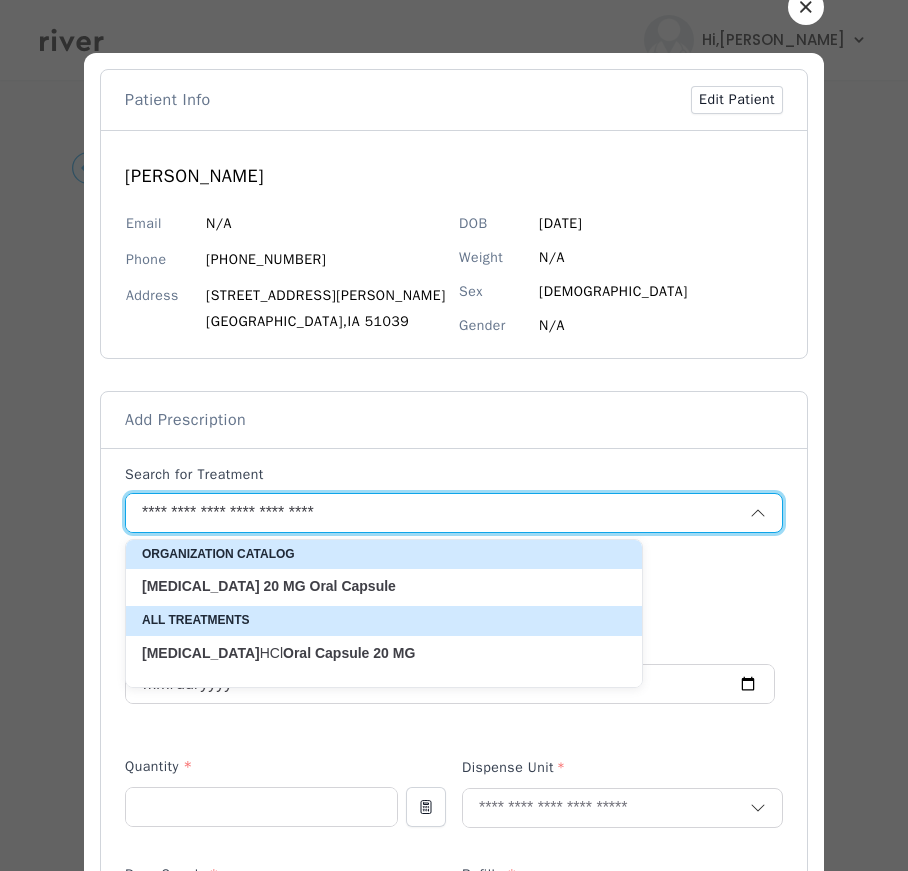 type on "**********" 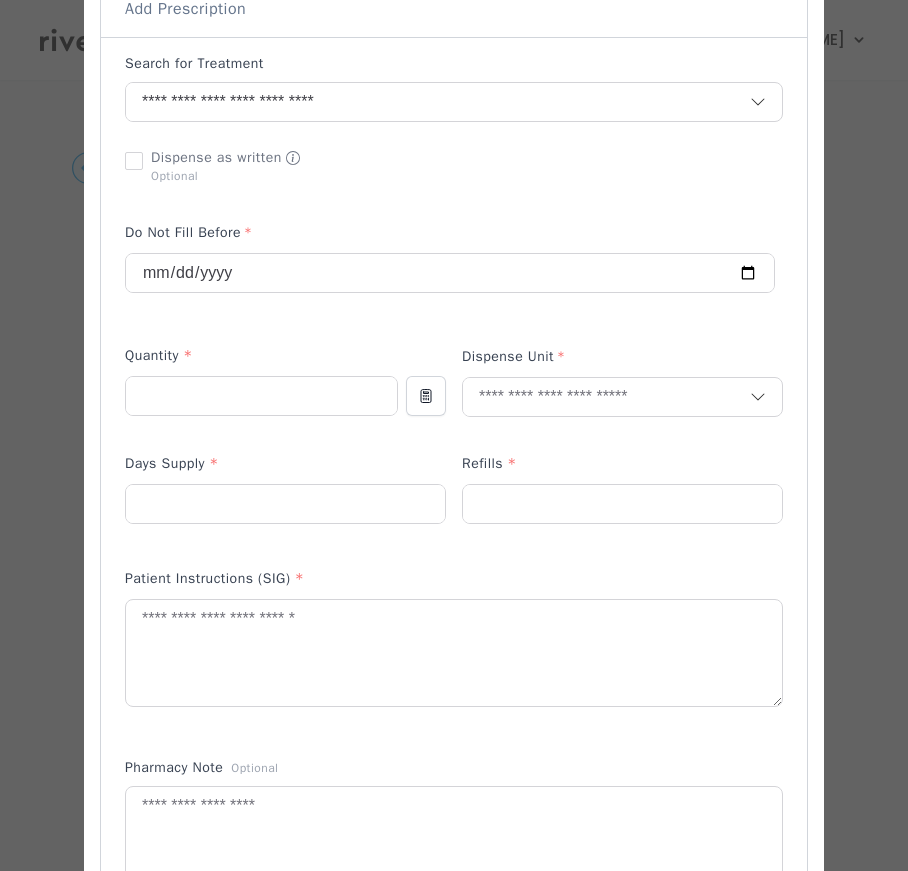 scroll, scrollTop: 503, scrollLeft: 0, axis: vertical 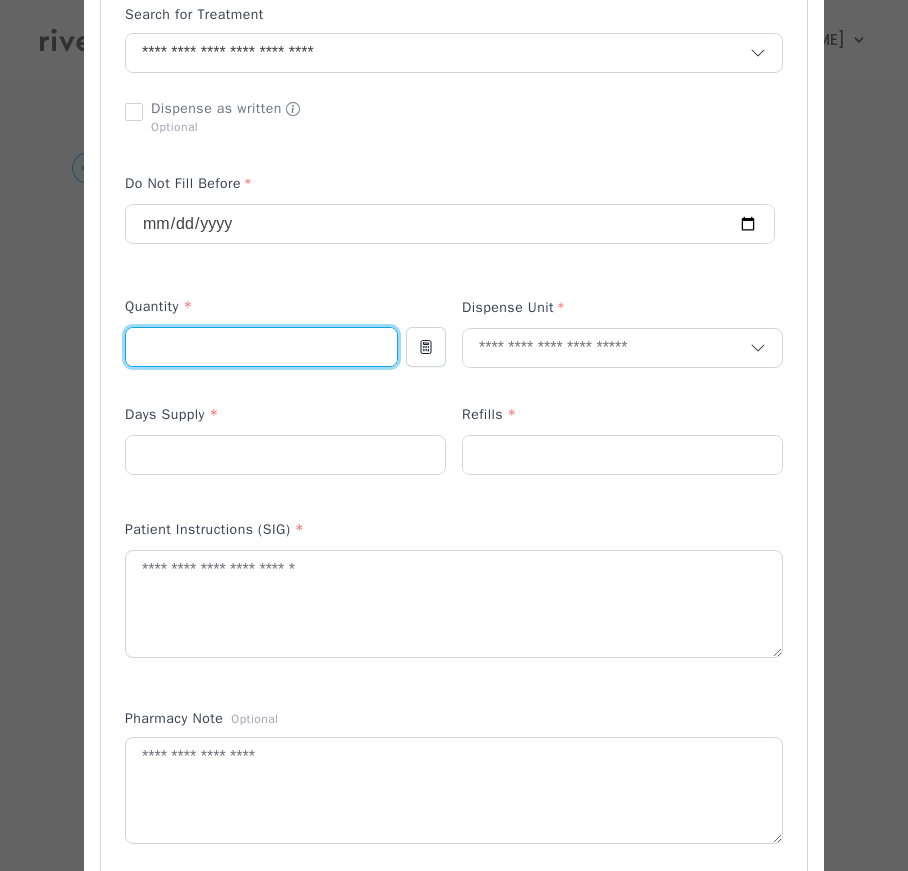 click at bounding box center [261, 347] 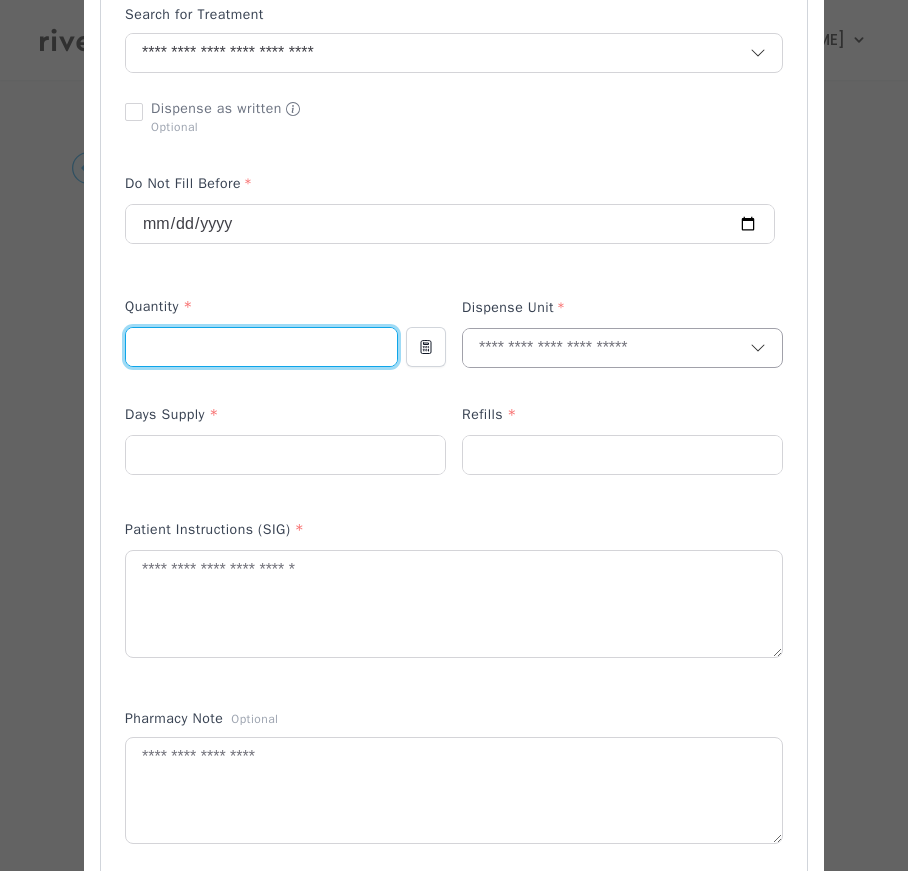 type on "**" 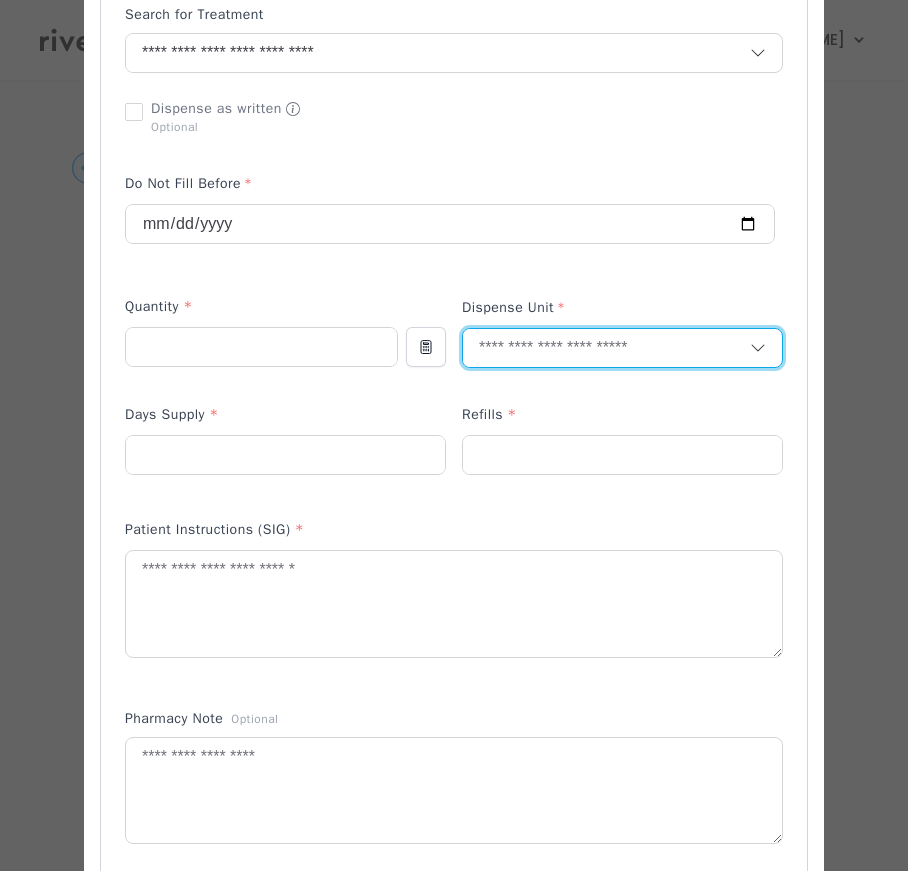 click at bounding box center (606, 348) 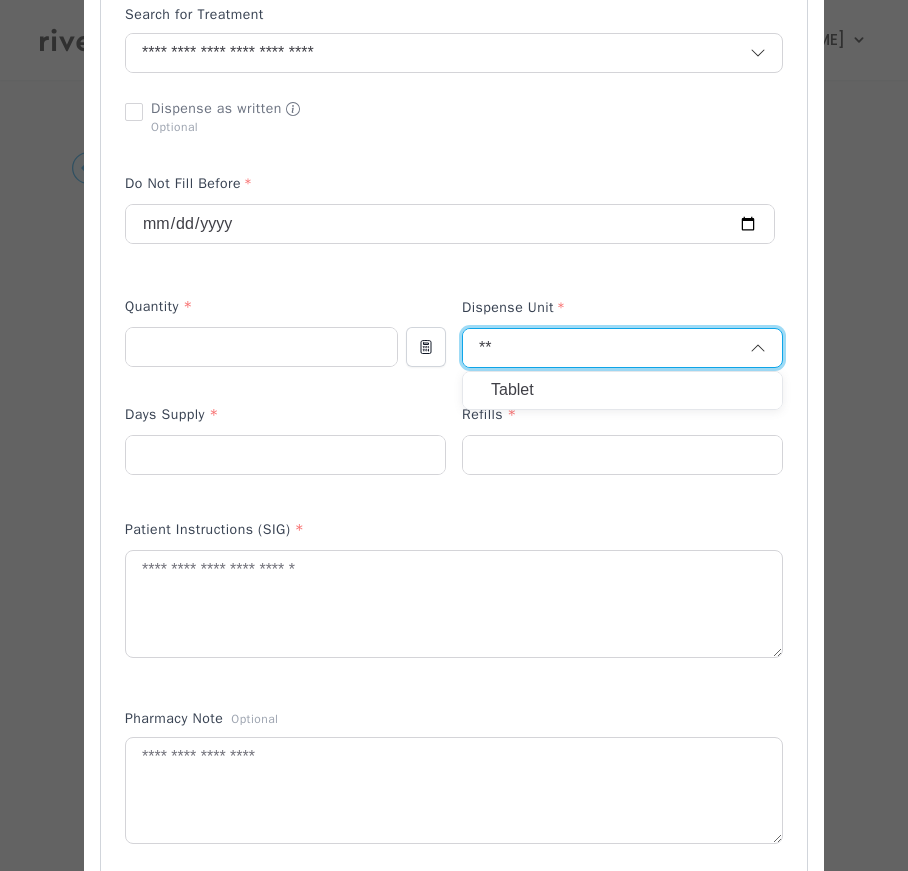 type on "**" 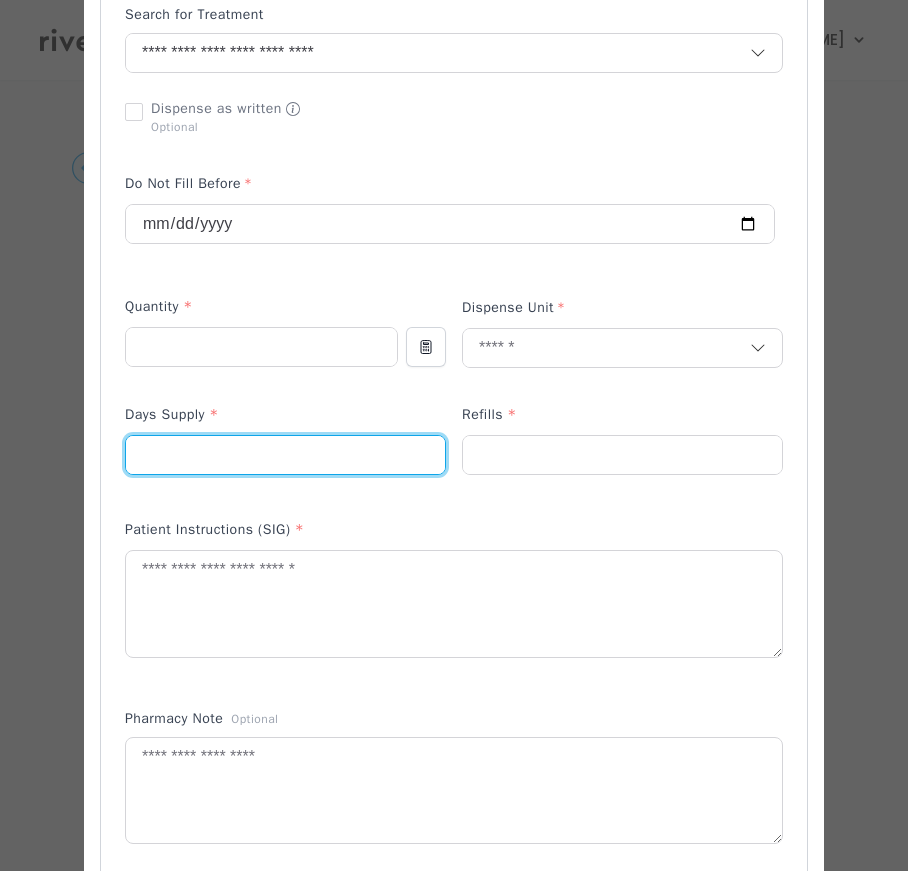 click at bounding box center [285, 455] 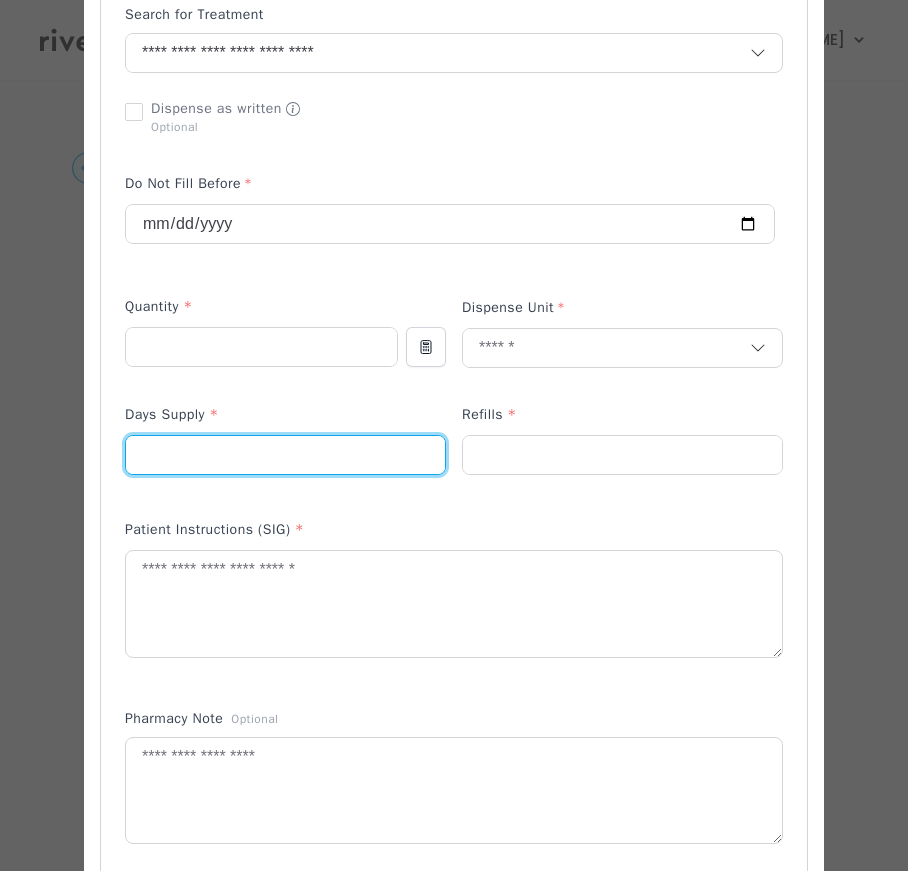 type on "**" 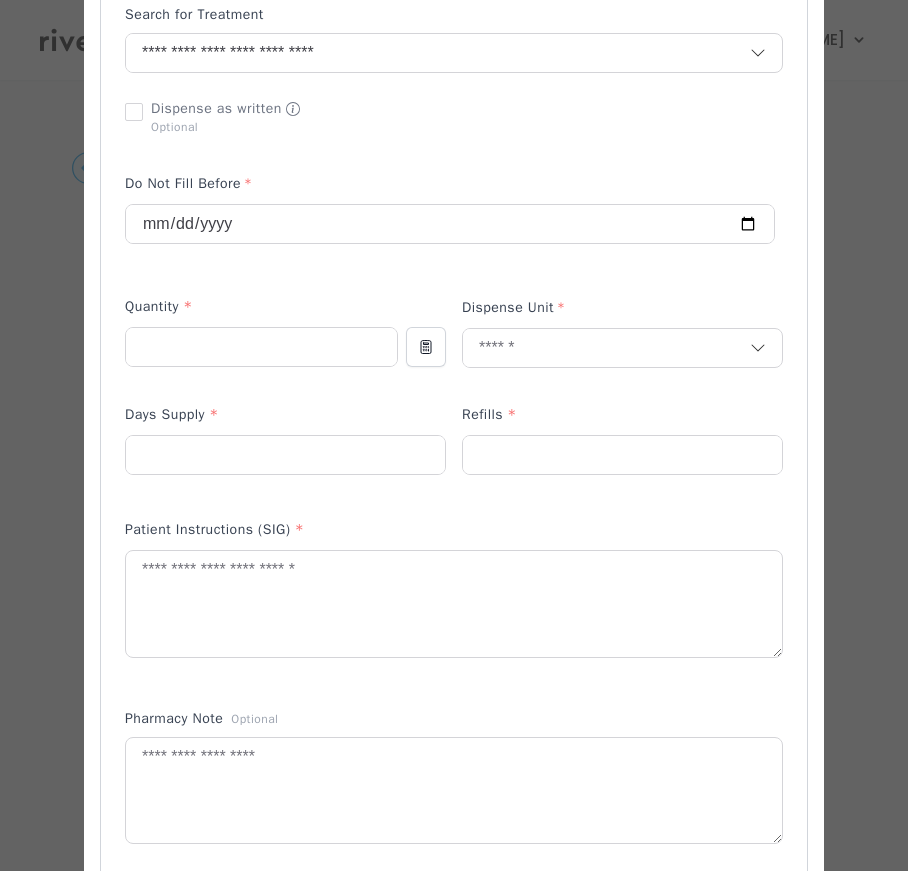 click at bounding box center (622, 487) 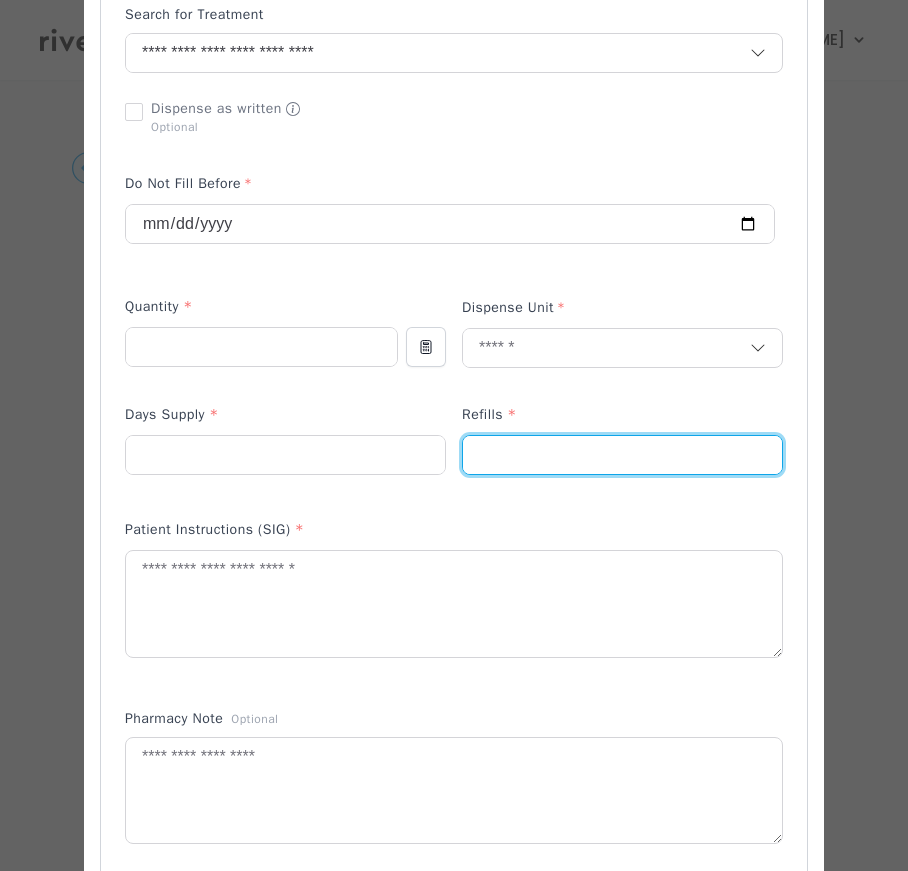click at bounding box center (622, 455) 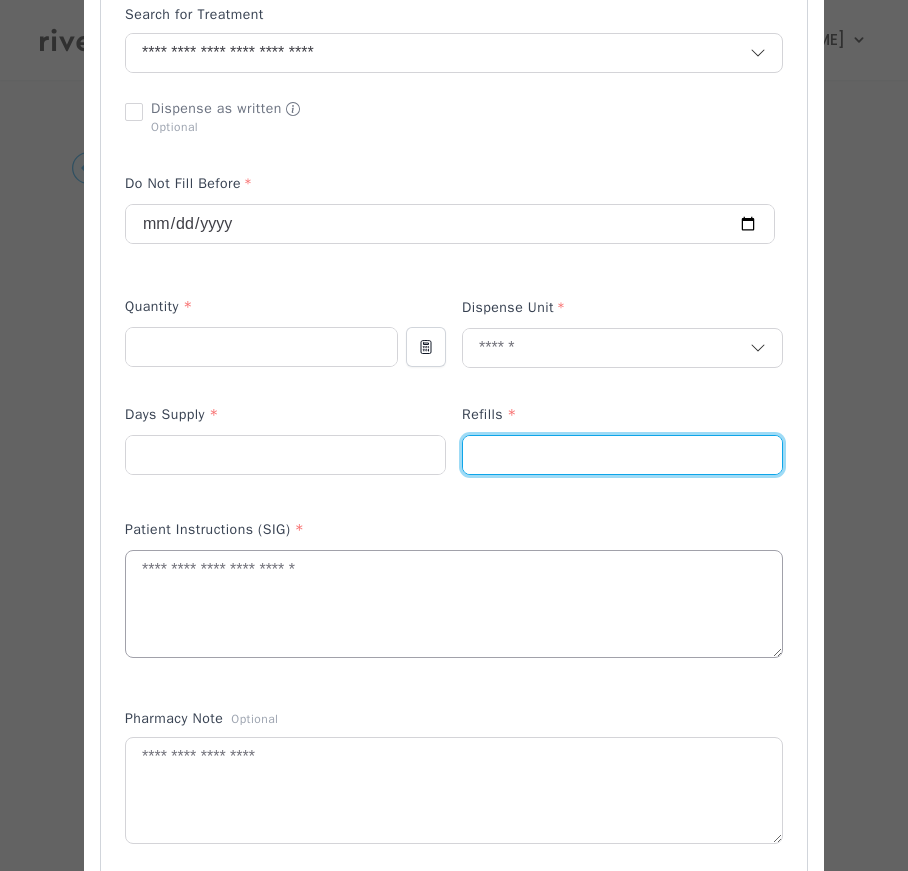 type on "*" 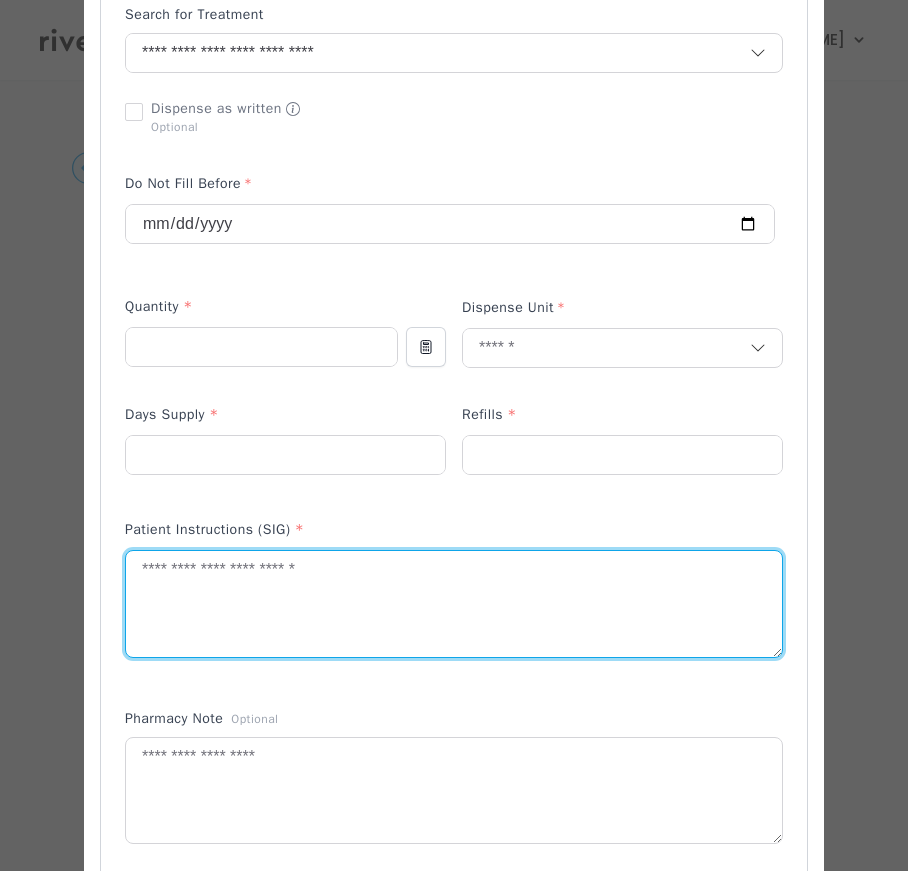 paste on "**********" 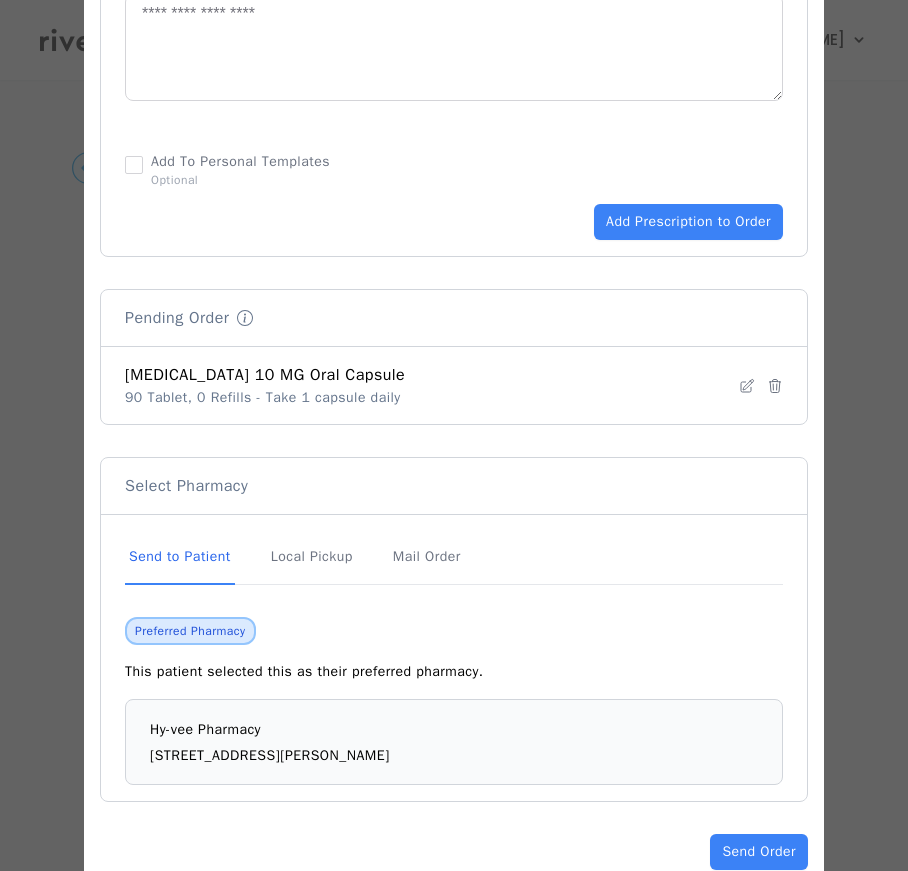 scroll, scrollTop: 977, scrollLeft: 0, axis: vertical 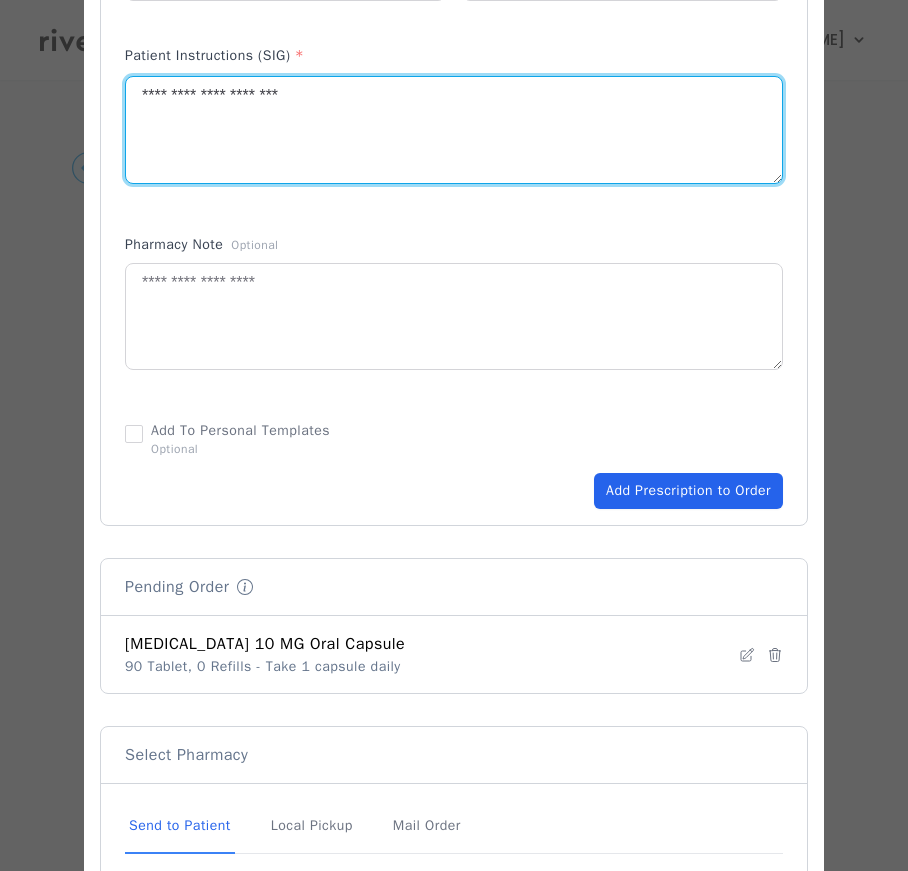 type on "**********" 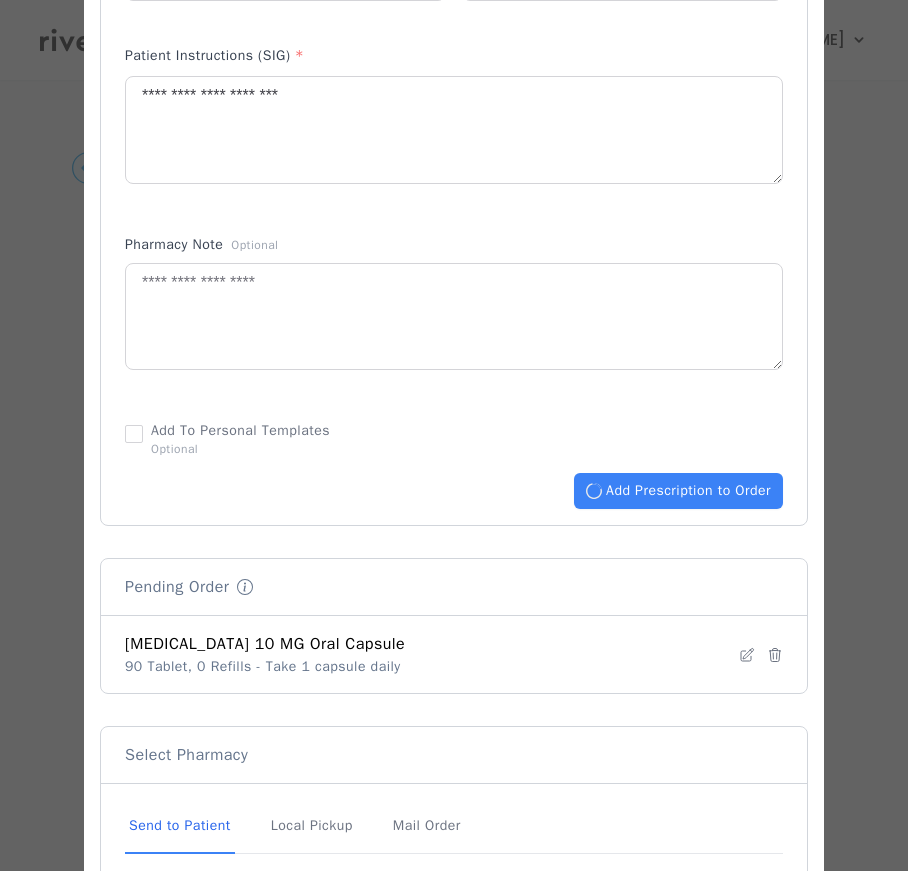 type 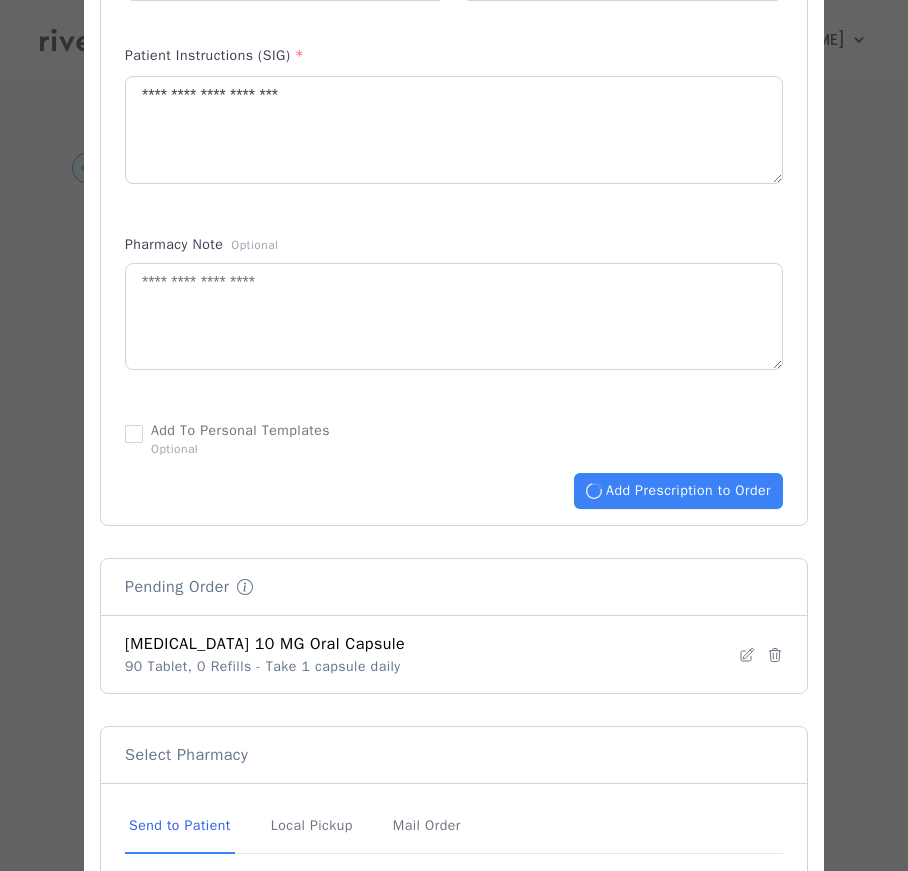 type 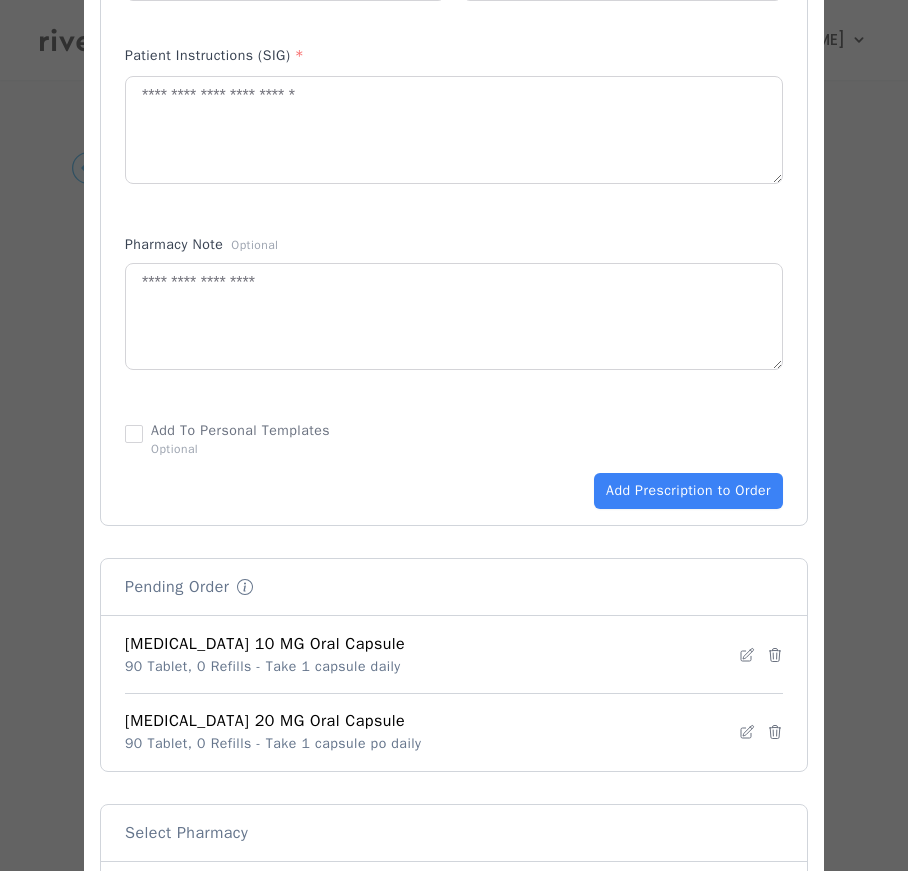 scroll, scrollTop: 1371, scrollLeft: 0, axis: vertical 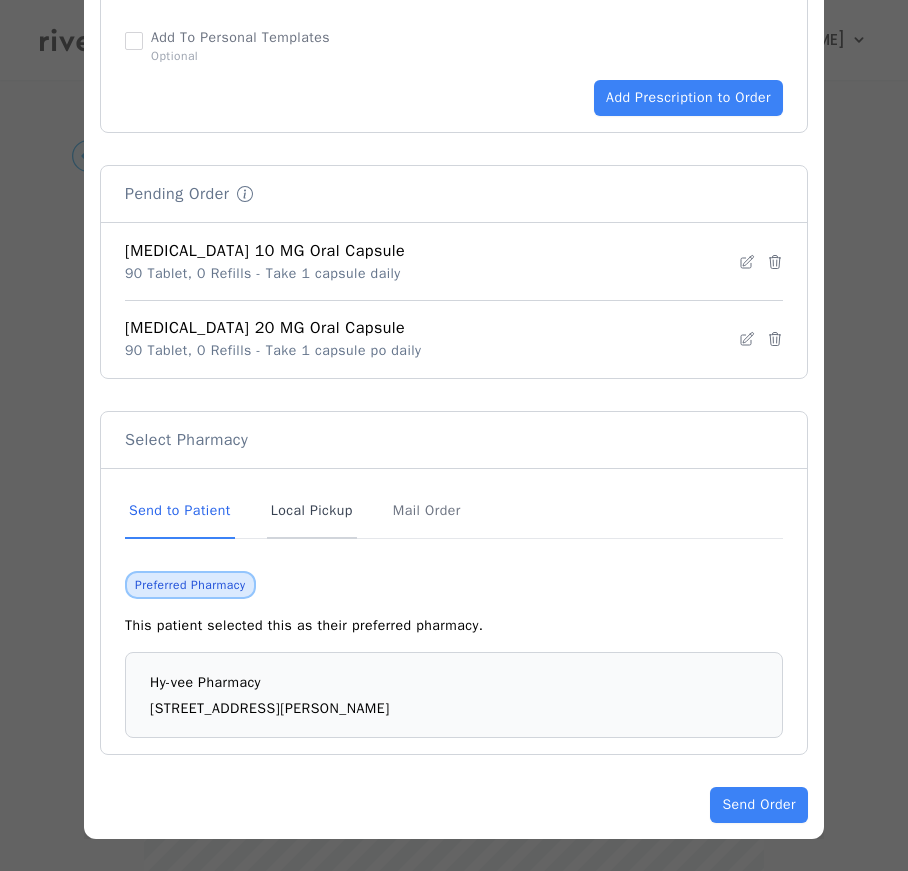 click on "Local Pickup" at bounding box center (312, 512) 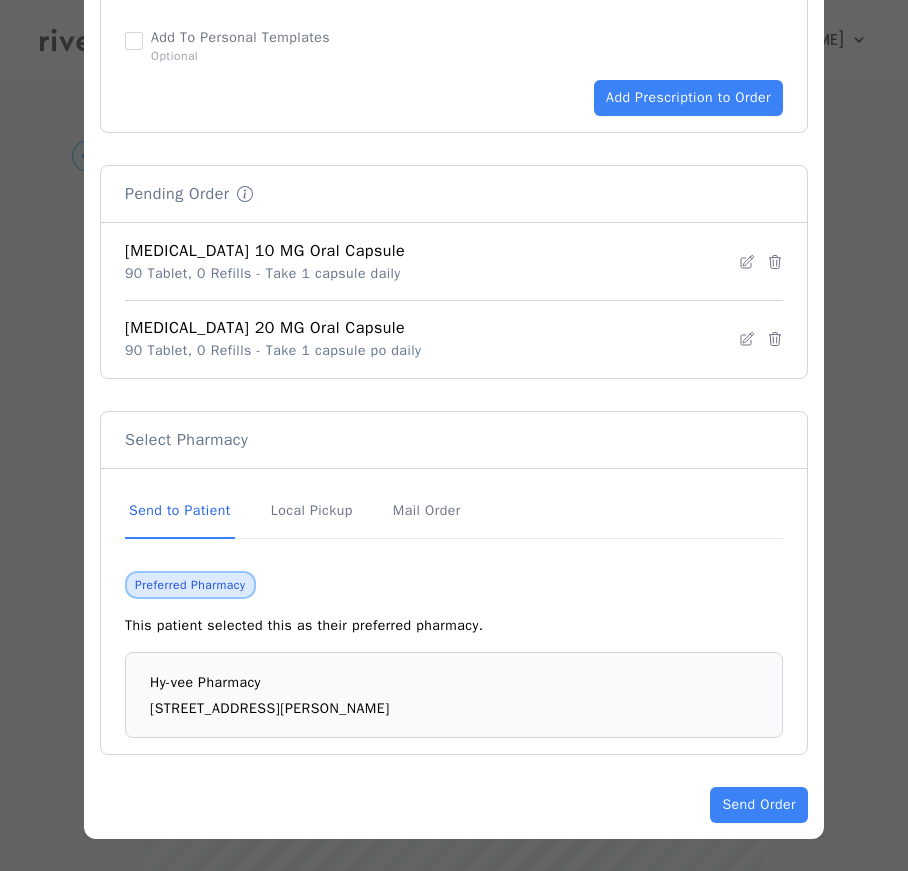 scroll, scrollTop: 1322, scrollLeft: 0, axis: vertical 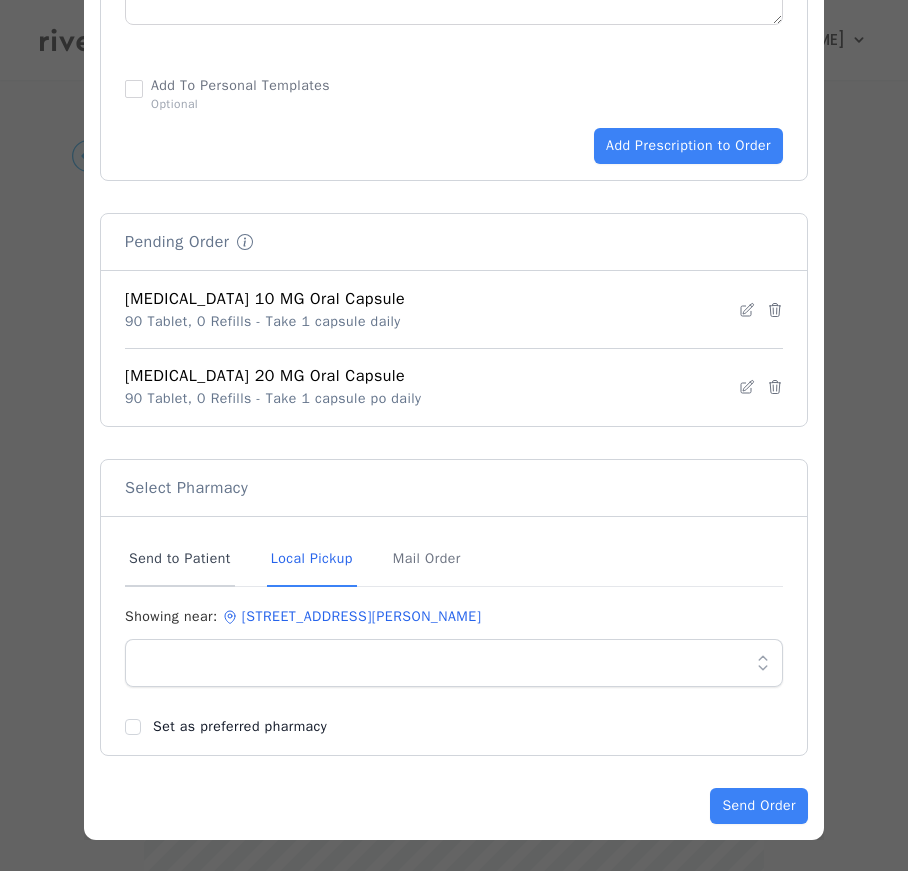 click on "Send to Patient" at bounding box center (180, 560) 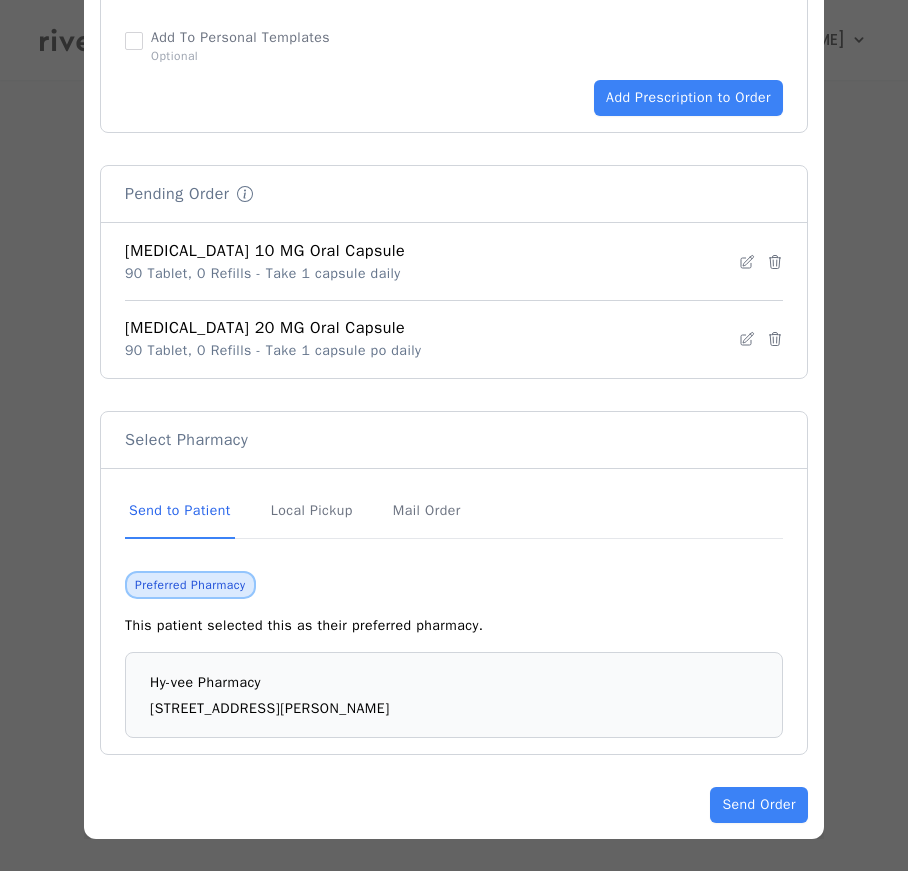 scroll, scrollTop: 311, scrollLeft: 0, axis: vertical 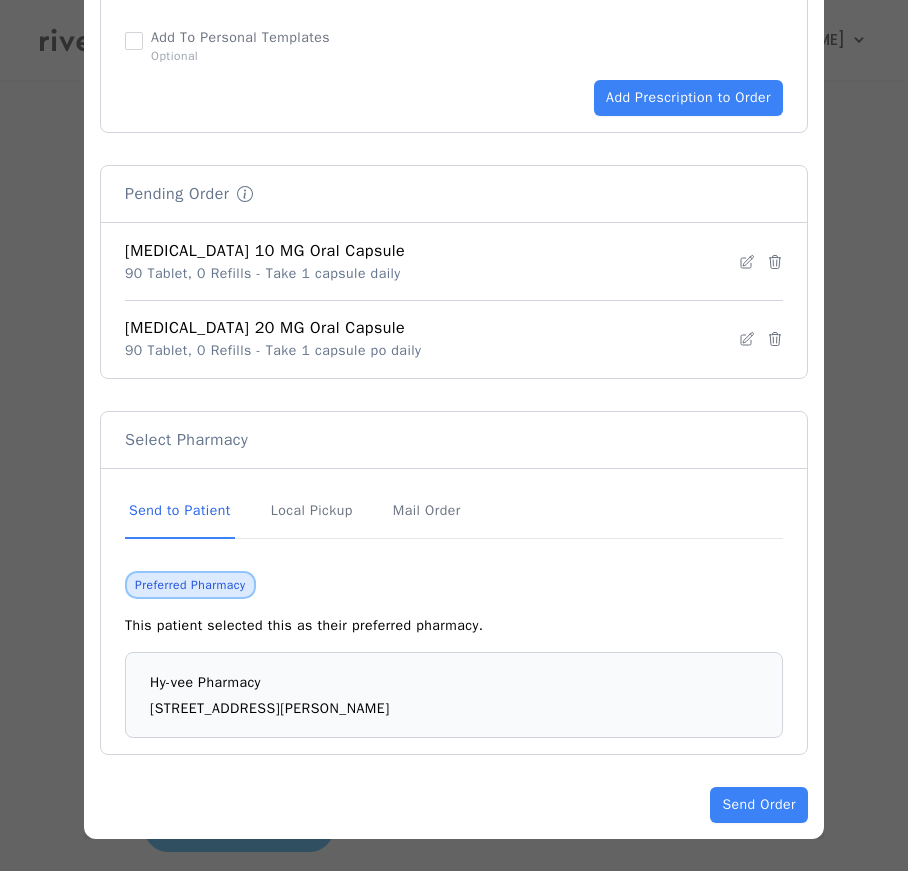 drag, startPoint x: 752, startPoint y: 802, endPoint x: 761, endPoint y: 778, distance: 25.632011 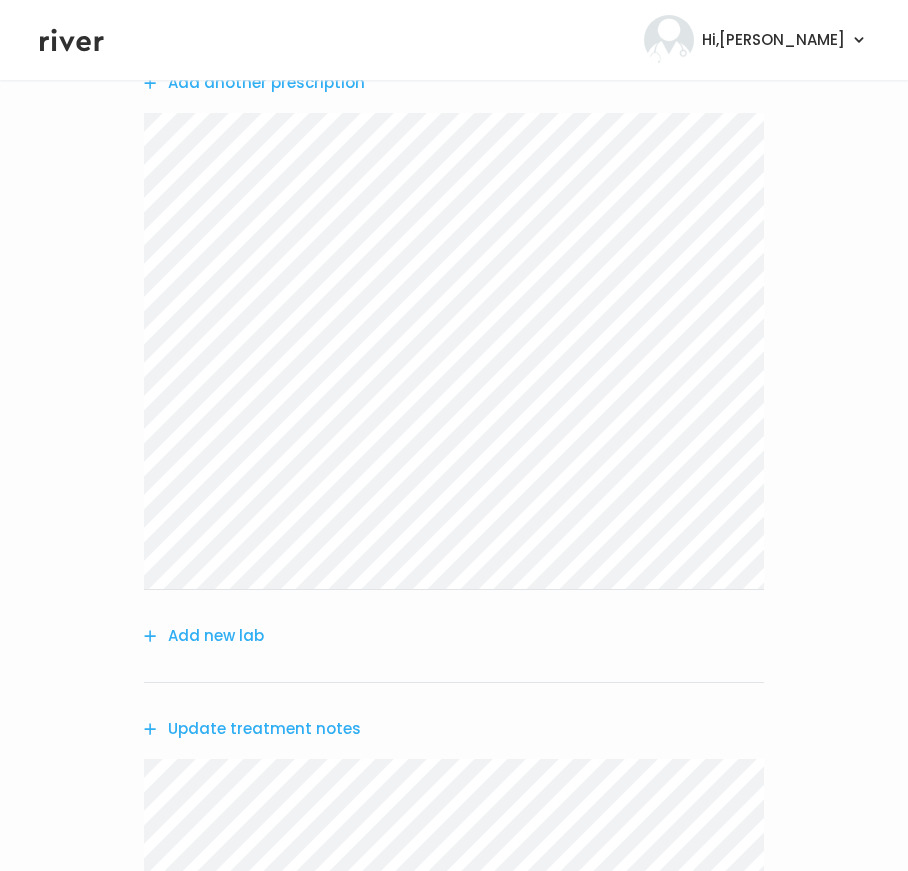 scroll, scrollTop: 800, scrollLeft: 0, axis: vertical 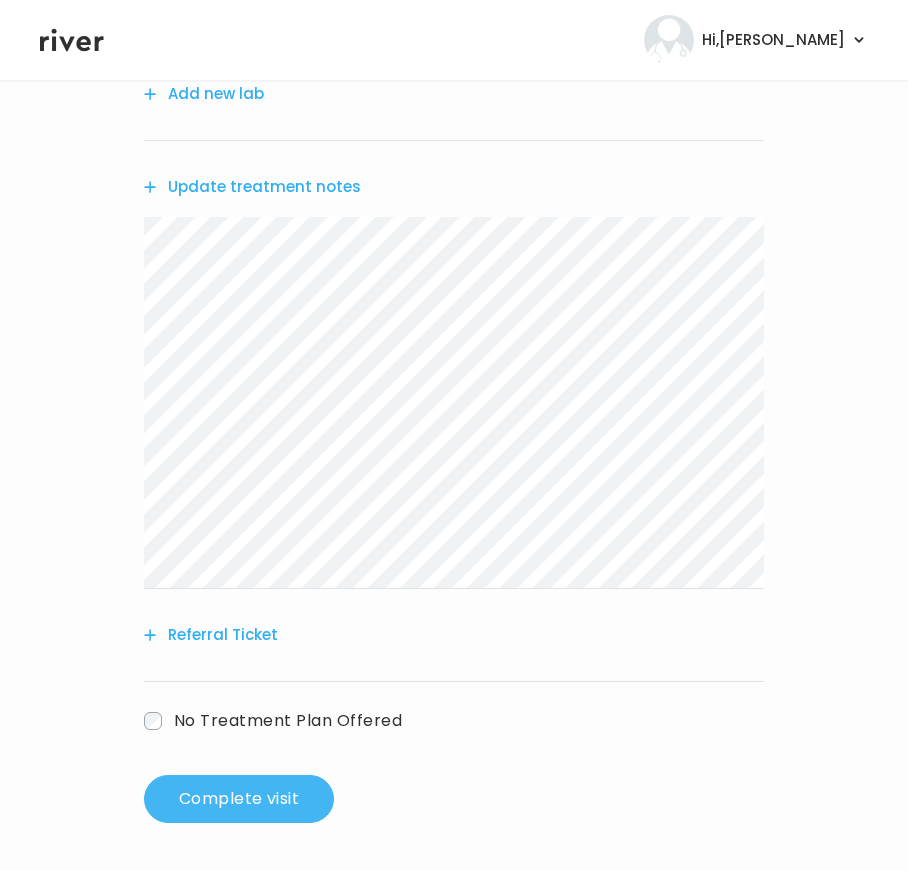 click on "Complete visit" at bounding box center [239, 799] 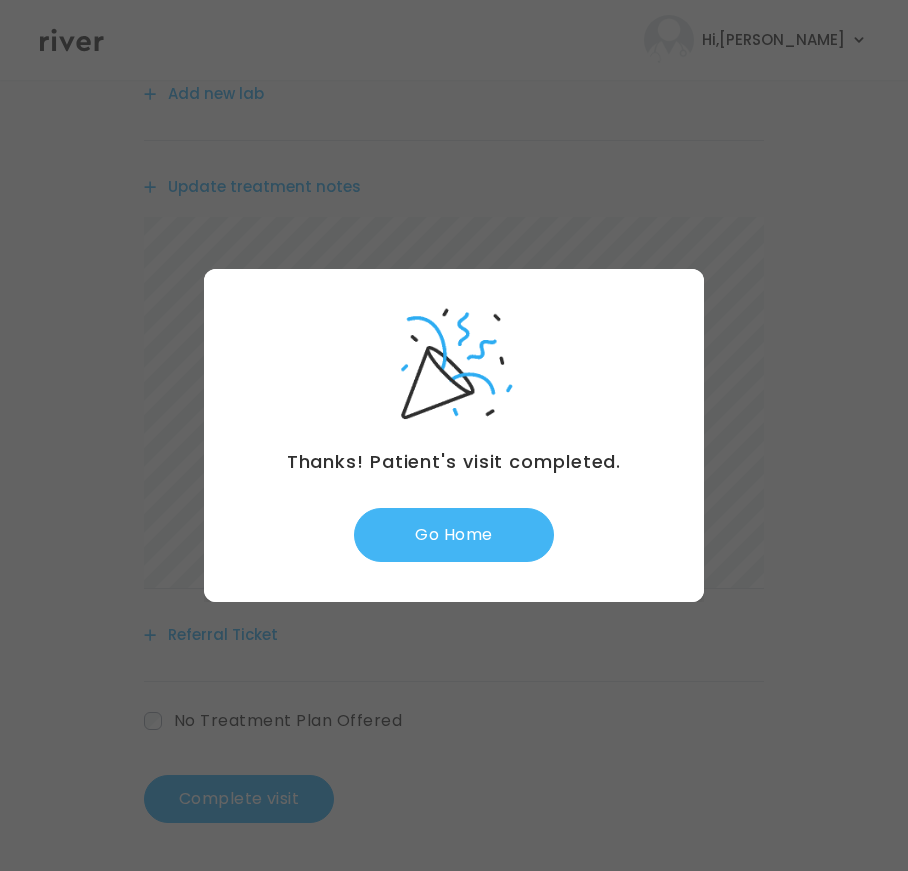 click on "Go Home" at bounding box center (454, 535) 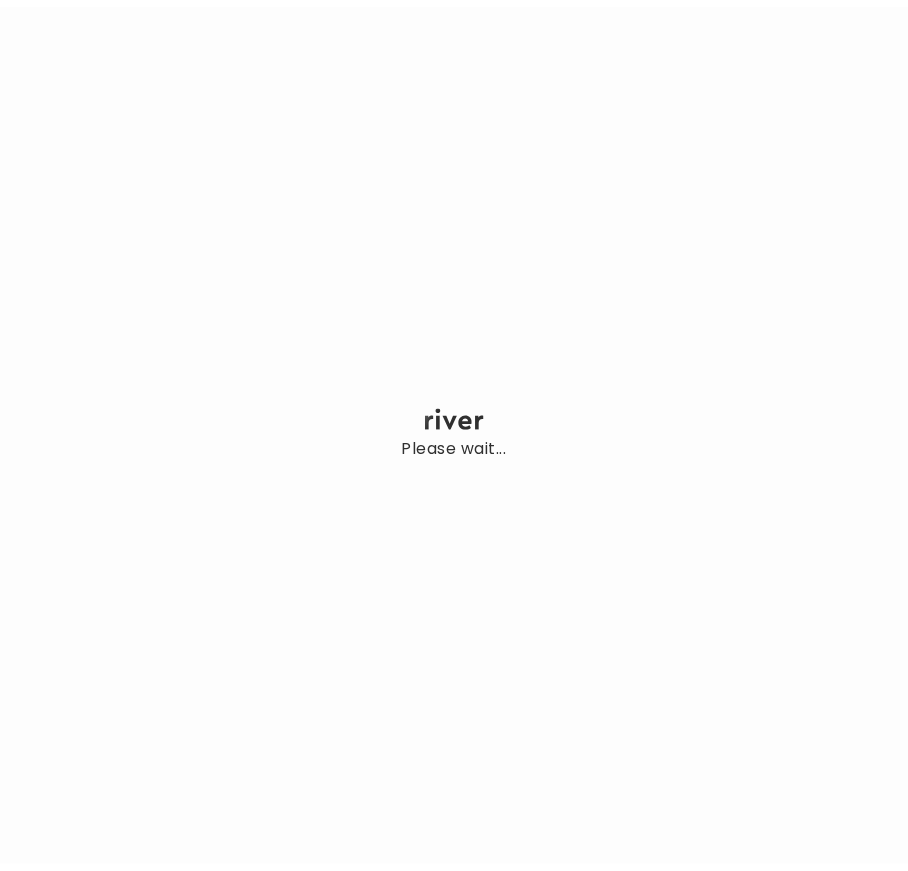 scroll, scrollTop: 0, scrollLeft: 0, axis: both 